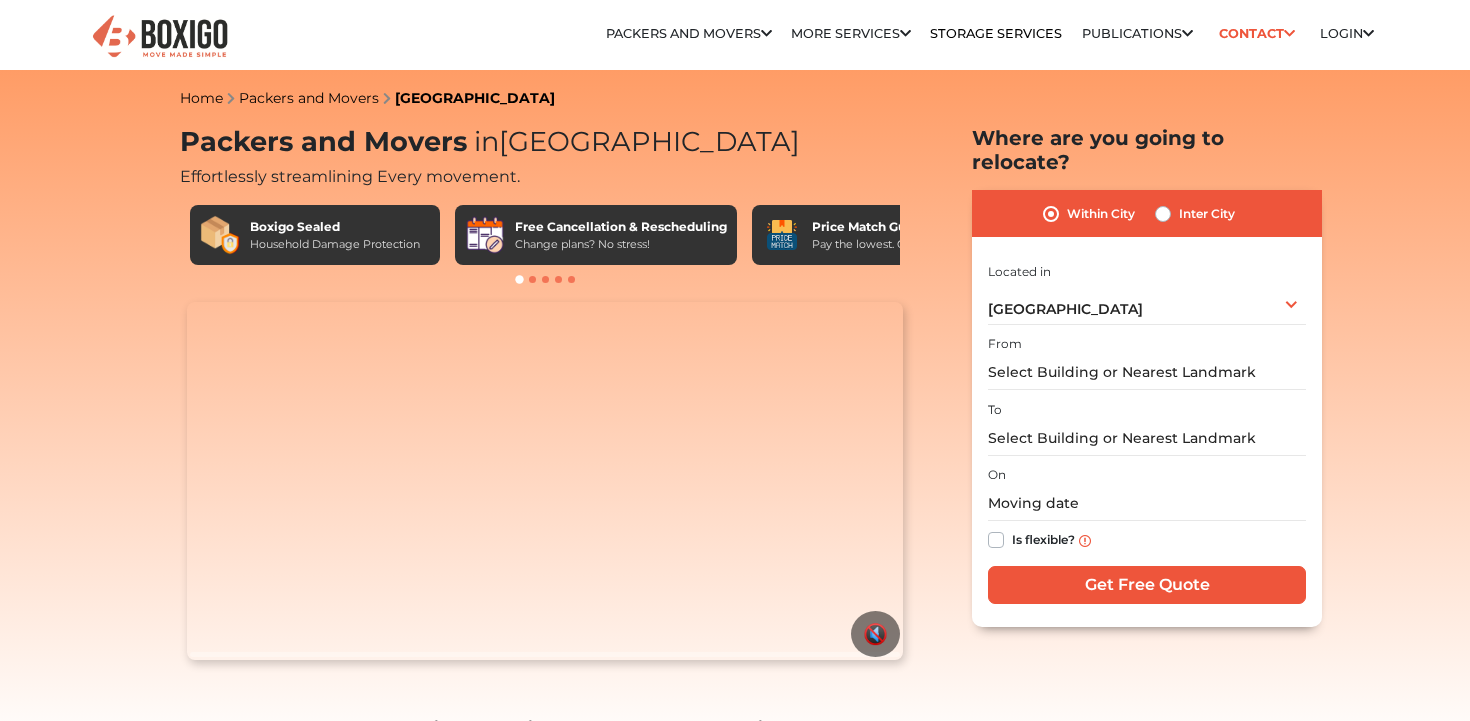 scroll, scrollTop: 0, scrollLeft: 0, axis: both 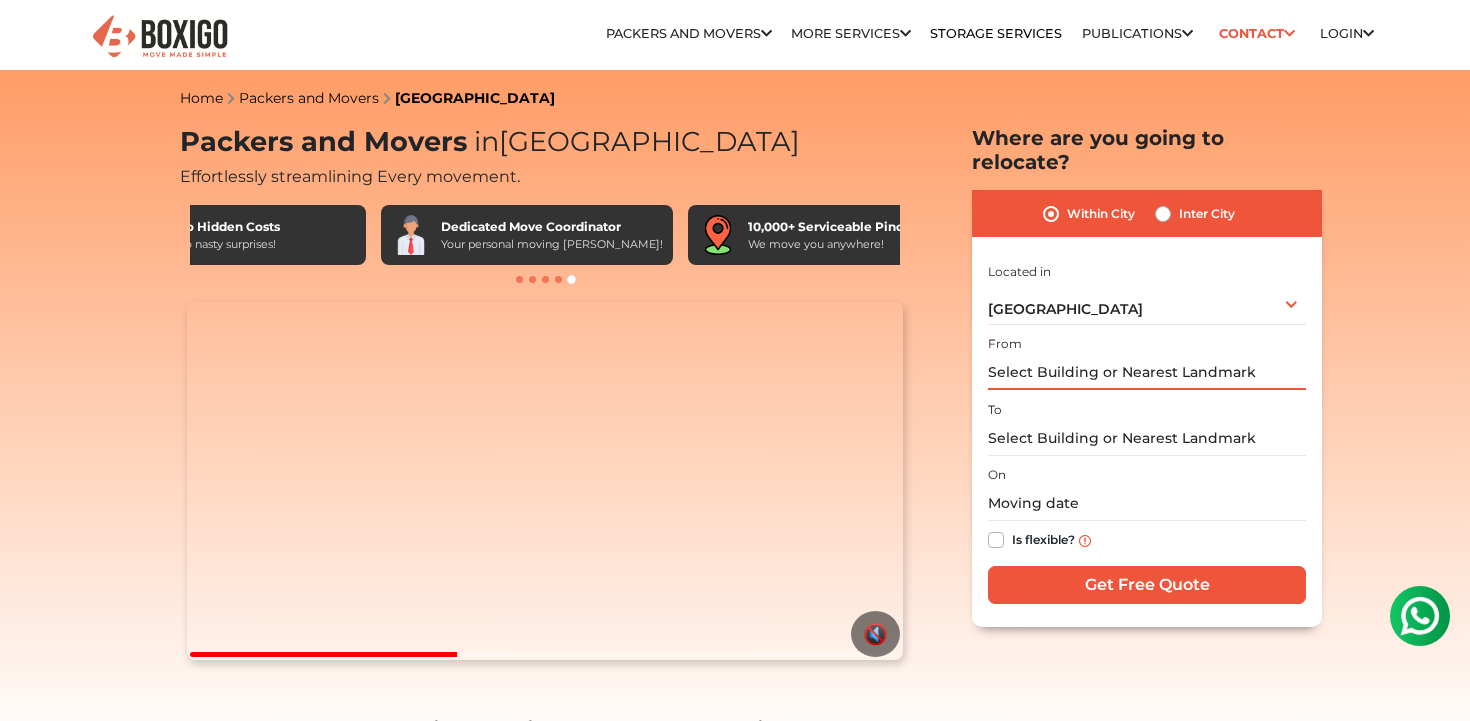 click at bounding box center (1147, 372) 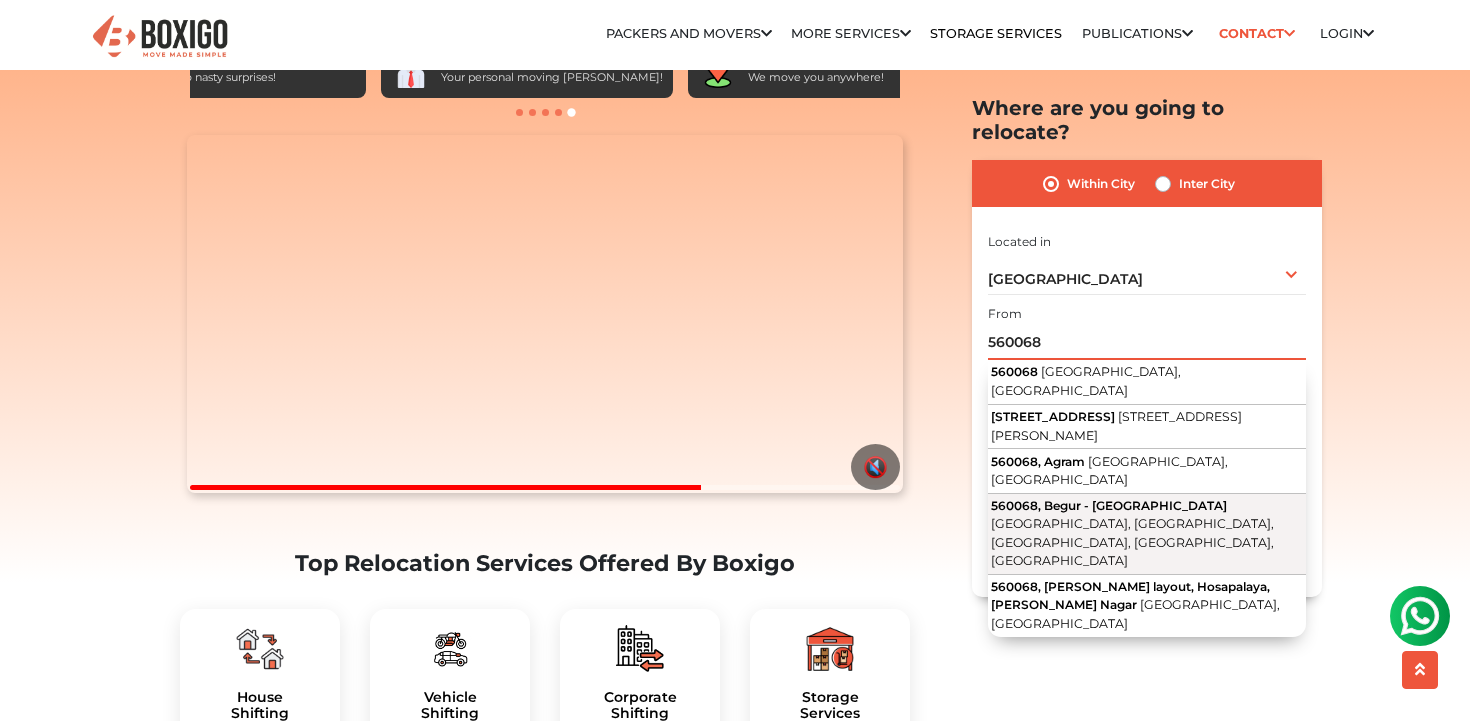 scroll, scrollTop: 173, scrollLeft: 0, axis: vertical 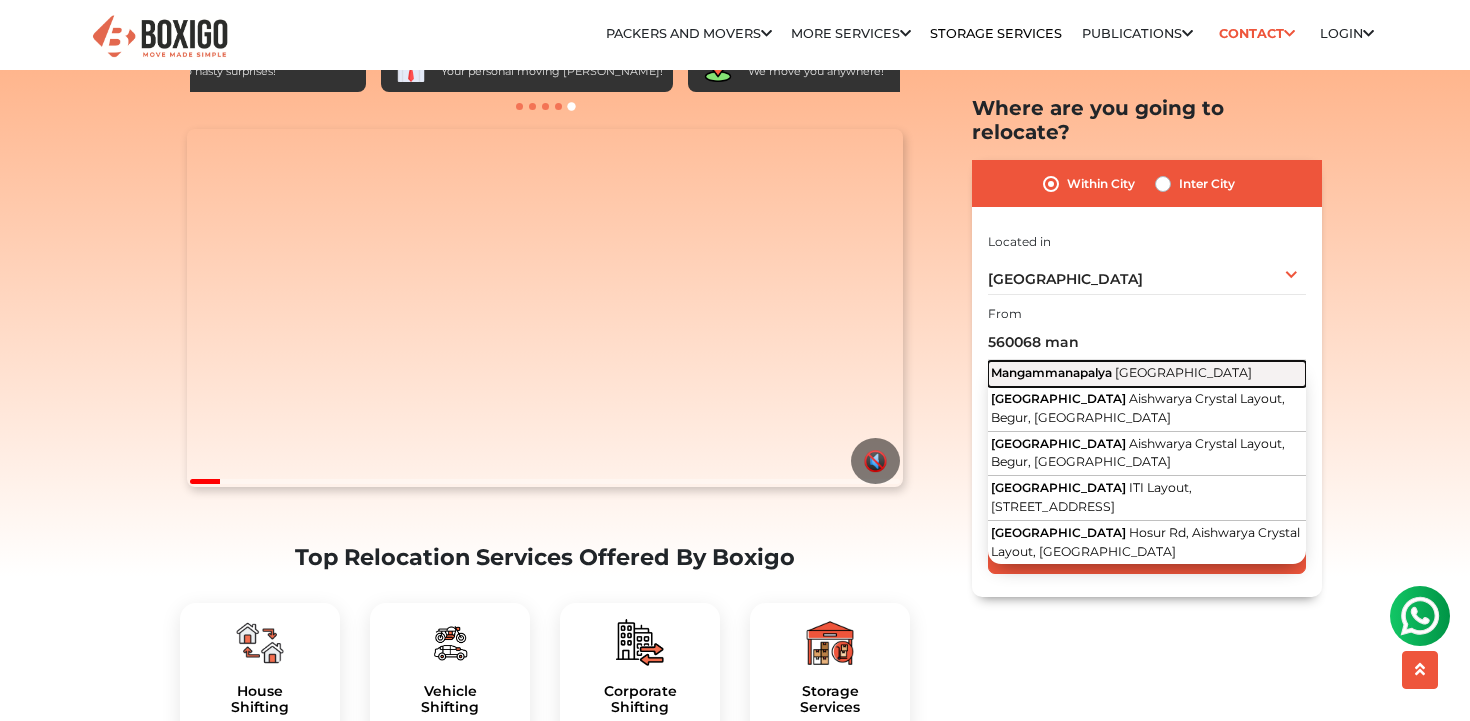 click on "Mangammanapalya" at bounding box center [1051, 373] 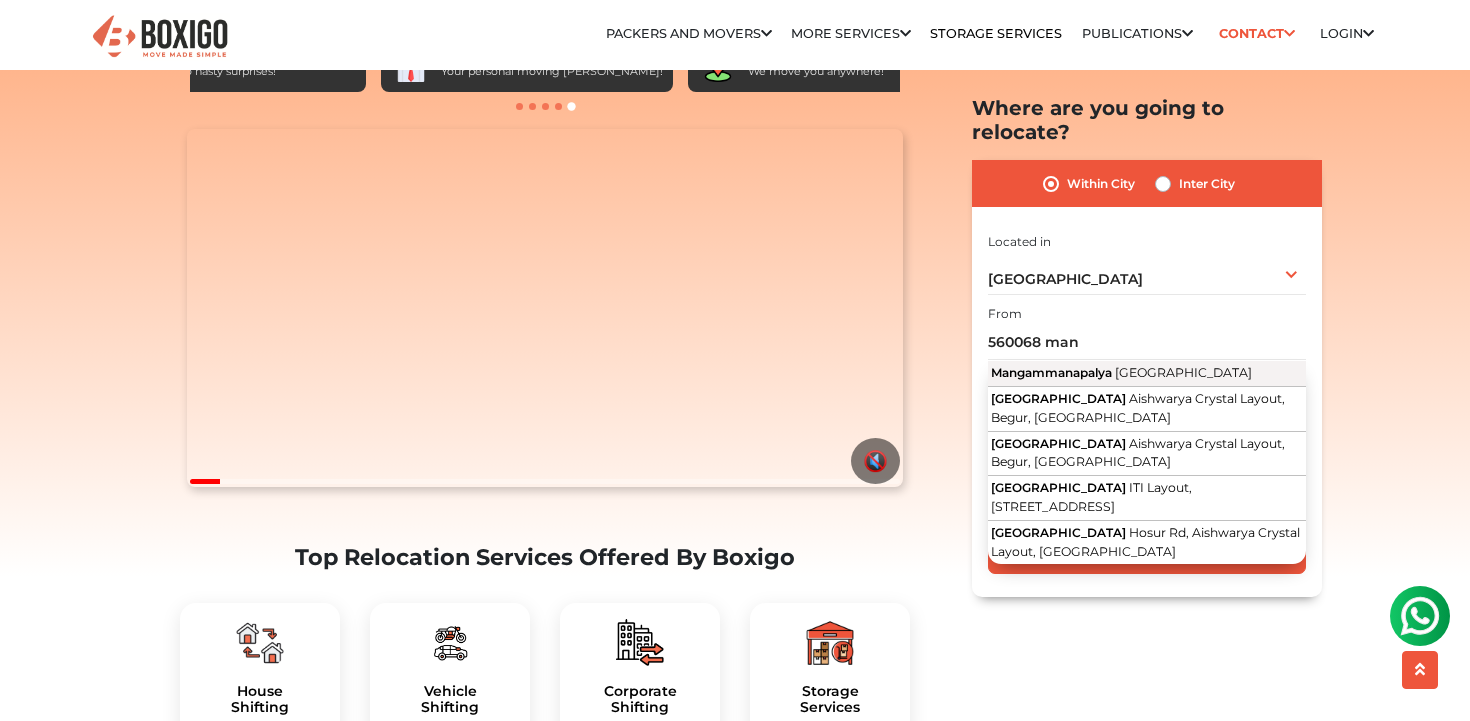 type on "Mangammanapalya, Bengaluru, Karnataka 560068" 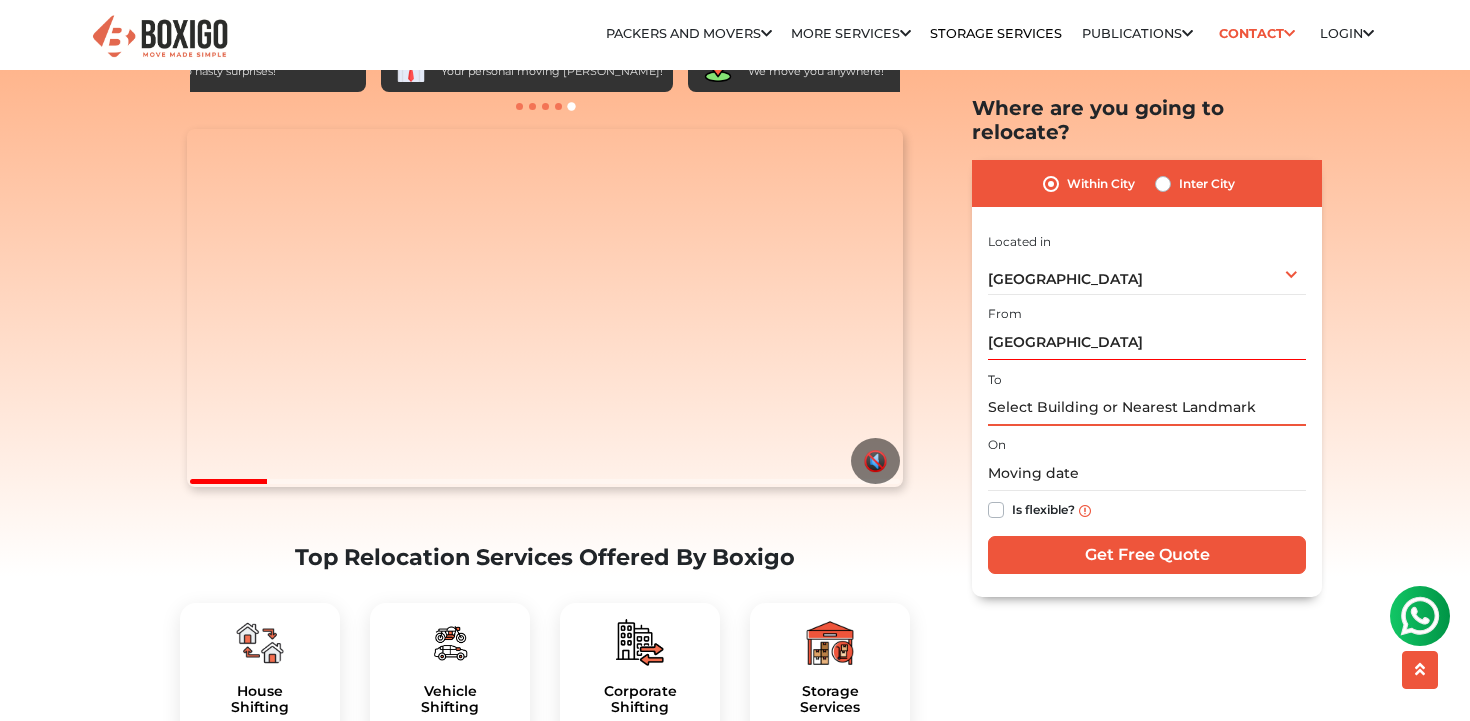 click at bounding box center (1147, 408) 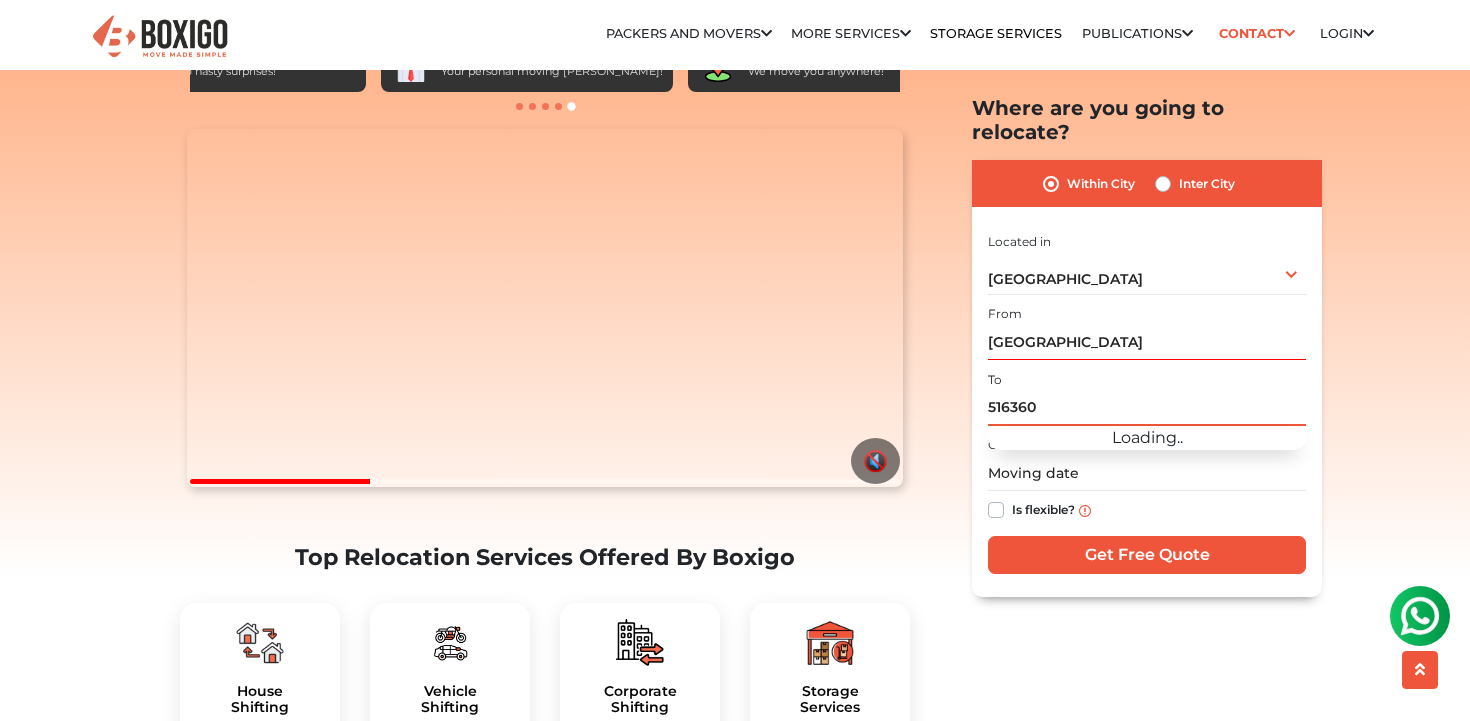 click on "Get Free Quote" at bounding box center [1147, 556] 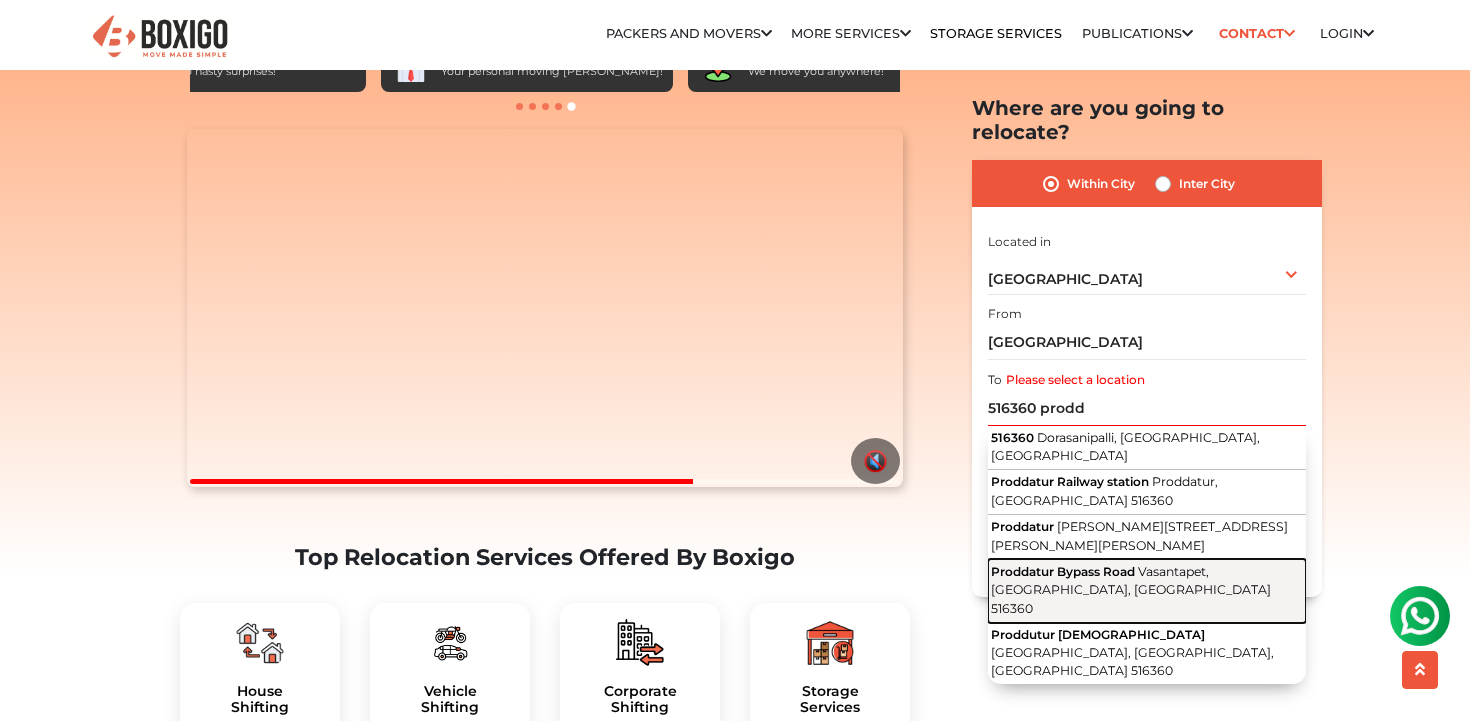click on "Proddatur Bypass Road
Vasantapet, Proddatur, Andhra Pradesh 516360" at bounding box center [1147, 591] 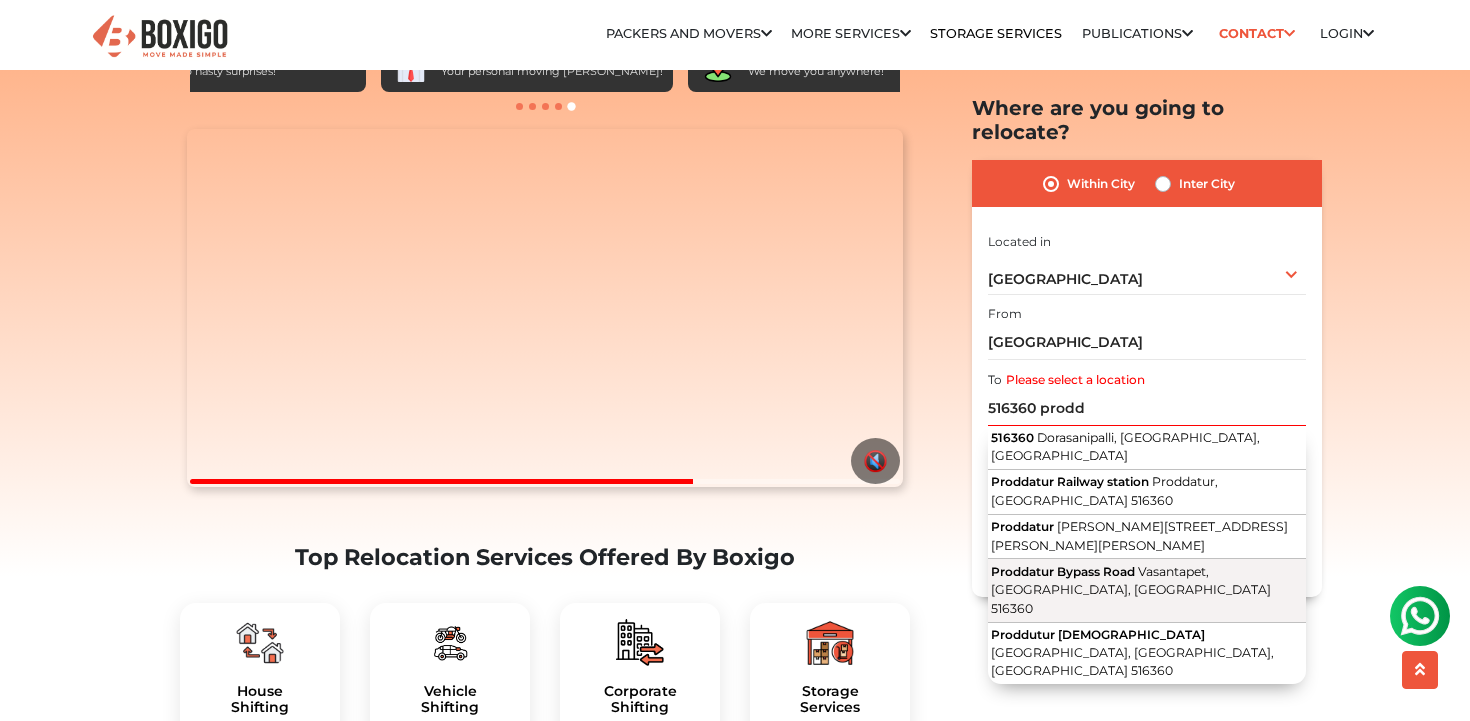 type on "Proddatur Bypass Road, Vasantapet, Proddatur, Andhra Pradesh 516360" 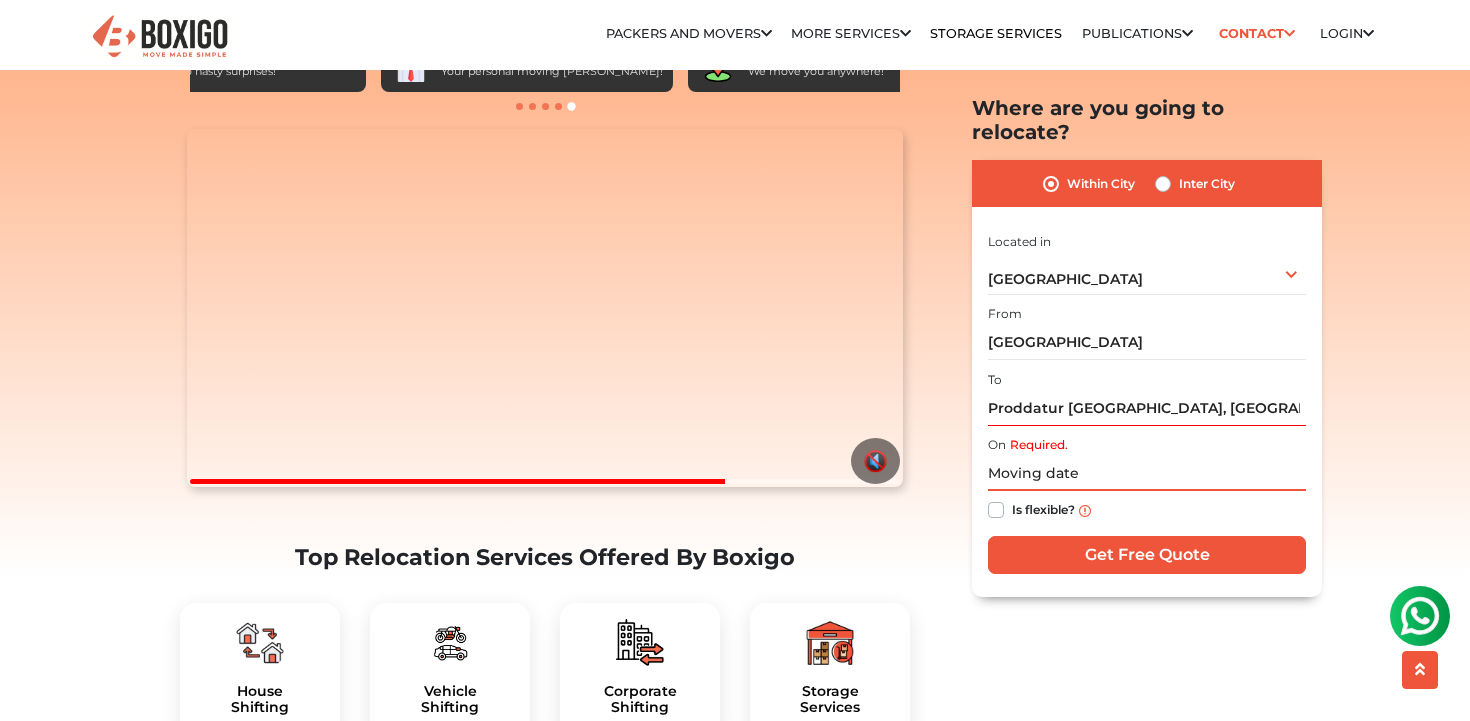 click at bounding box center (1147, 474) 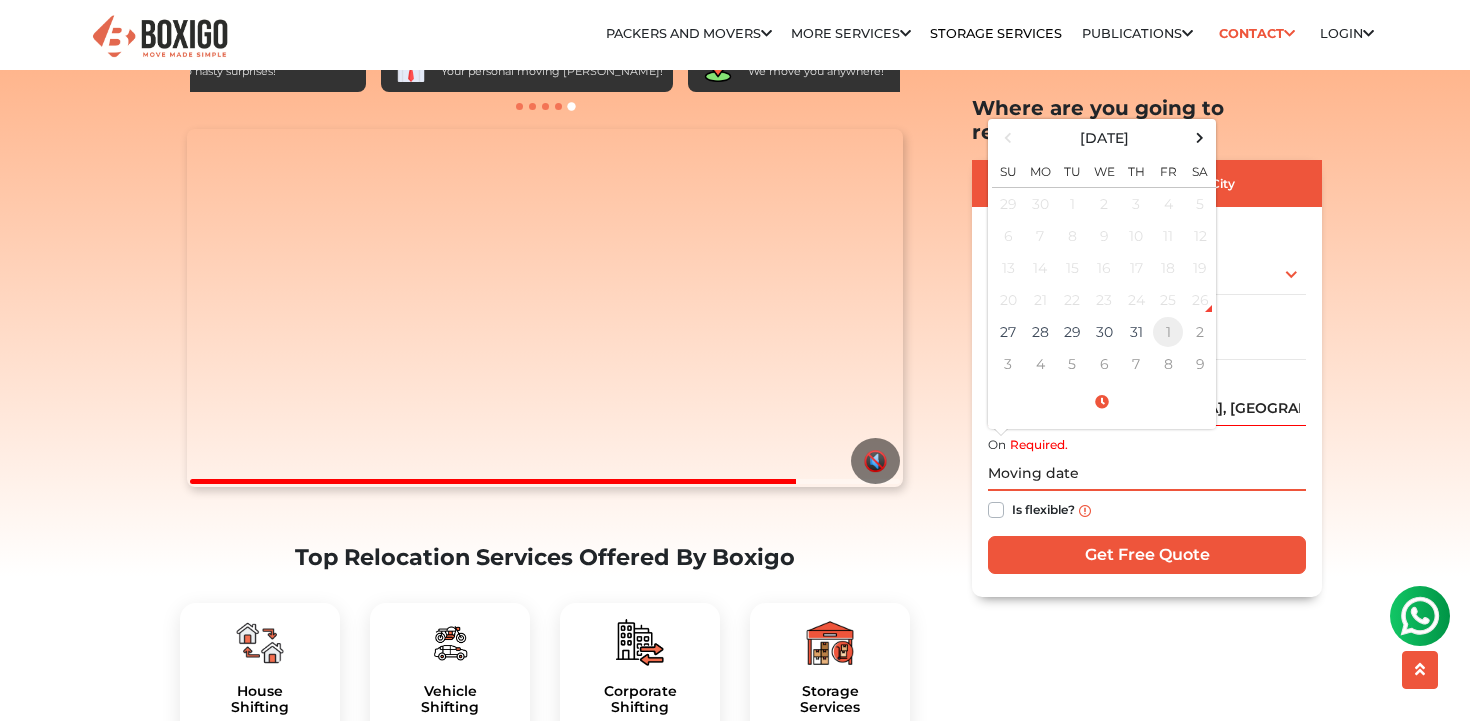 click on "1" at bounding box center (1168, 333) 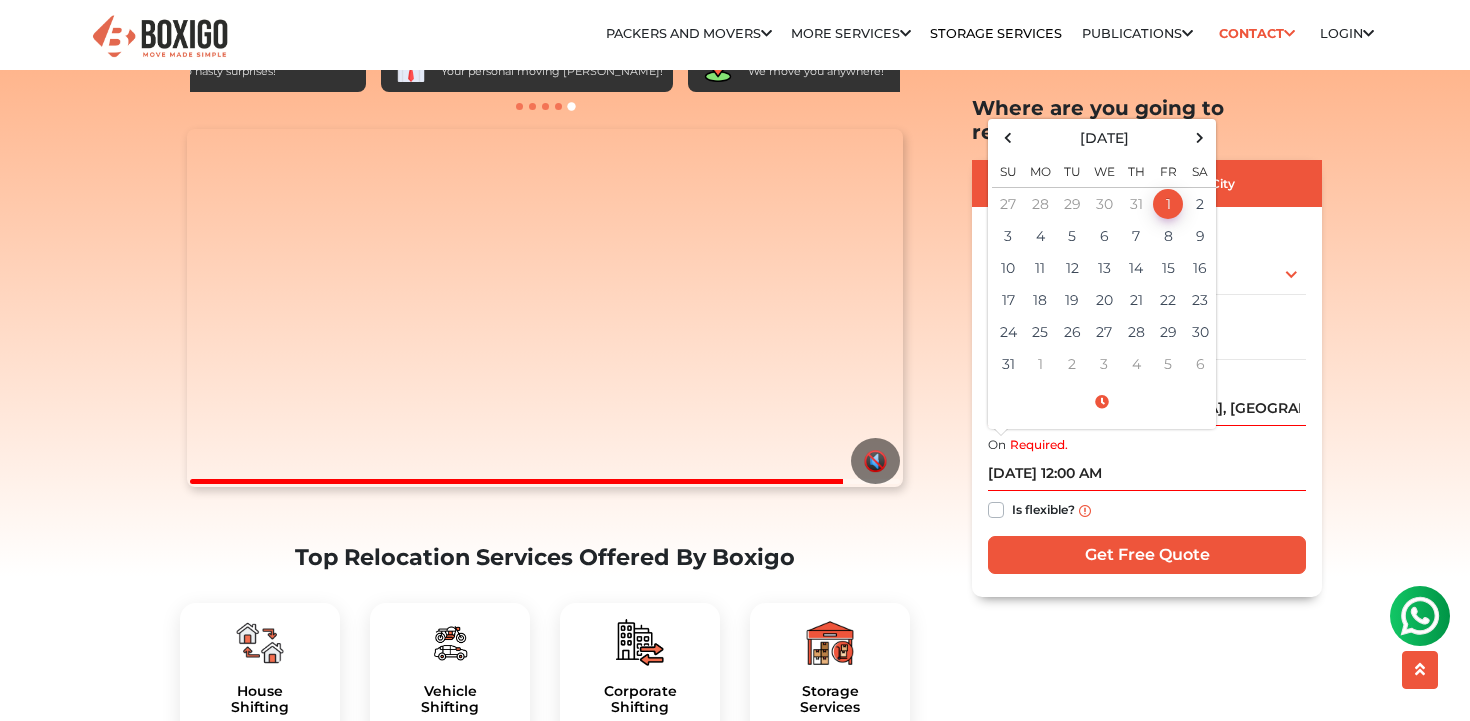click on "Is flexible?" at bounding box center [1147, 511] 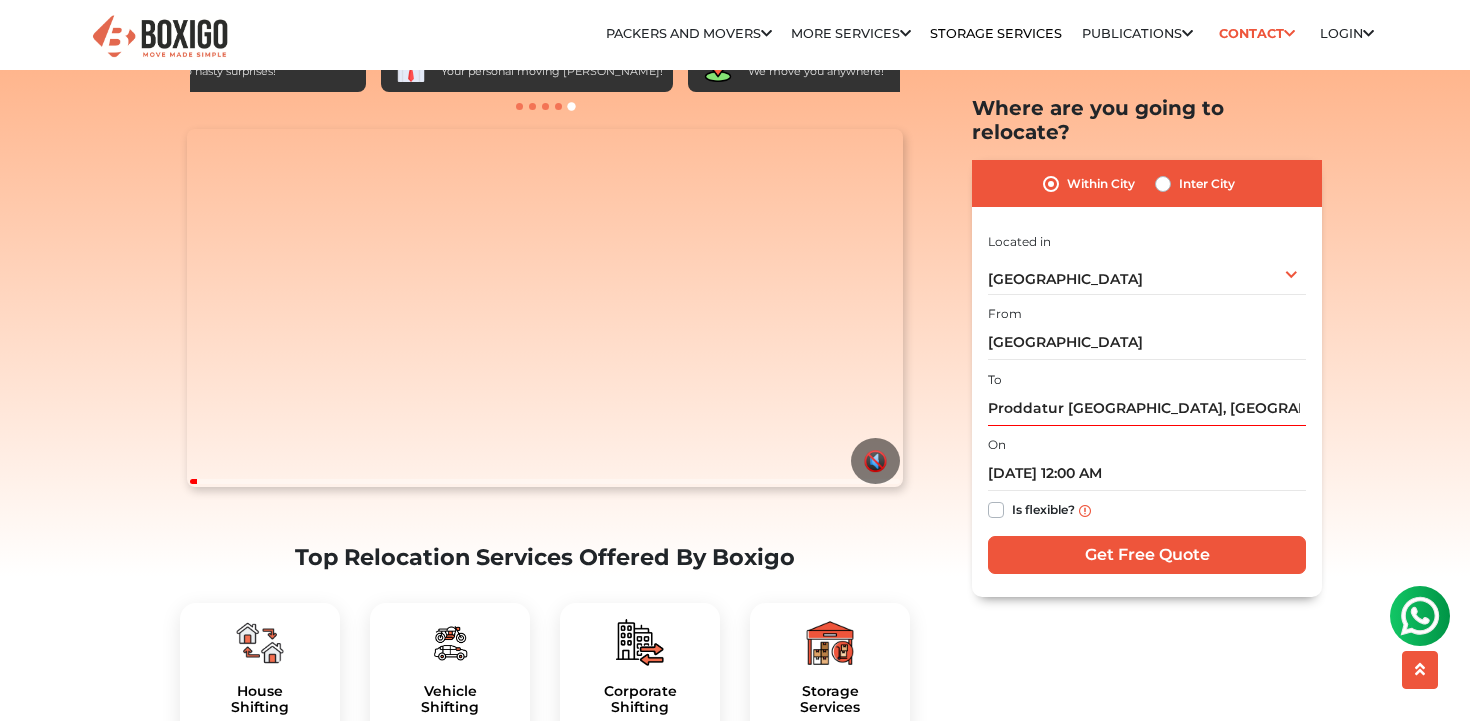 click on "Is flexible?" at bounding box center (1147, 511) 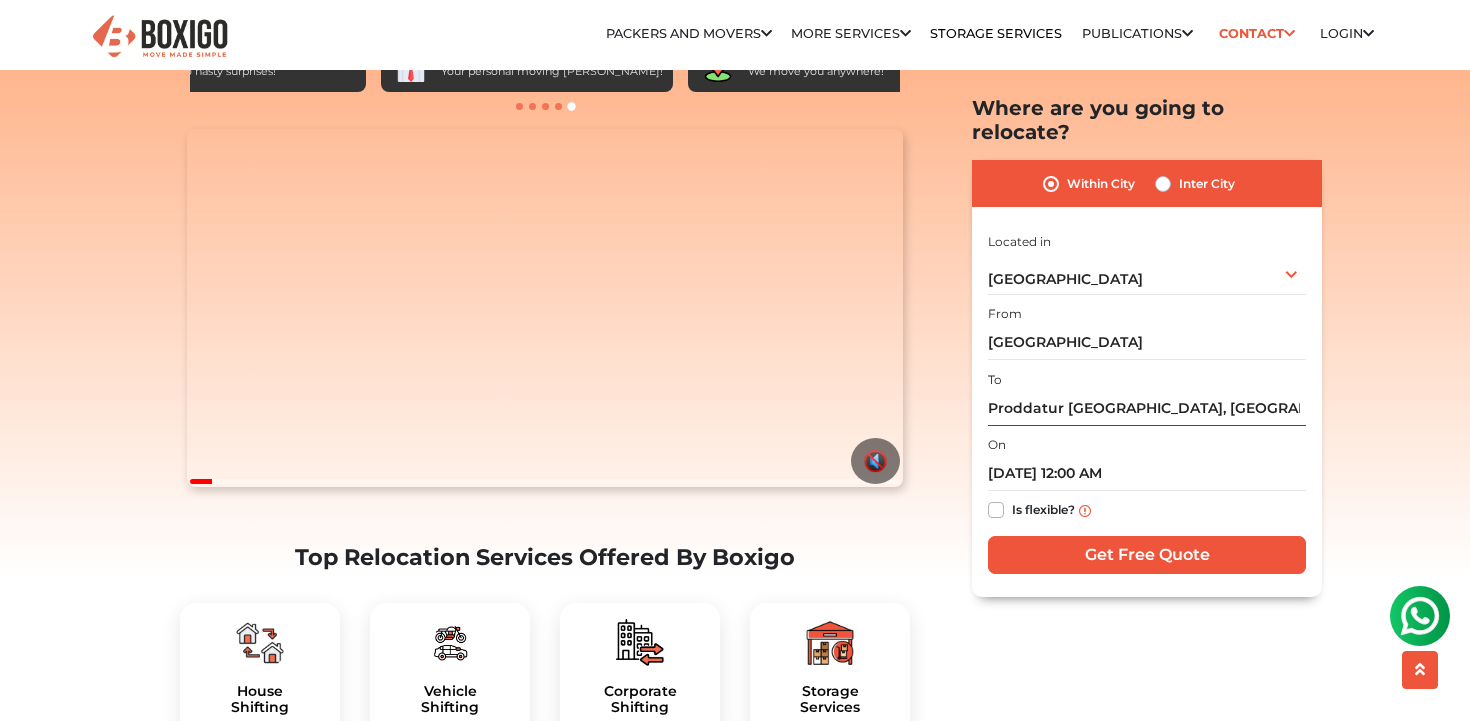 click on "Within City
Inter City
I am shifting my
1 BHK
2 BHK
3 BHK
3 + BHK
FEW ITEMS
1 BHK" at bounding box center (1147, 378) 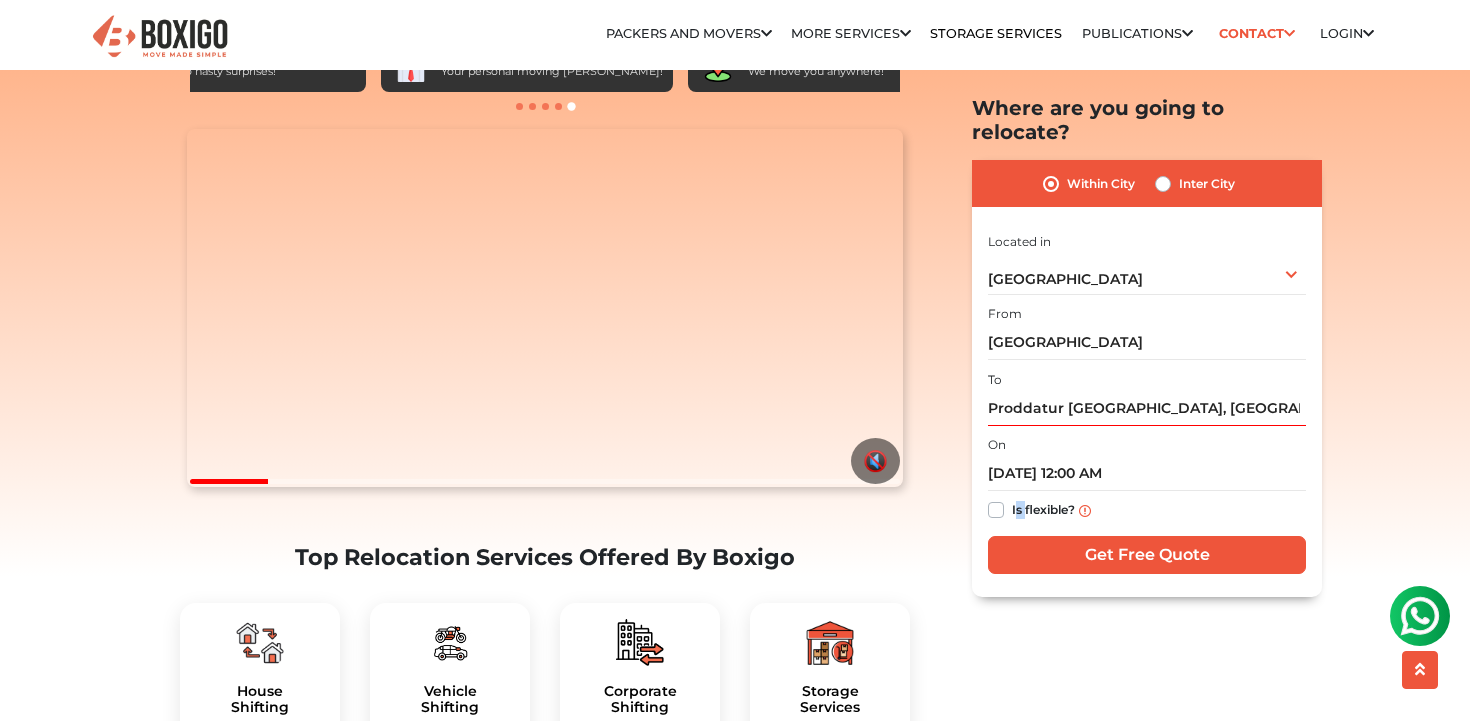 click on "Is flexible?" at bounding box center (1147, 511) 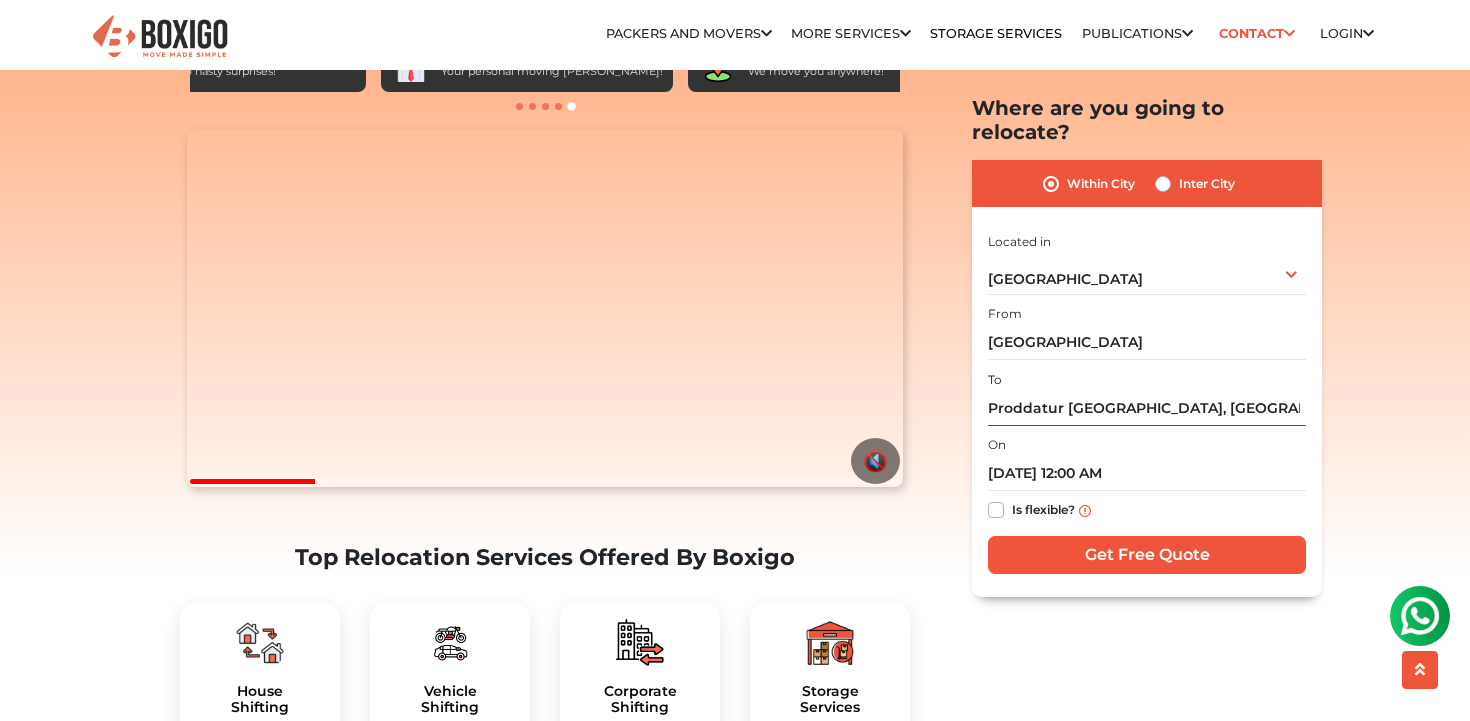 click on "Is flexible?" at bounding box center (1147, 511) 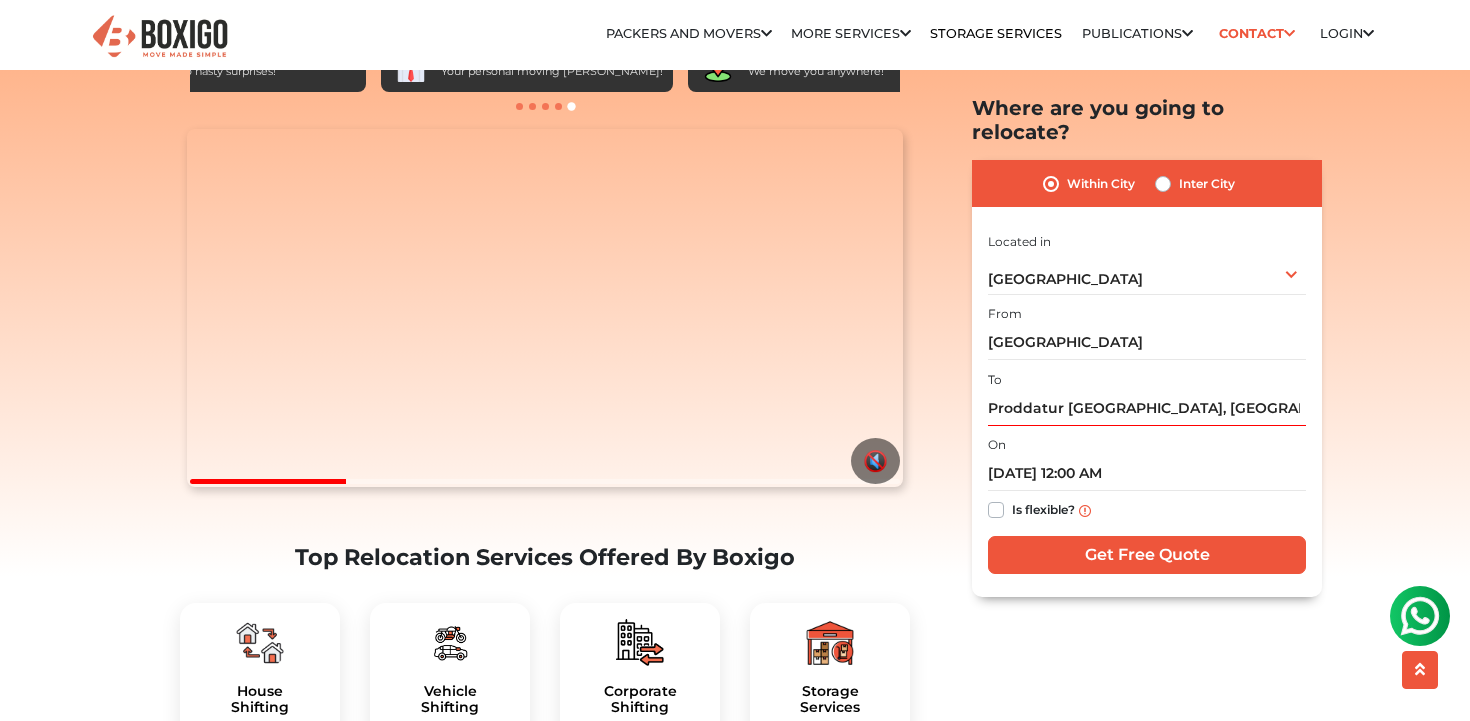 click on "Is flexible?" at bounding box center (1043, 509) 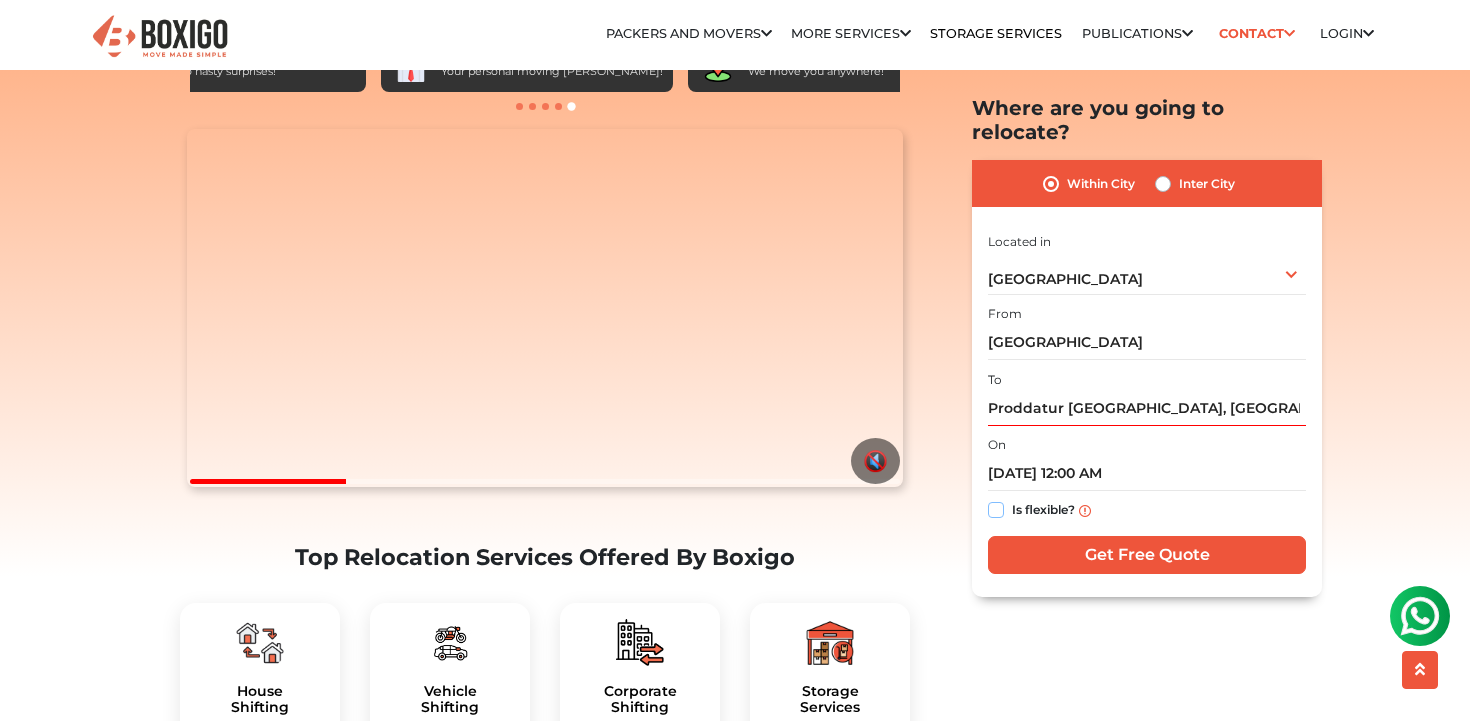 click on "Is flexible?" at bounding box center [996, 509] 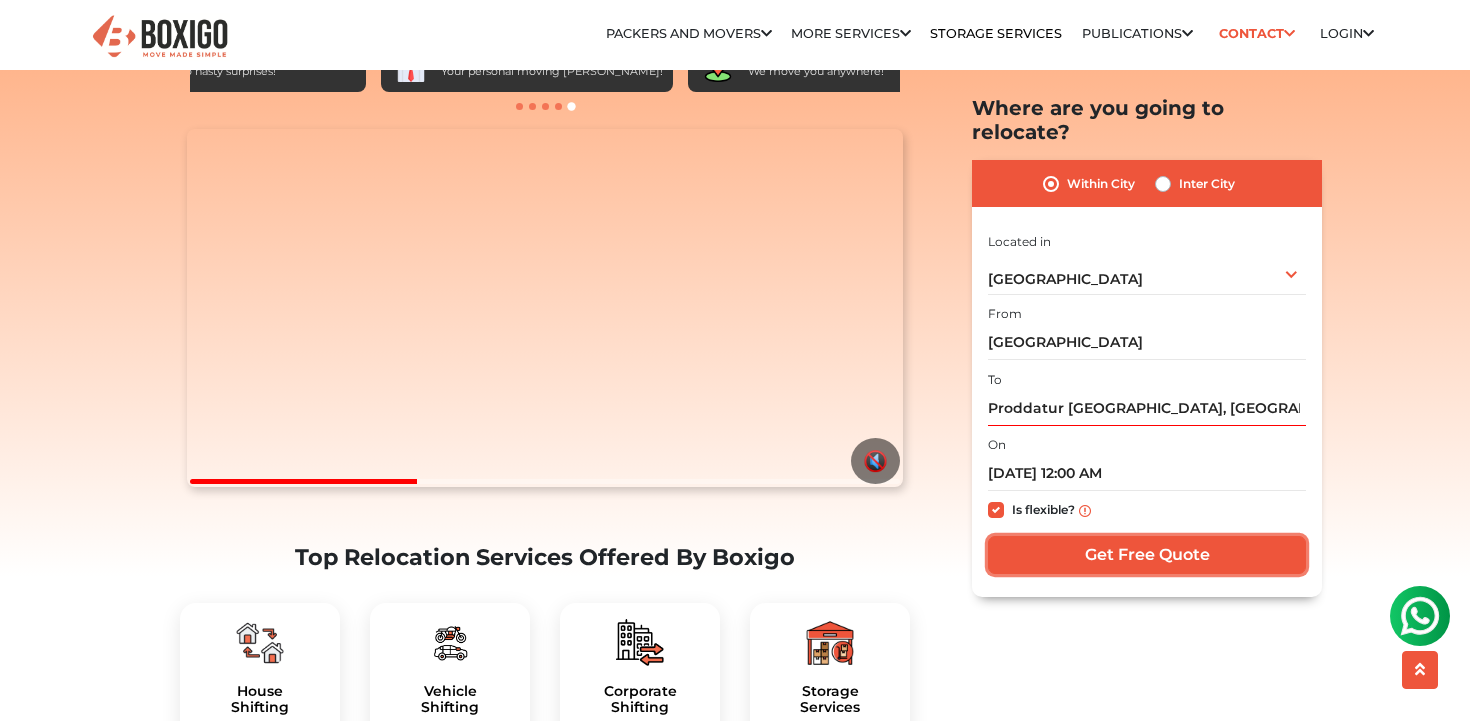 click on "Get Free Quote" at bounding box center [1147, 556] 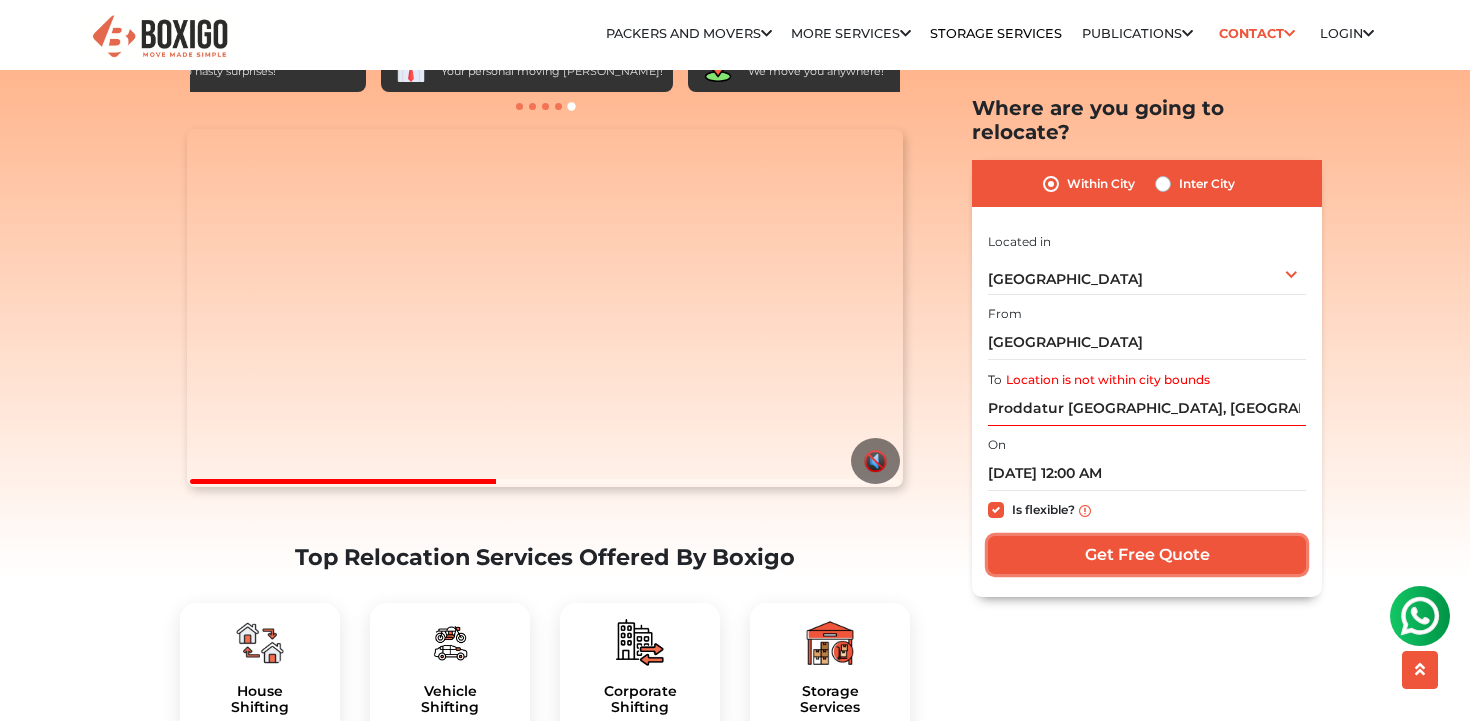 drag, startPoint x: 1151, startPoint y: 530, endPoint x: 1163, endPoint y: 164, distance: 366.19666 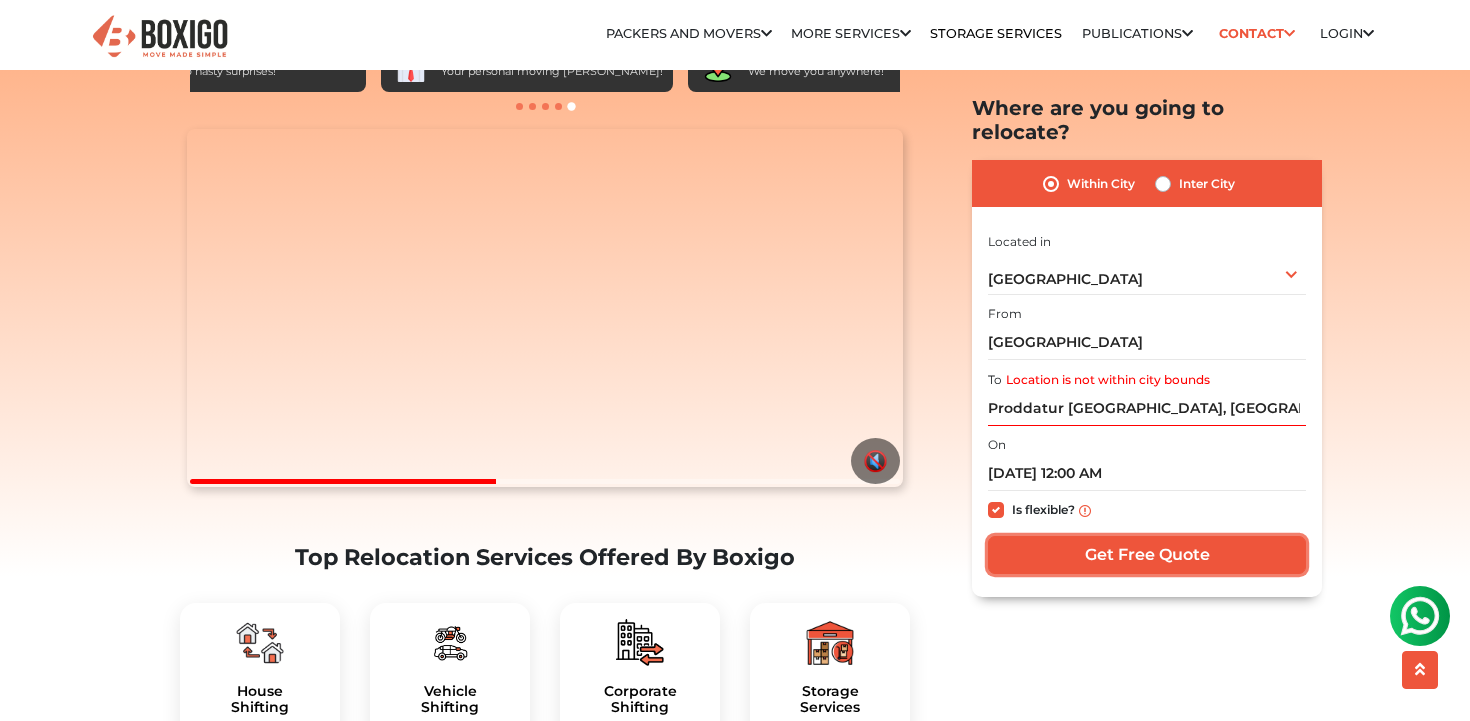 click on "Within City
Inter City
I am shifting my
1 BHK
2 BHK
3 BHK
3 + BHK
FEW ITEMS
1 BHK" at bounding box center [1147, 378] 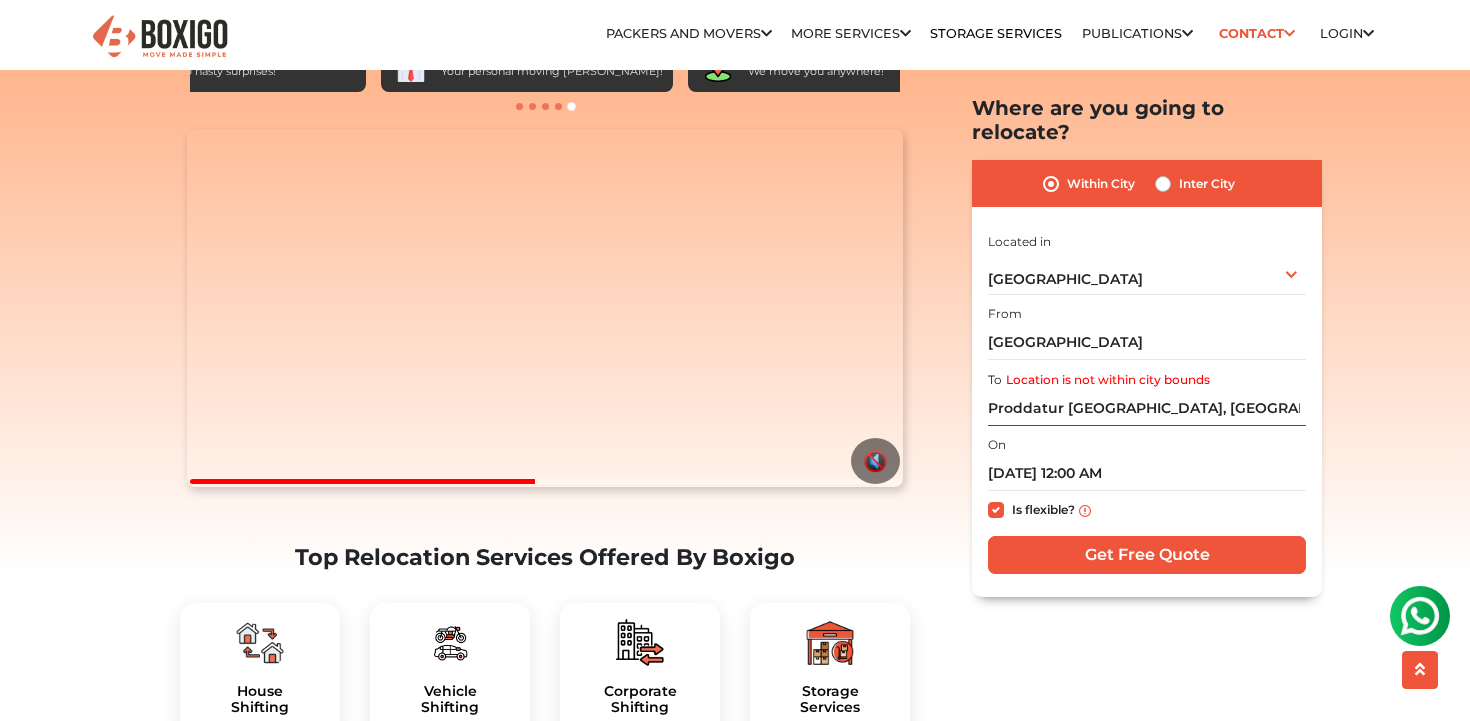 click on "Inter City" at bounding box center [1207, 184] 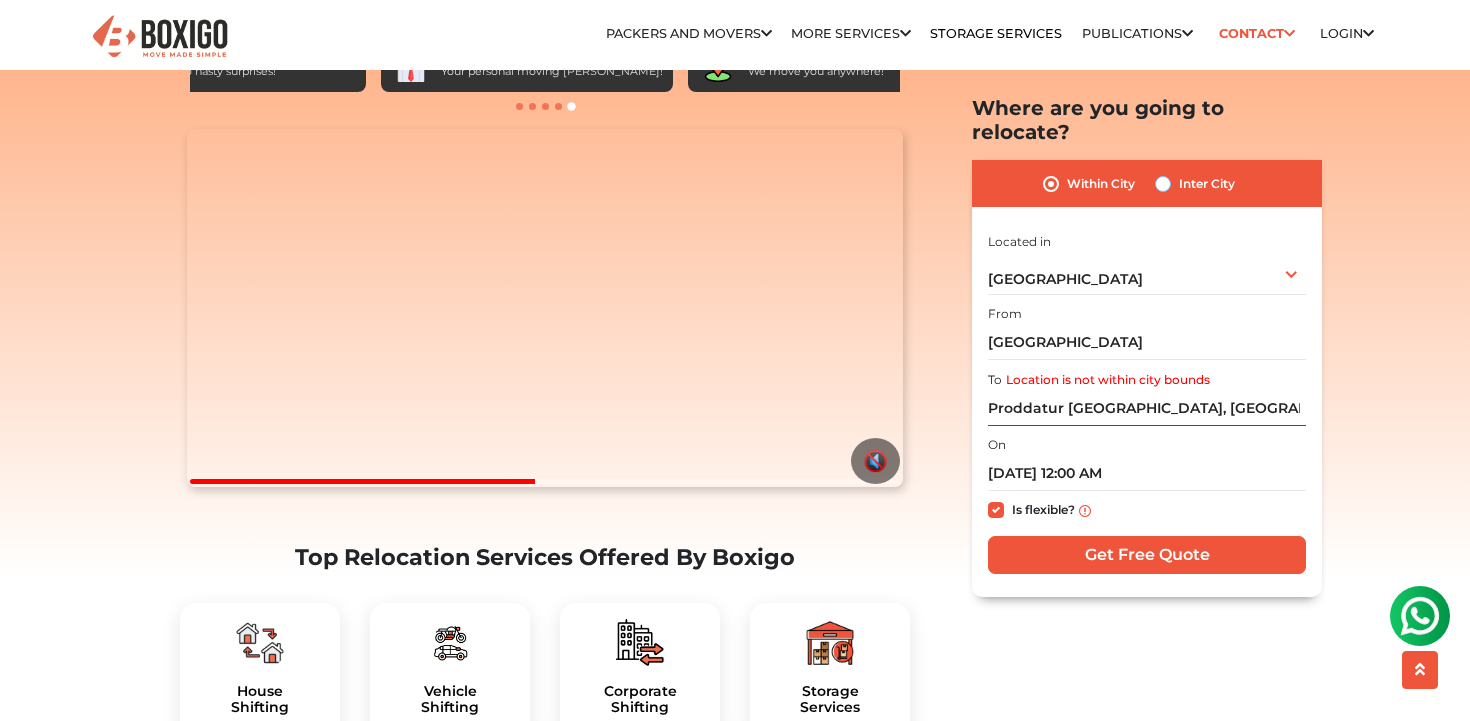 click on "Inter City" at bounding box center (1163, 182) 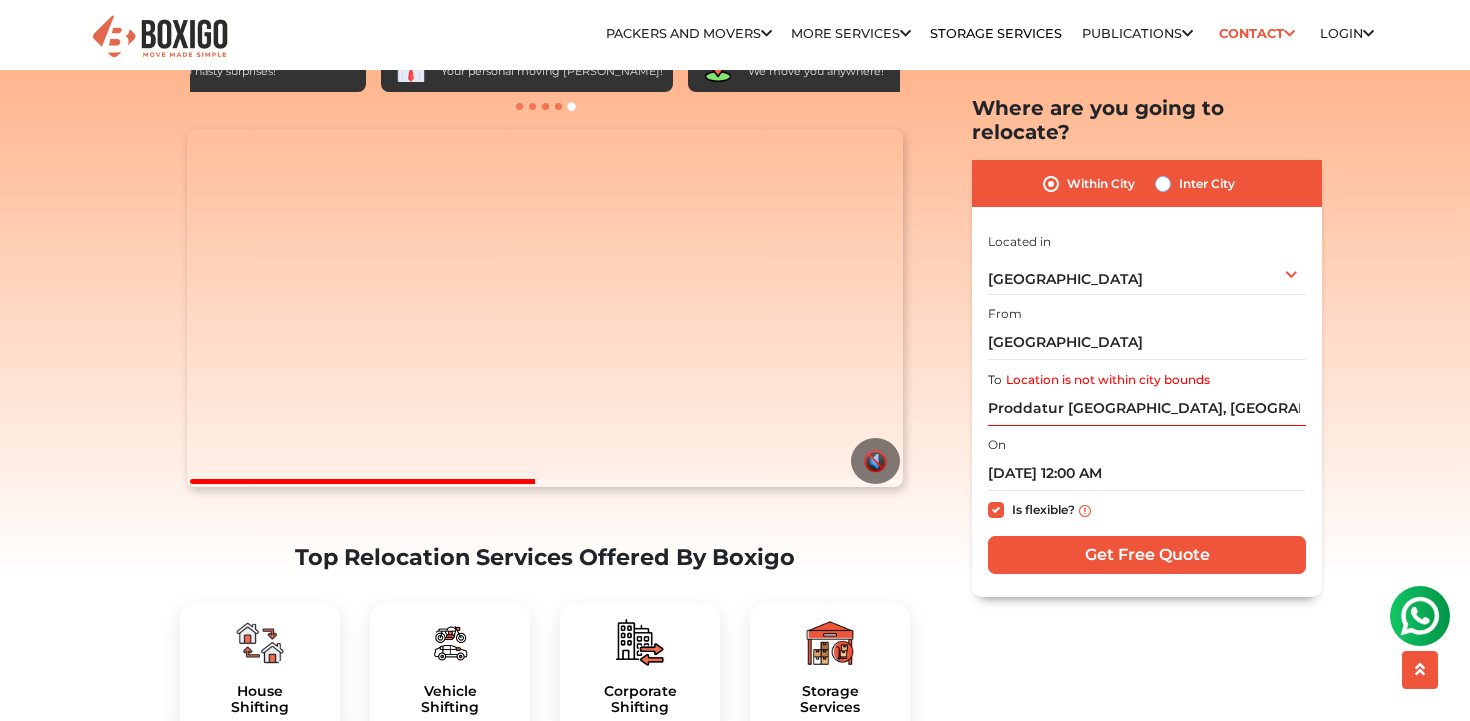 radio on "true" 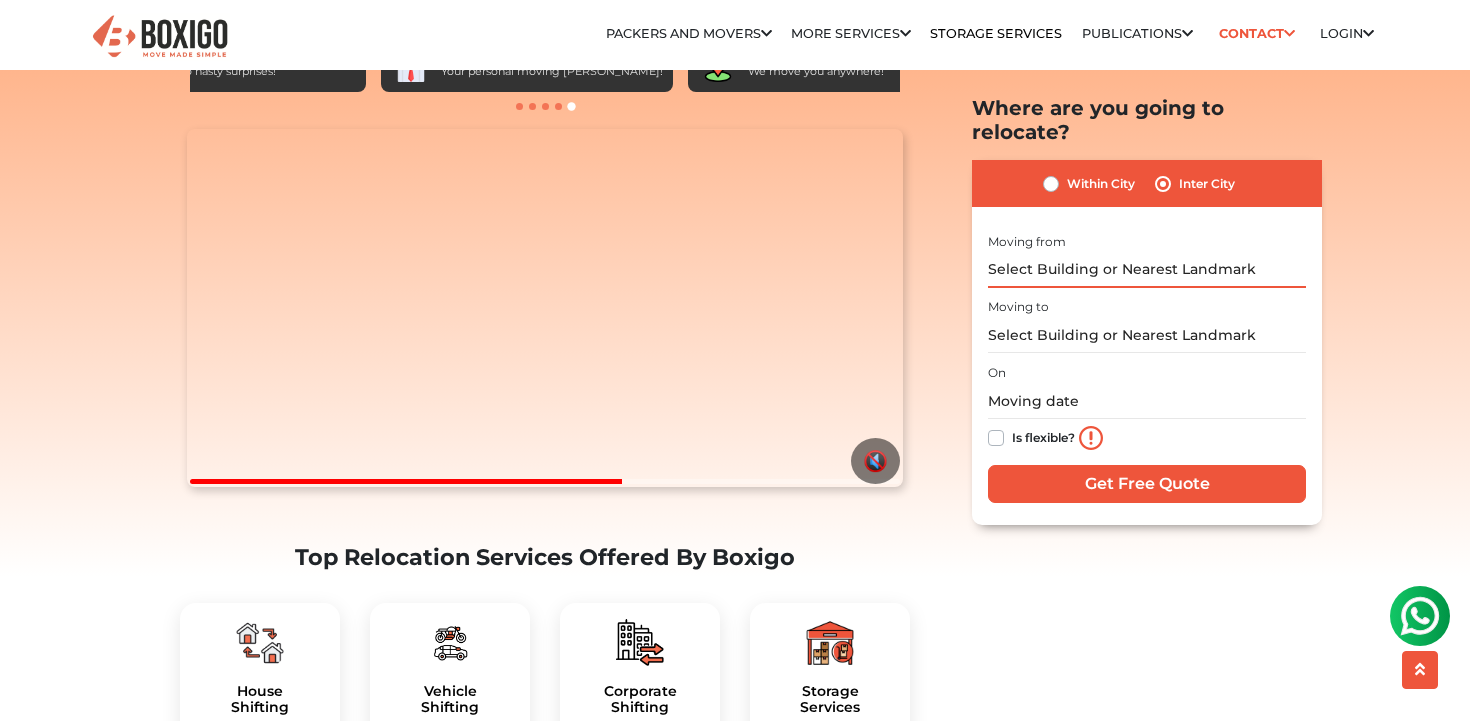 click at bounding box center [1147, 270] 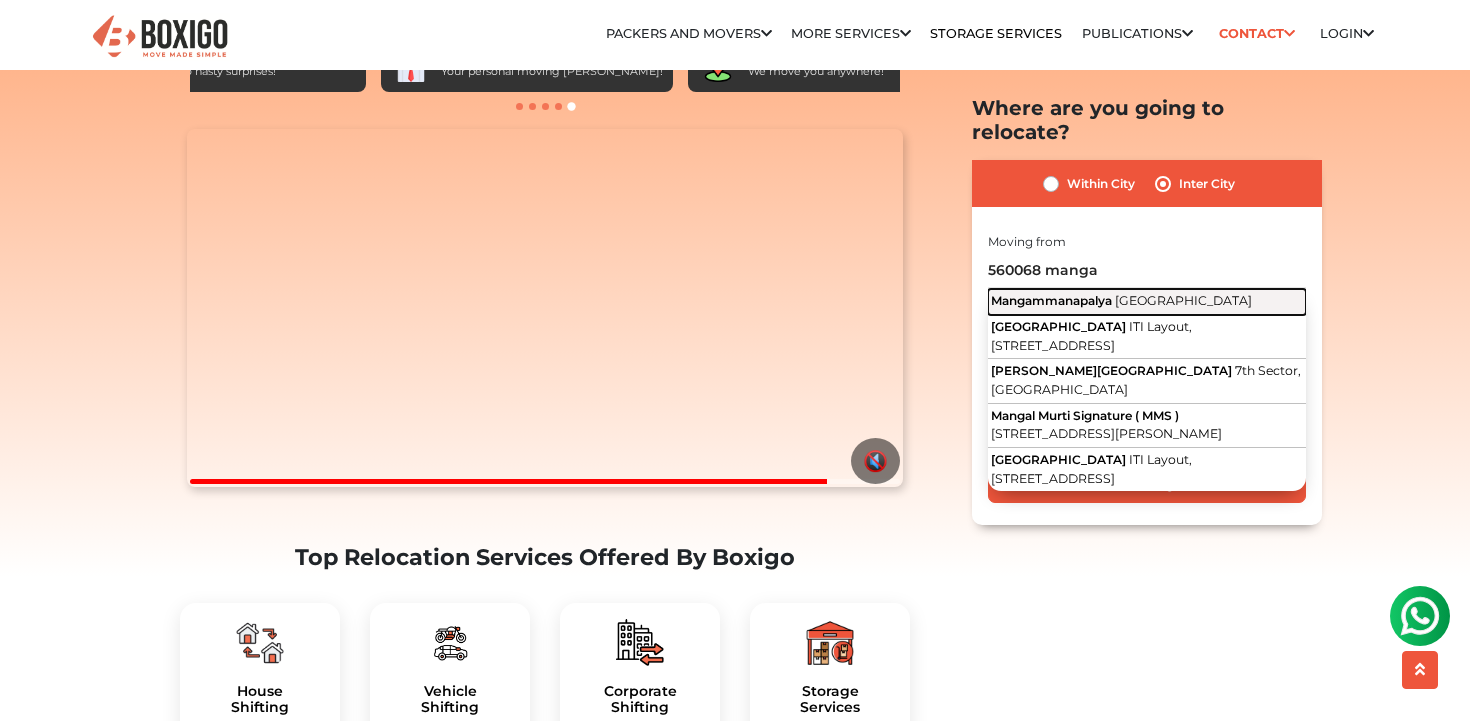 click on "Mangammanapalya" at bounding box center (1051, 300) 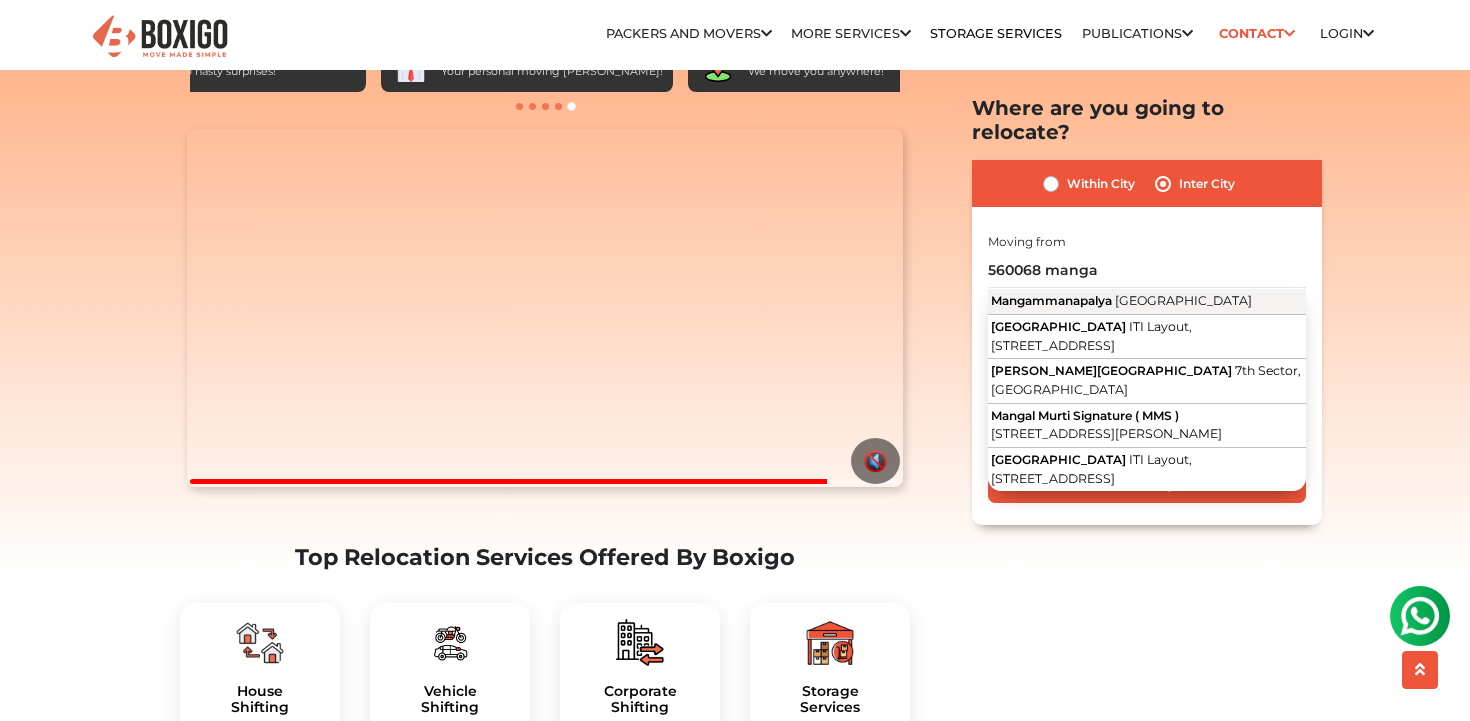 type on "Mangammanapalya, Bengaluru, Karnataka 560068" 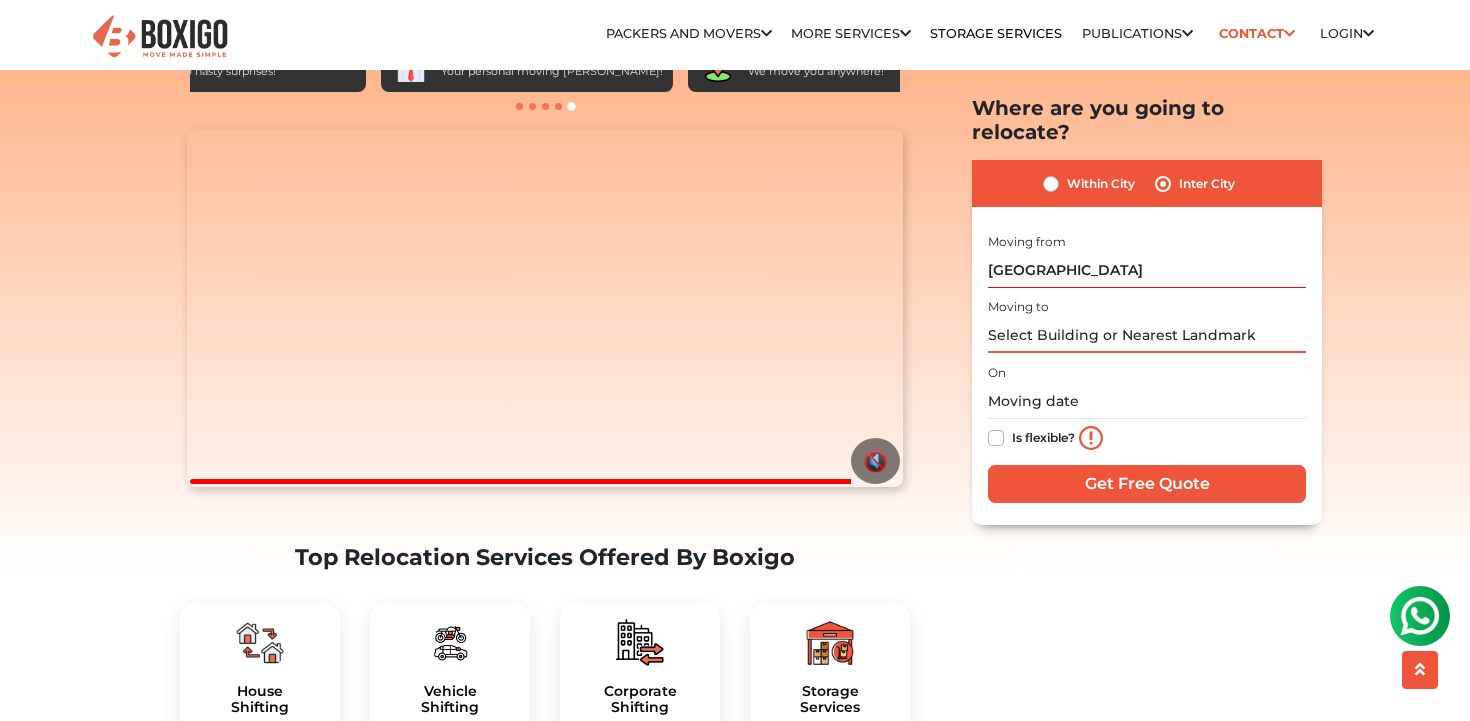 click at bounding box center (1147, 336) 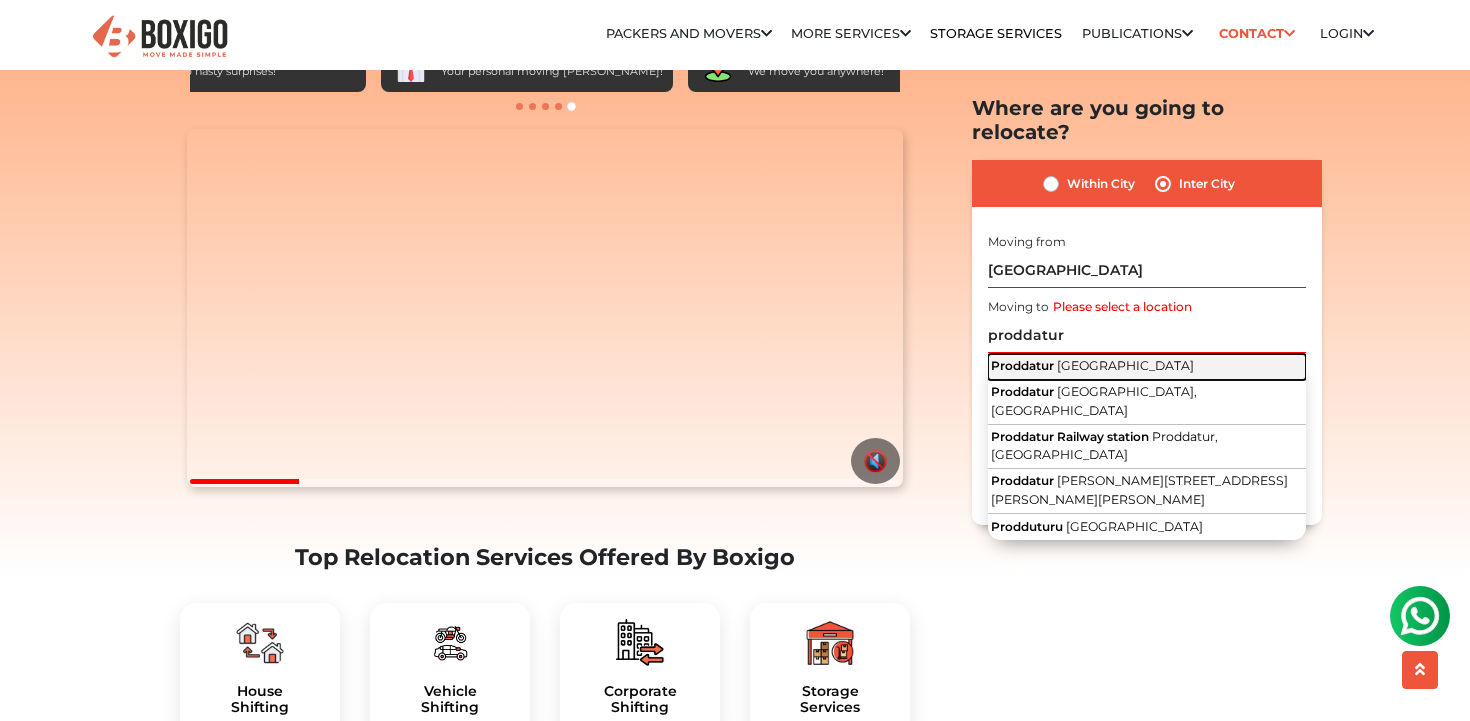 click on "[GEOGRAPHIC_DATA]" at bounding box center [1125, 366] 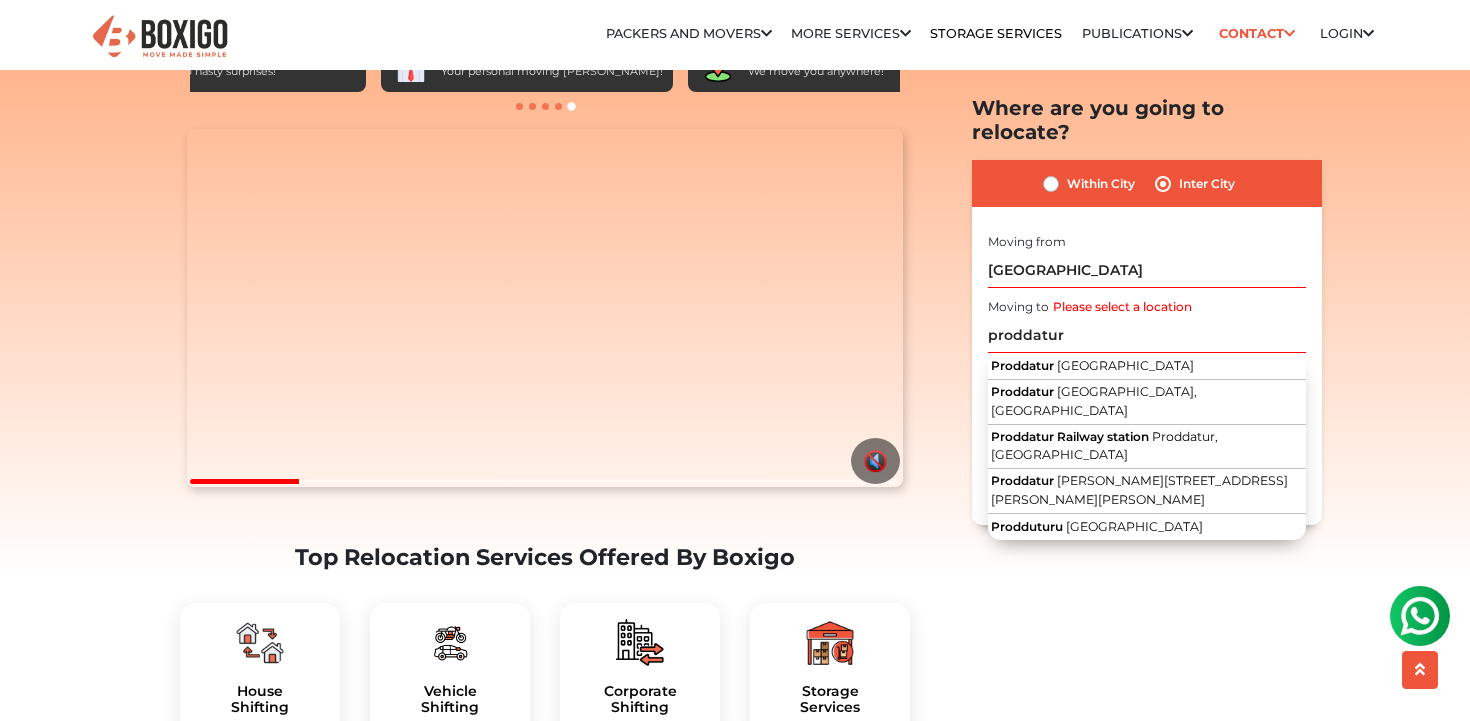type on "Proddatur, Andhra Pradesh" 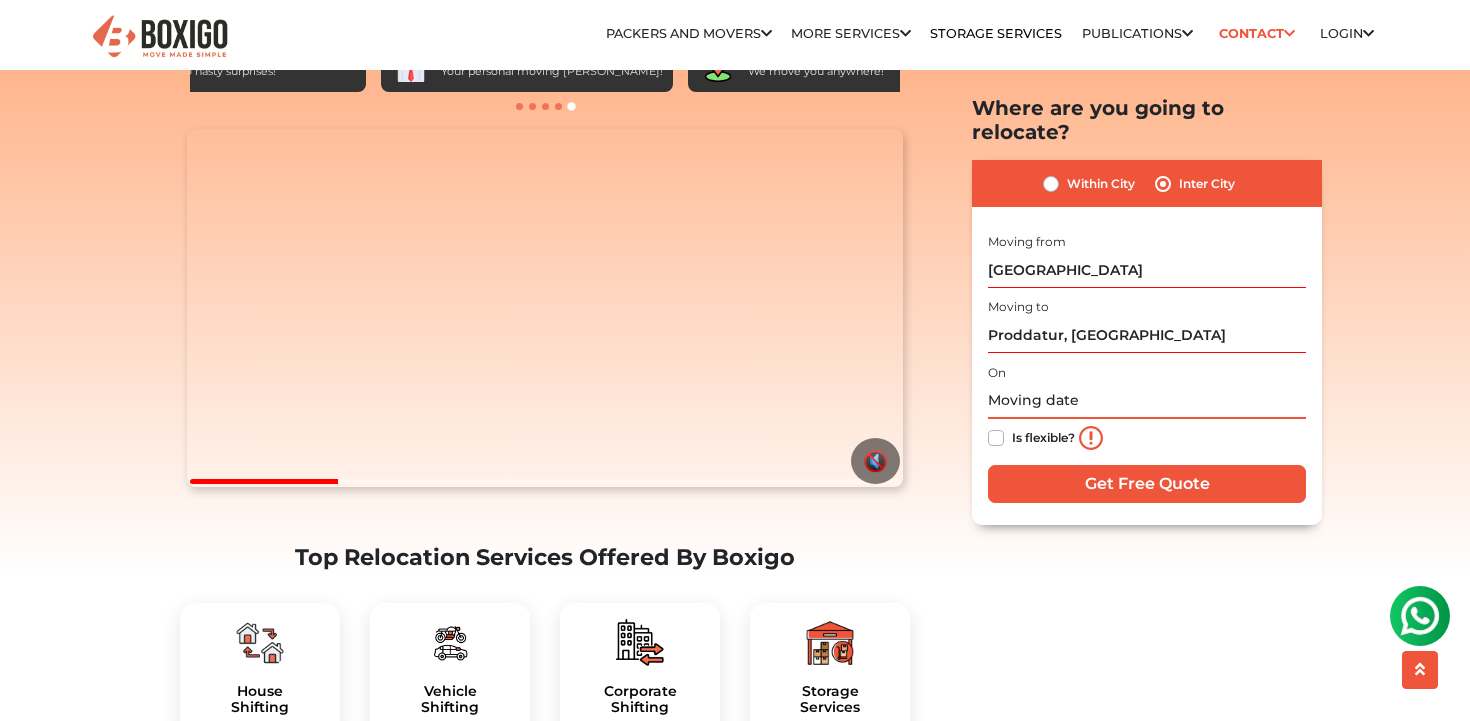 click at bounding box center (1147, 401) 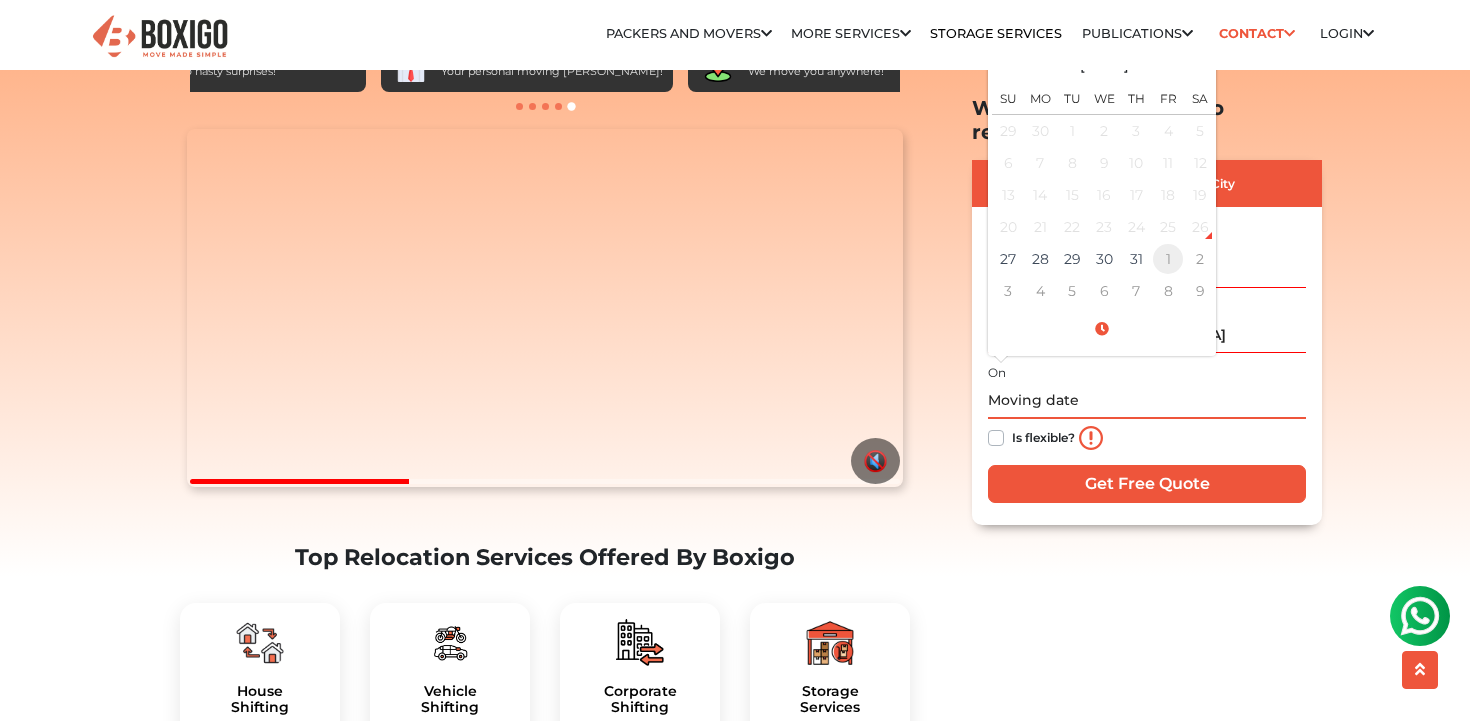 click on "1" at bounding box center [1168, 260] 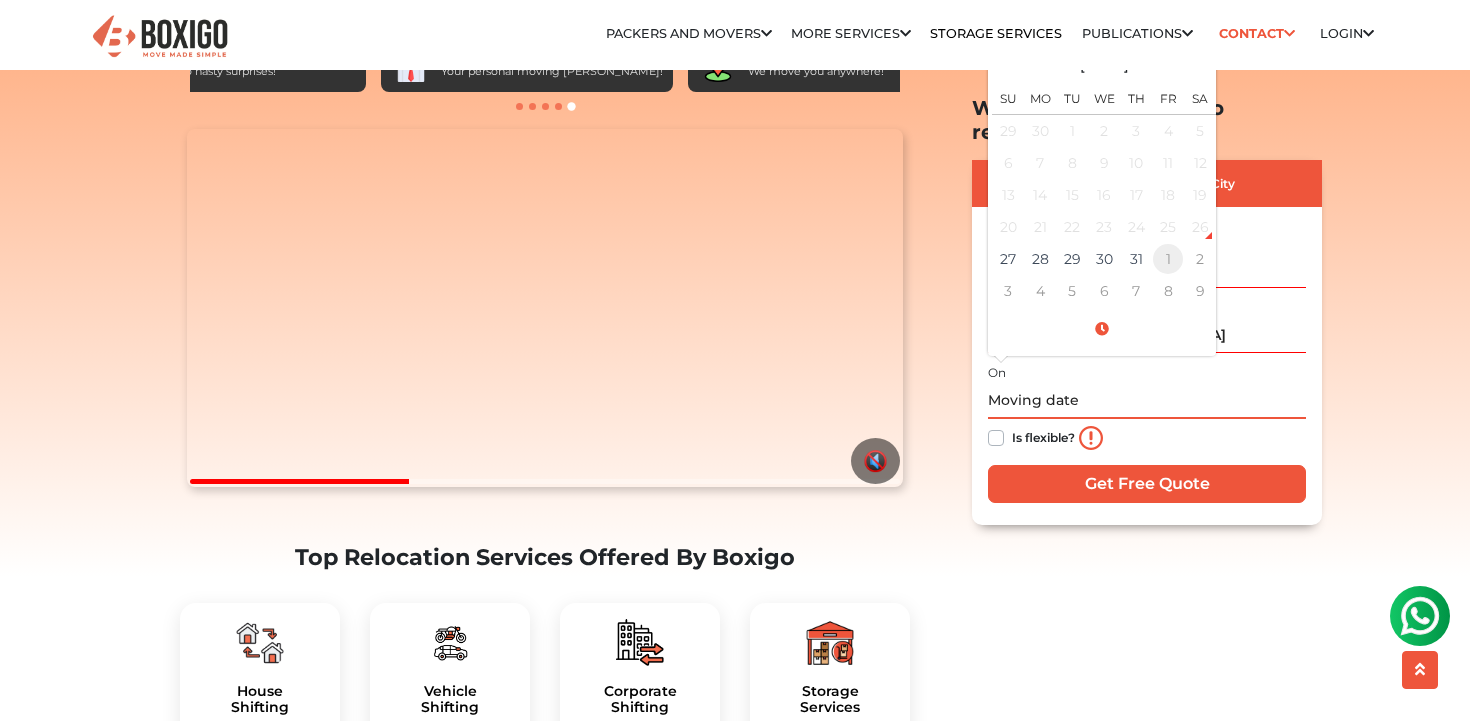 type on "08/01/2025 12:00 AM" 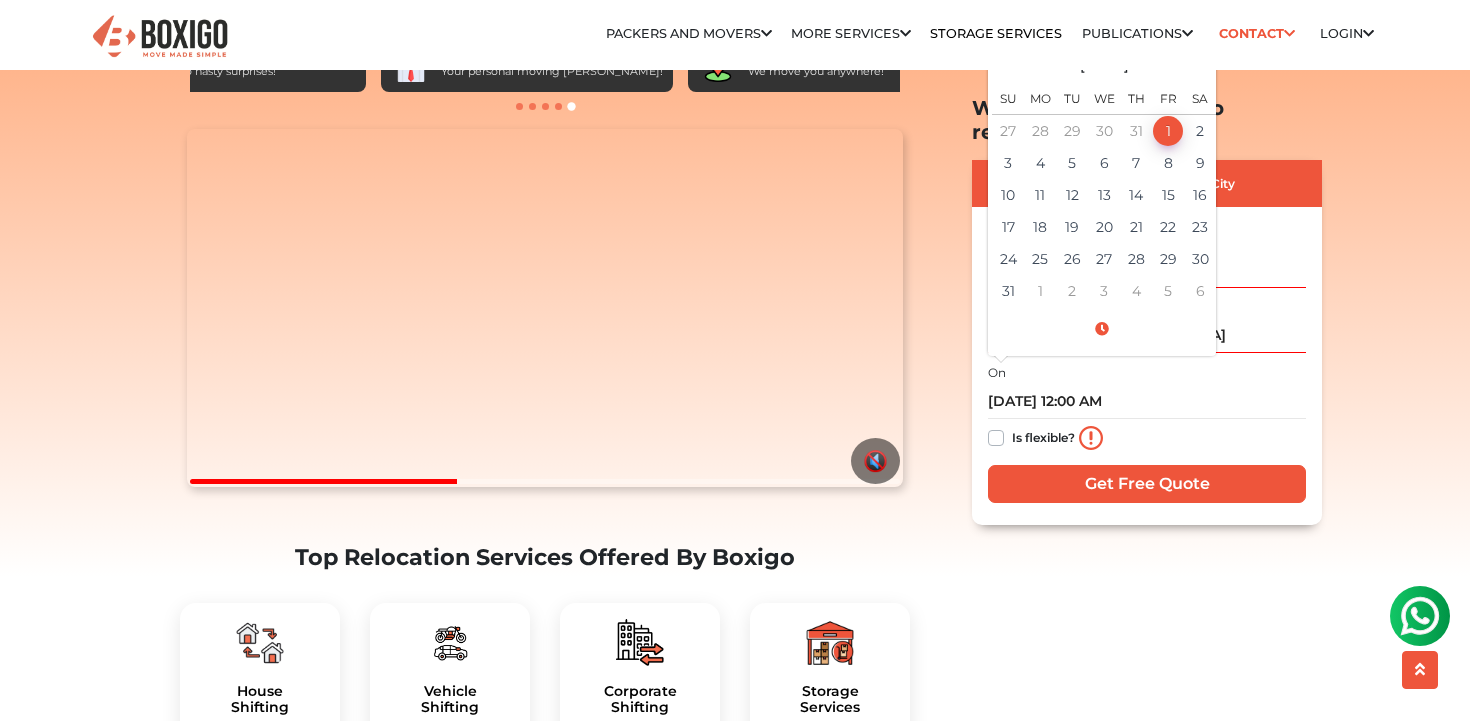 click on "Is flexible?" at bounding box center [1043, 436] 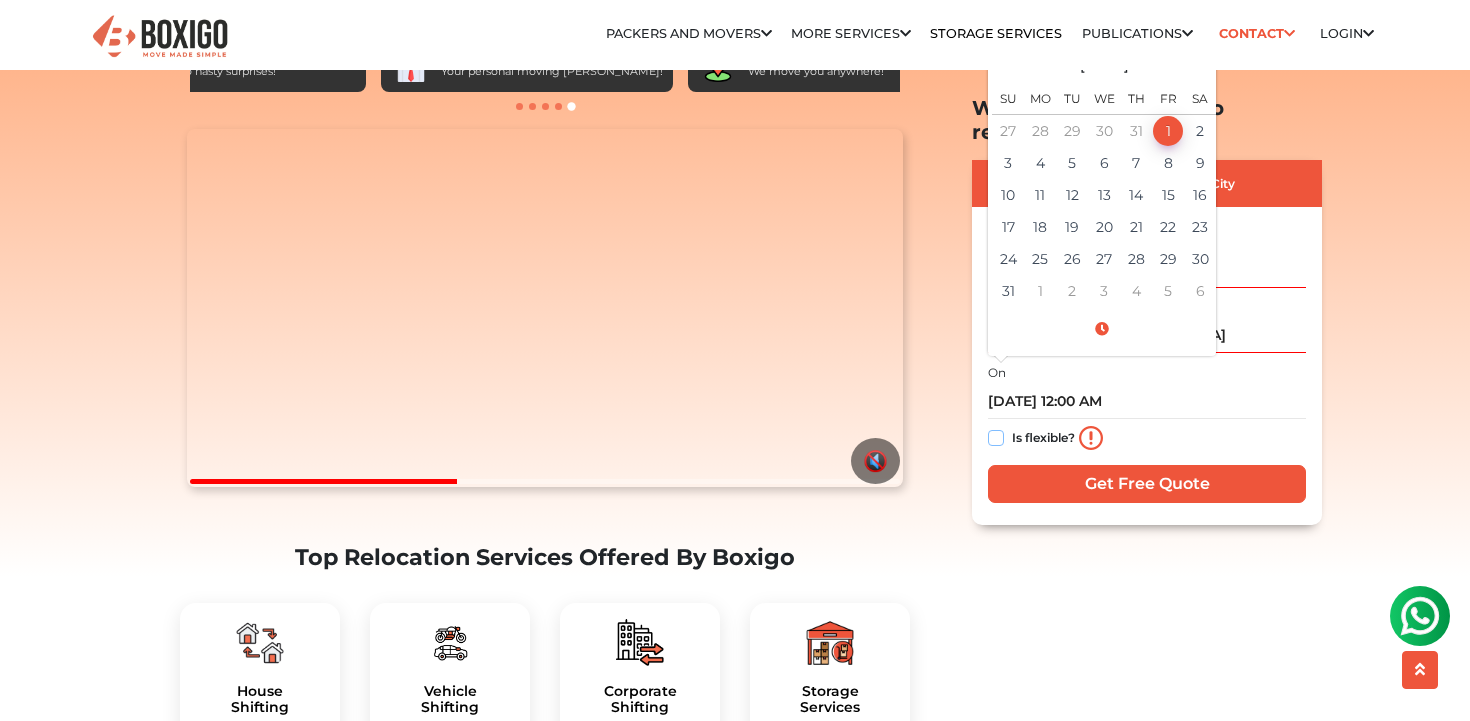 click on "Is flexible?" at bounding box center (996, 436) 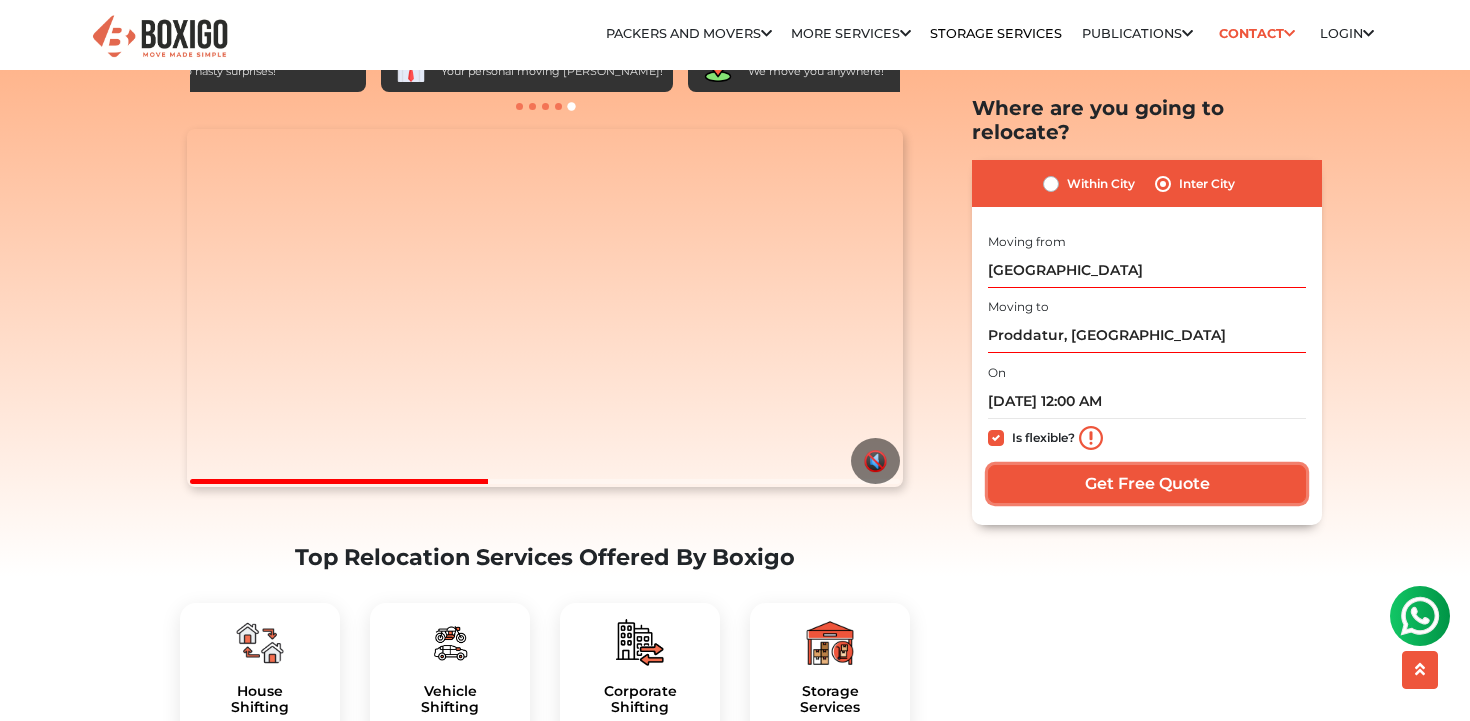 click on "Get Free Quote" at bounding box center (1147, 484) 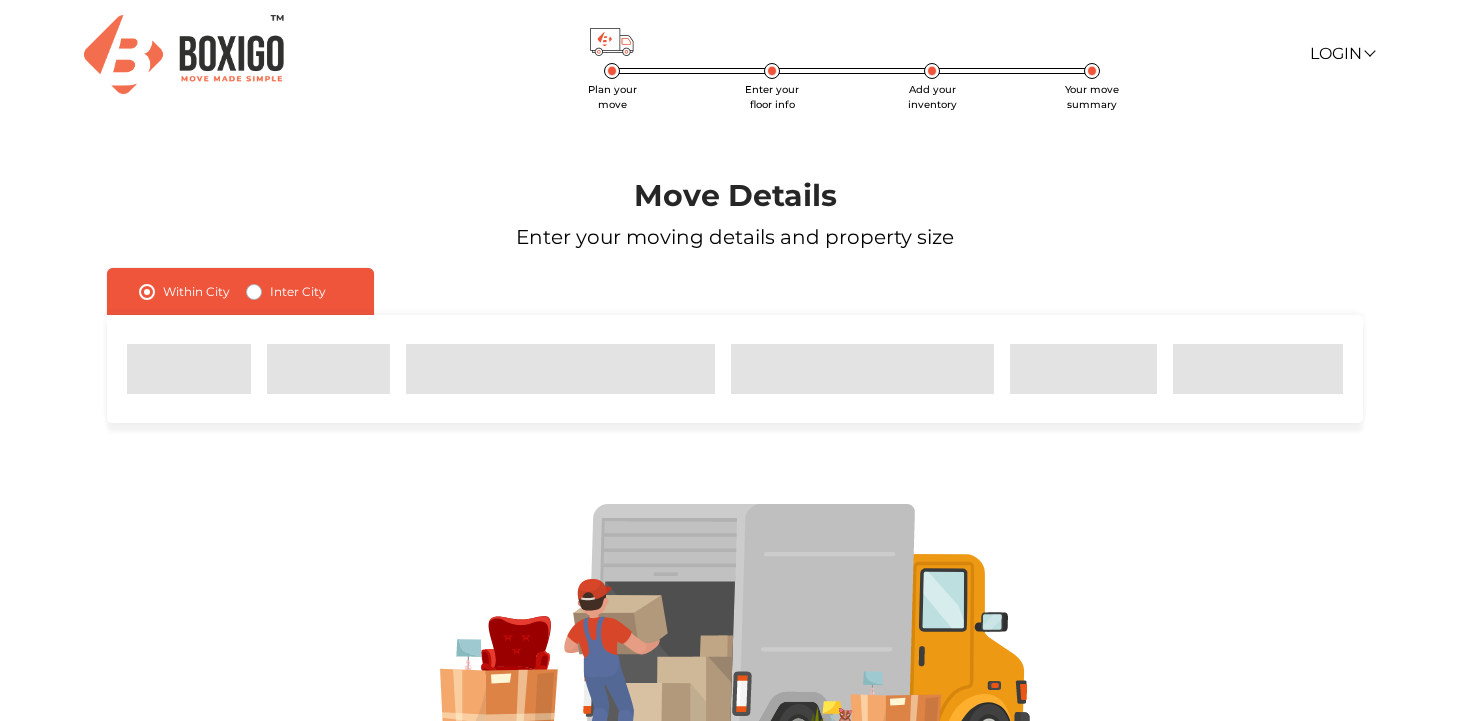 scroll, scrollTop: 0, scrollLeft: 0, axis: both 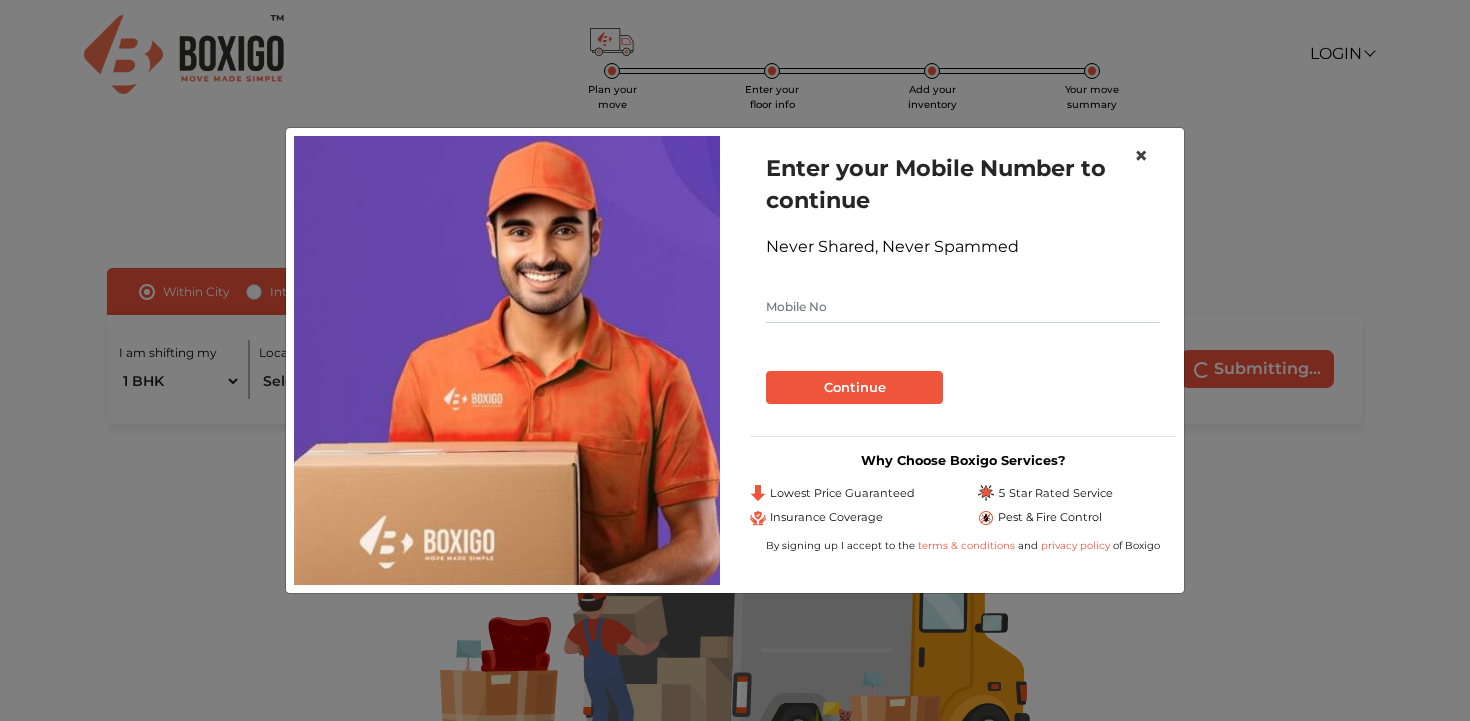 click on "×" at bounding box center [1141, 155] 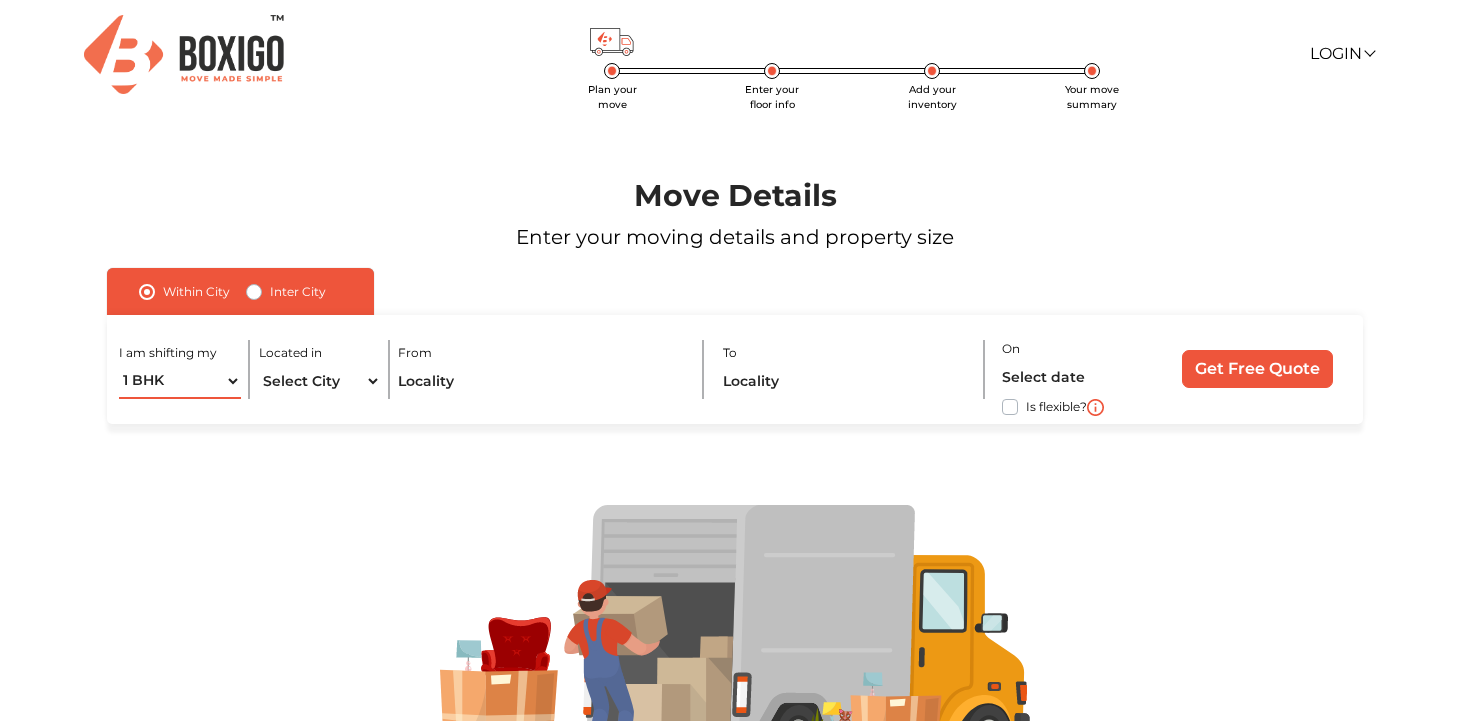 click on "1 BHK 2 BHK 3 BHK 3 + BHK FEW ITEMS" at bounding box center (180, 381) 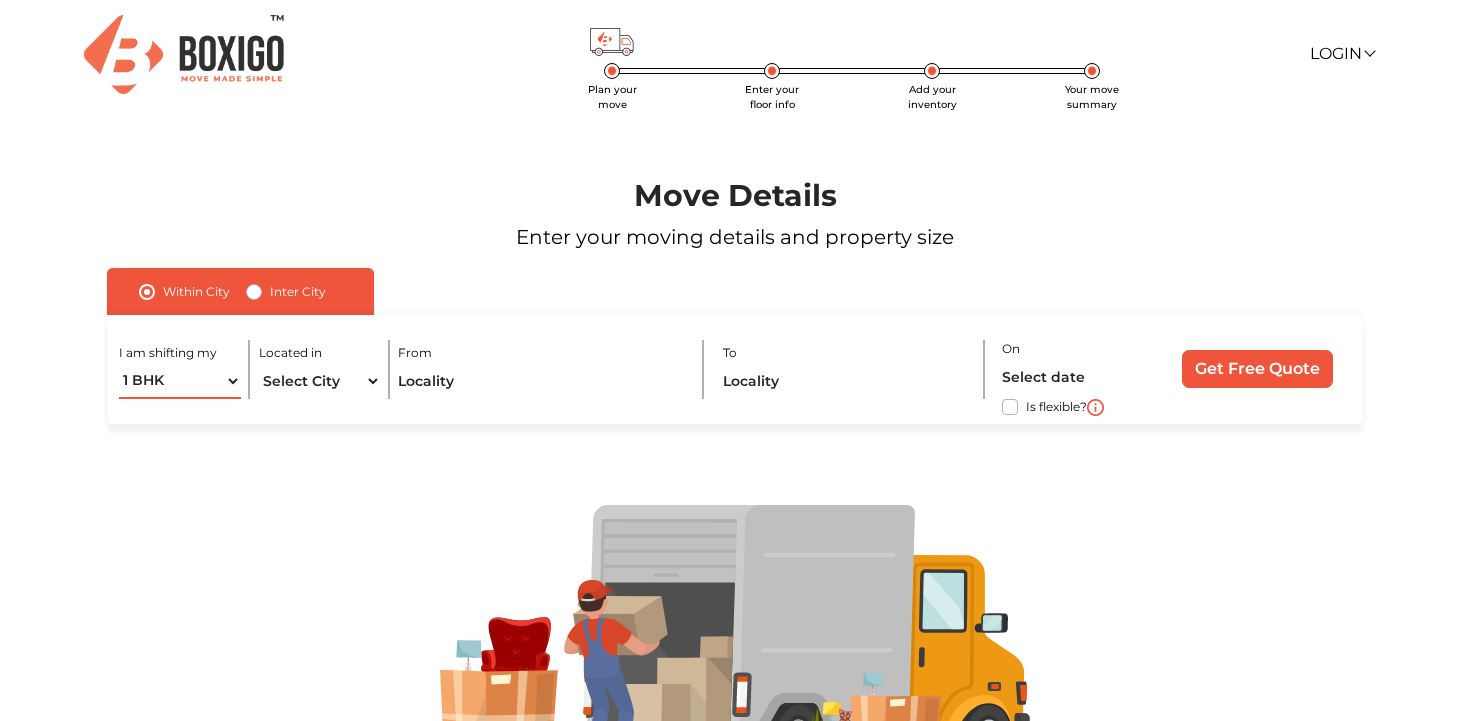 select on "FEW ITEMS" 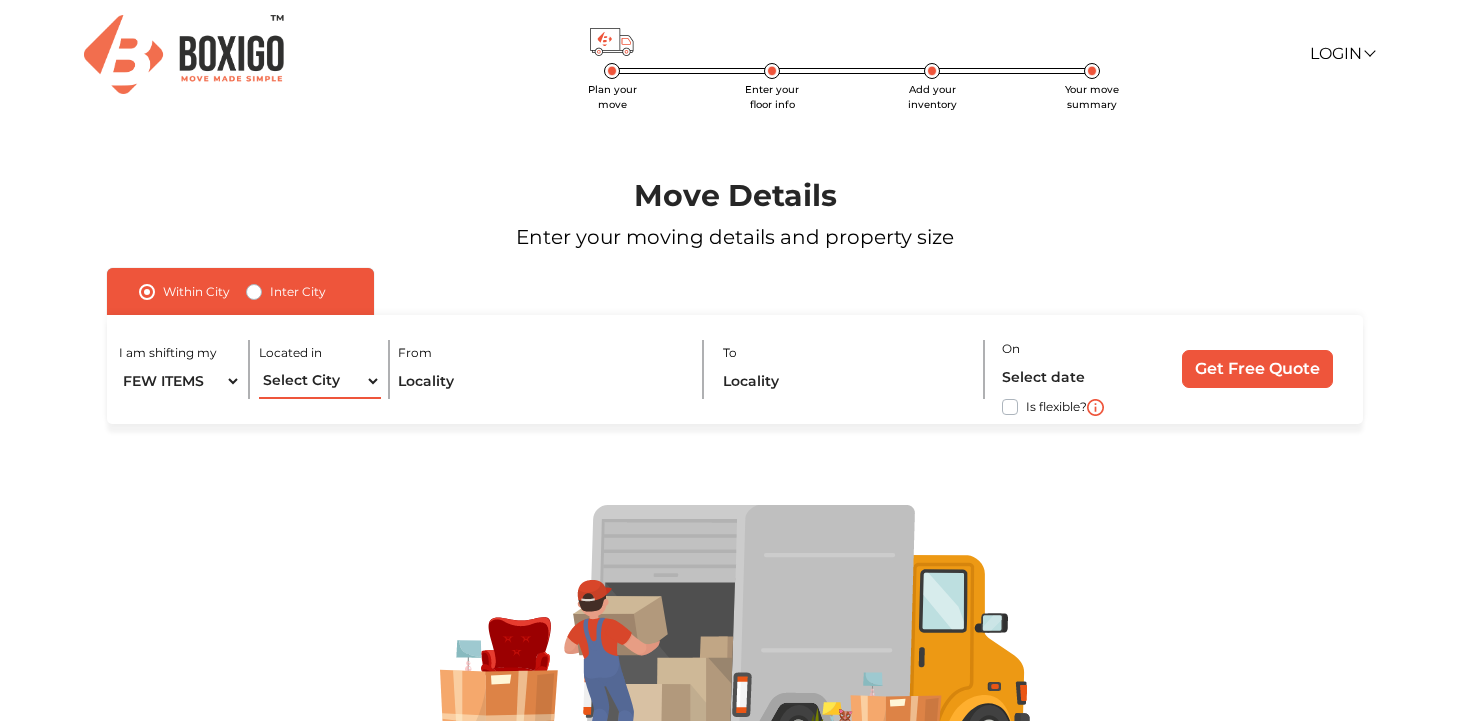 click on "Select City [GEOGRAPHIC_DATA] [GEOGRAPHIC_DATA] [GEOGRAPHIC_DATA] [GEOGRAPHIC_DATA] [GEOGRAPHIC_DATA] [GEOGRAPHIC_DATA] [GEOGRAPHIC_DATA] [GEOGRAPHIC_DATA] [GEOGRAPHIC_DATA] [GEOGRAPHIC_DATA] [GEOGRAPHIC_DATA] [GEOGRAPHIC_DATA] [GEOGRAPHIC_DATA] [GEOGRAPHIC_DATA] [GEOGRAPHIC_DATA] & [GEOGRAPHIC_DATA] [GEOGRAPHIC_DATA] [GEOGRAPHIC_DATA] [GEOGRAPHIC_DATA] [GEOGRAPHIC_DATA] [GEOGRAPHIC_DATA] [GEOGRAPHIC_DATA] [GEOGRAPHIC_DATA] [GEOGRAPHIC_DATA] [GEOGRAPHIC_DATA] [GEOGRAPHIC_DATA] [GEOGRAPHIC_DATA] [GEOGRAPHIC_DATA] [GEOGRAPHIC_DATA] [GEOGRAPHIC_DATA] [GEOGRAPHIC_DATA] [GEOGRAPHIC_DATA] [GEOGRAPHIC_DATA] [GEOGRAPHIC_DATA] [GEOGRAPHIC_DATA] [GEOGRAPHIC_DATA] [GEOGRAPHIC_DATA]" at bounding box center (320, 381) 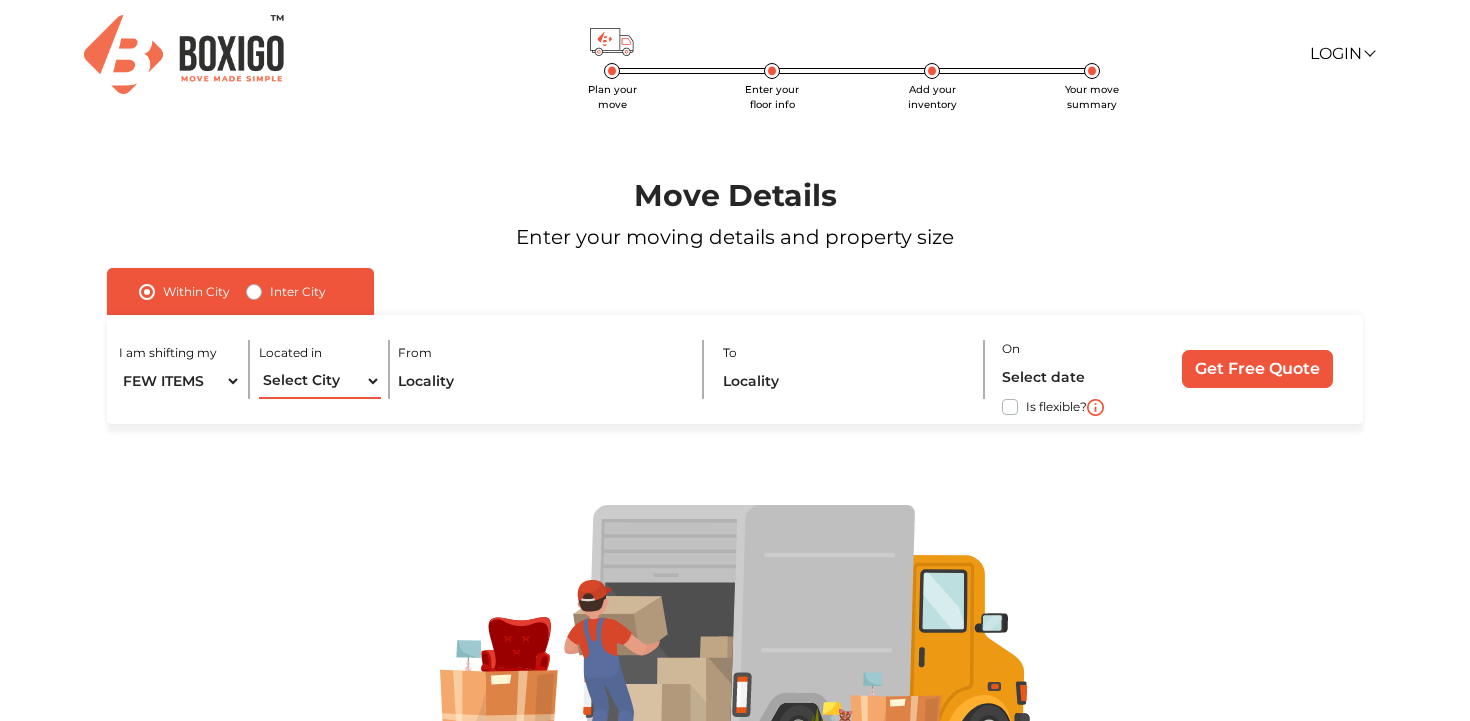 select on "[GEOGRAPHIC_DATA]" 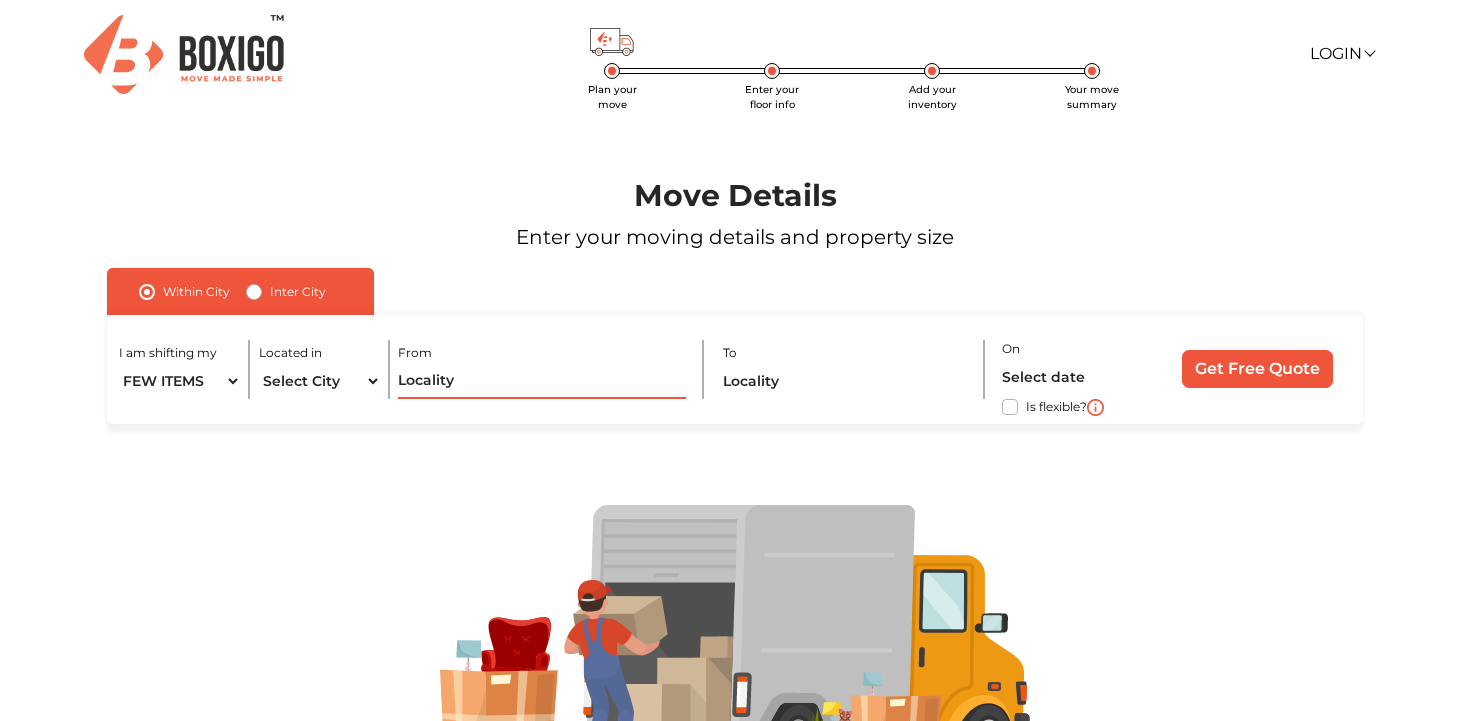 click at bounding box center (541, 381) 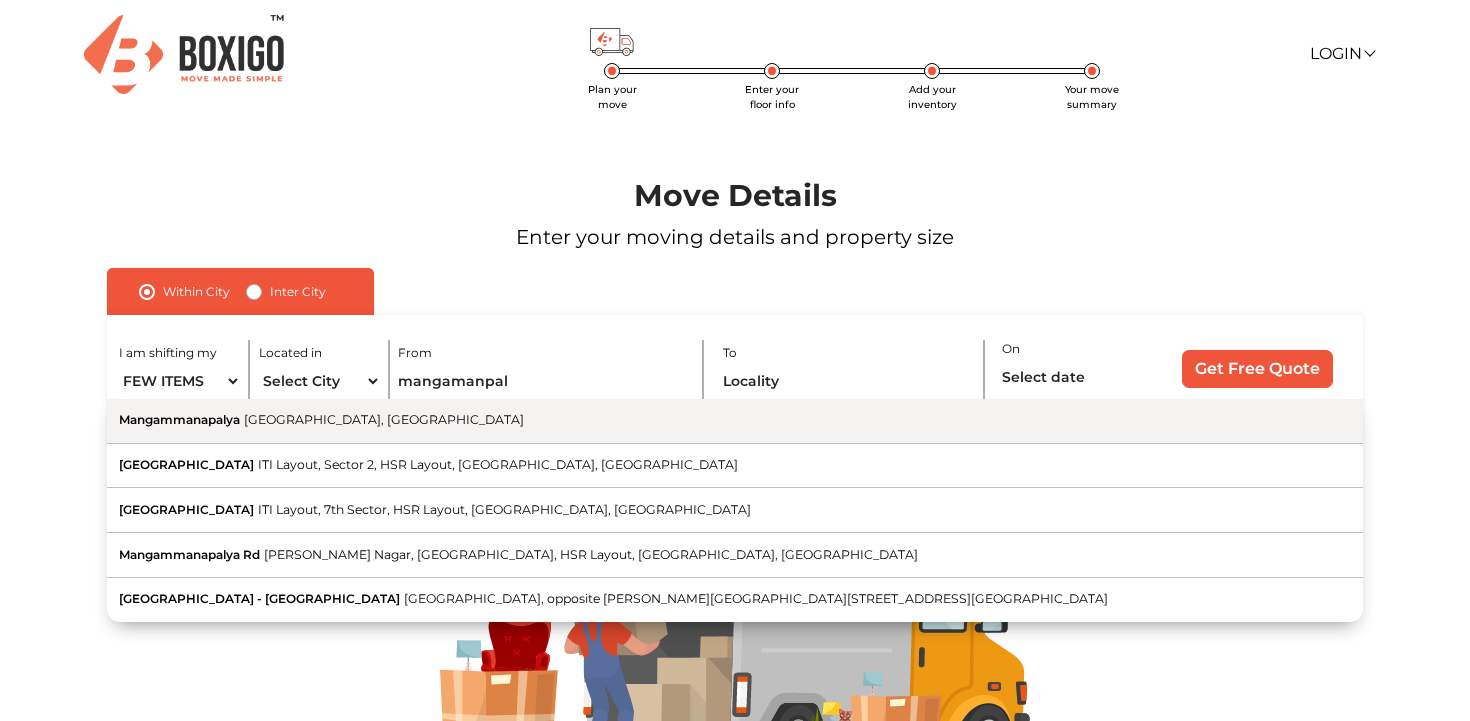 click on "Mangammanapalya [GEOGRAPHIC_DATA], [GEOGRAPHIC_DATA]" at bounding box center (735, 421) 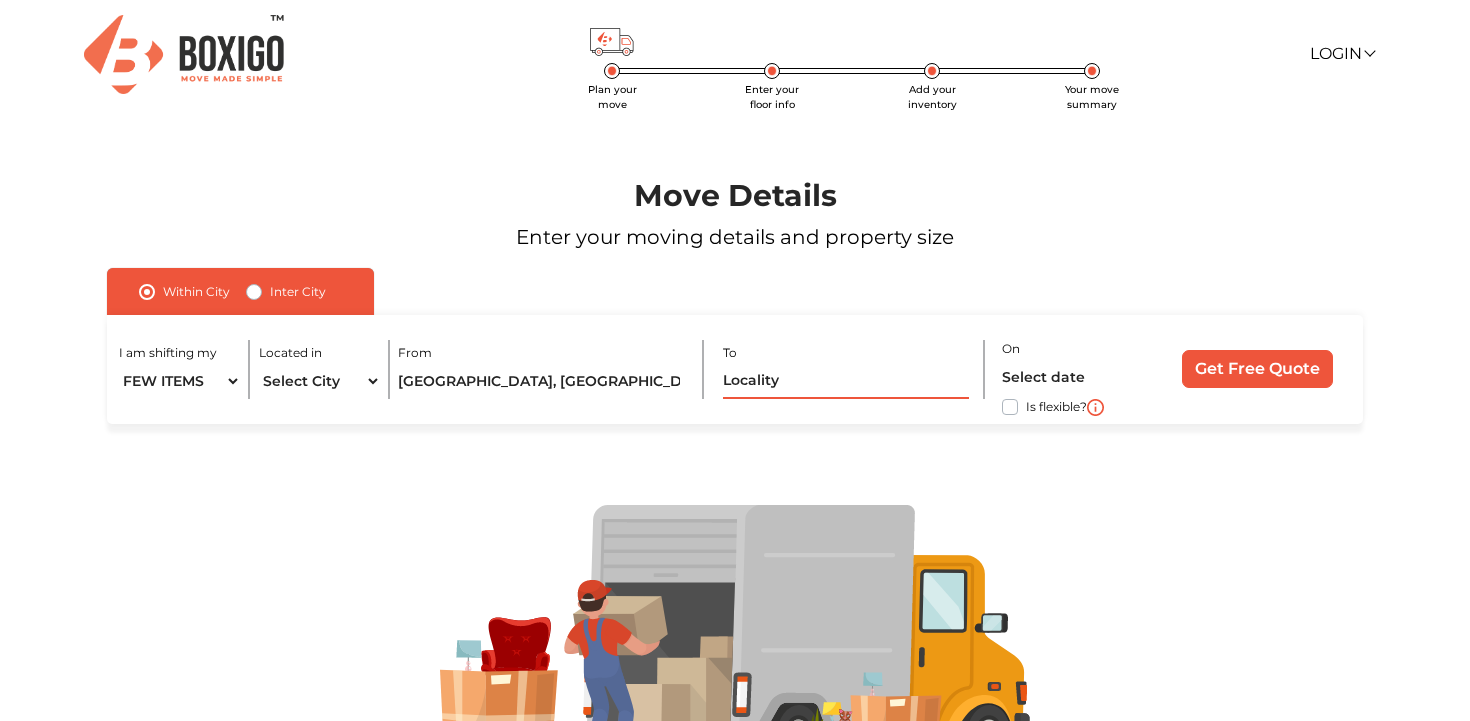 click at bounding box center (846, 381) 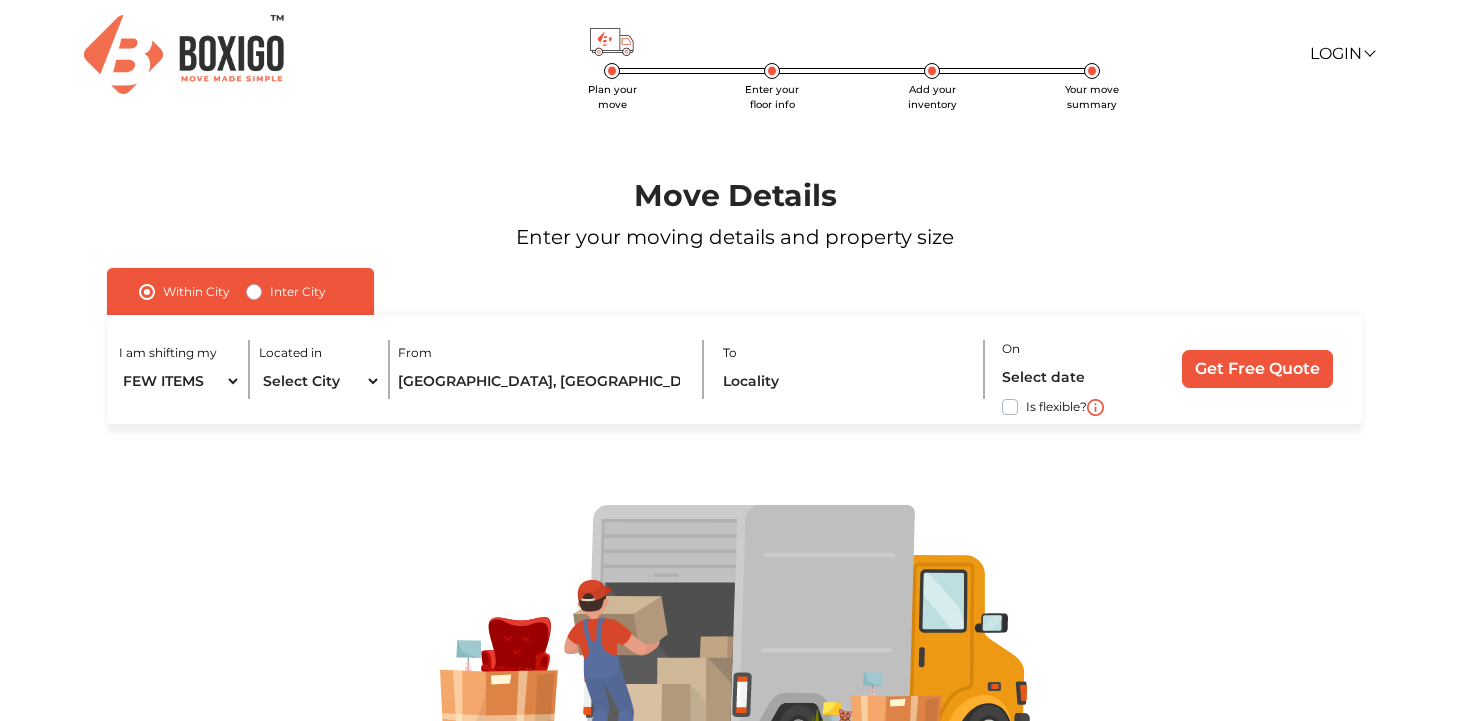 click on "Within [GEOGRAPHIC_DATA]" at bounding box center [240, 291] 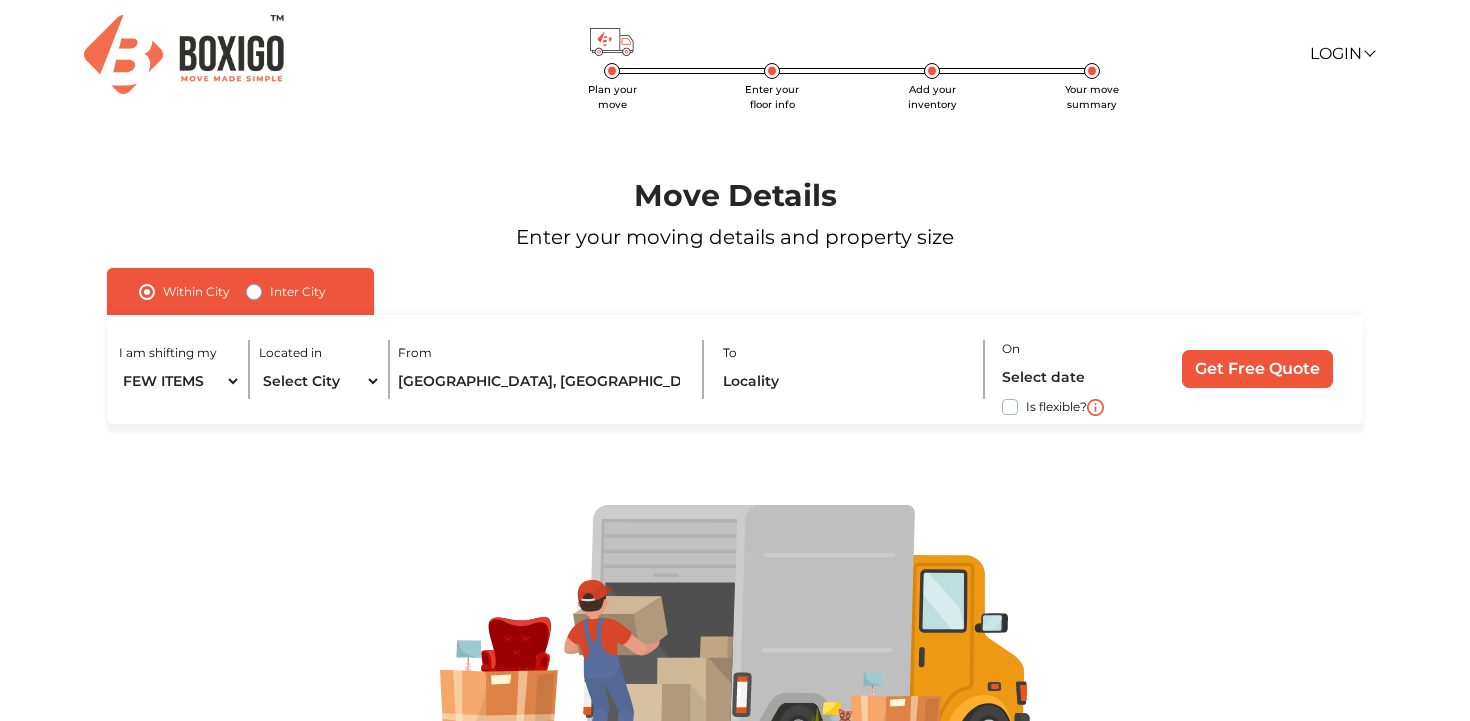 click on "Inter City" at bounding box center (254, 290) 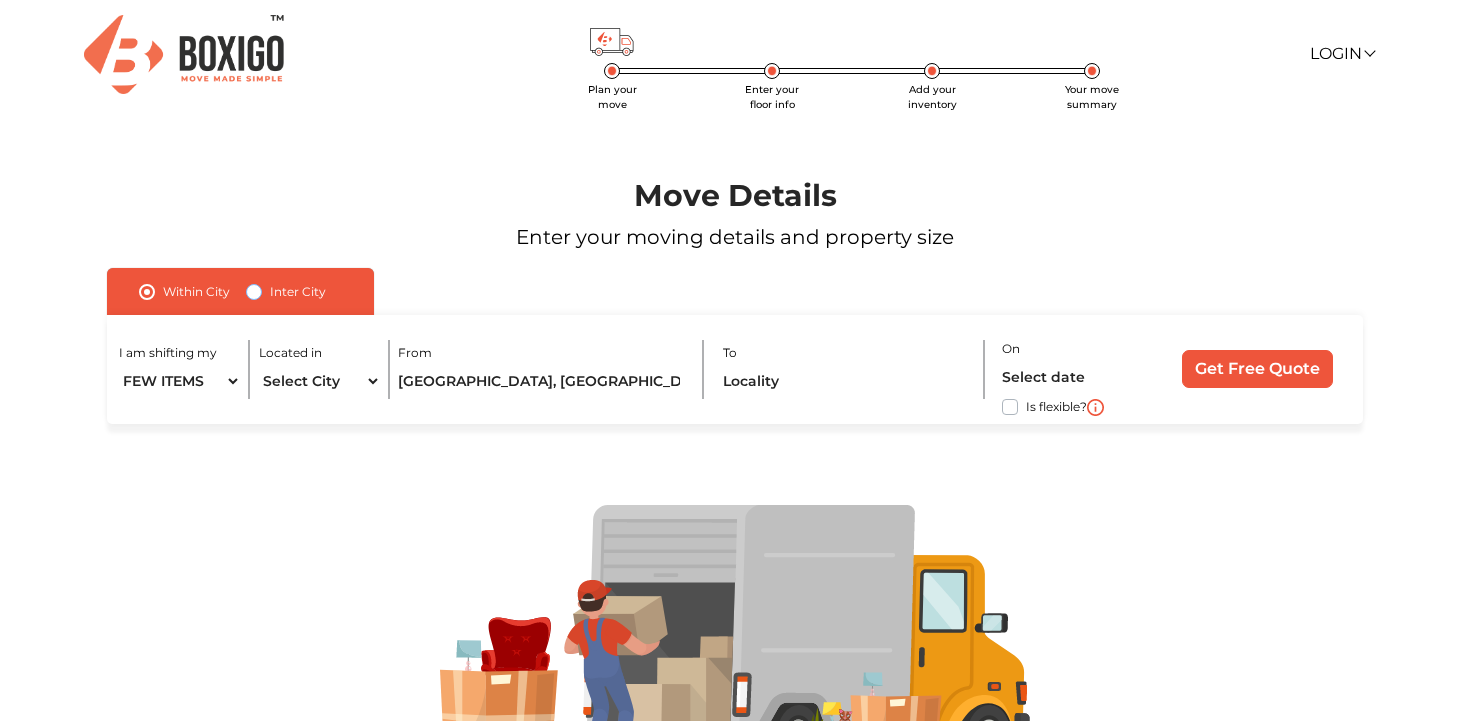 radio on "true" 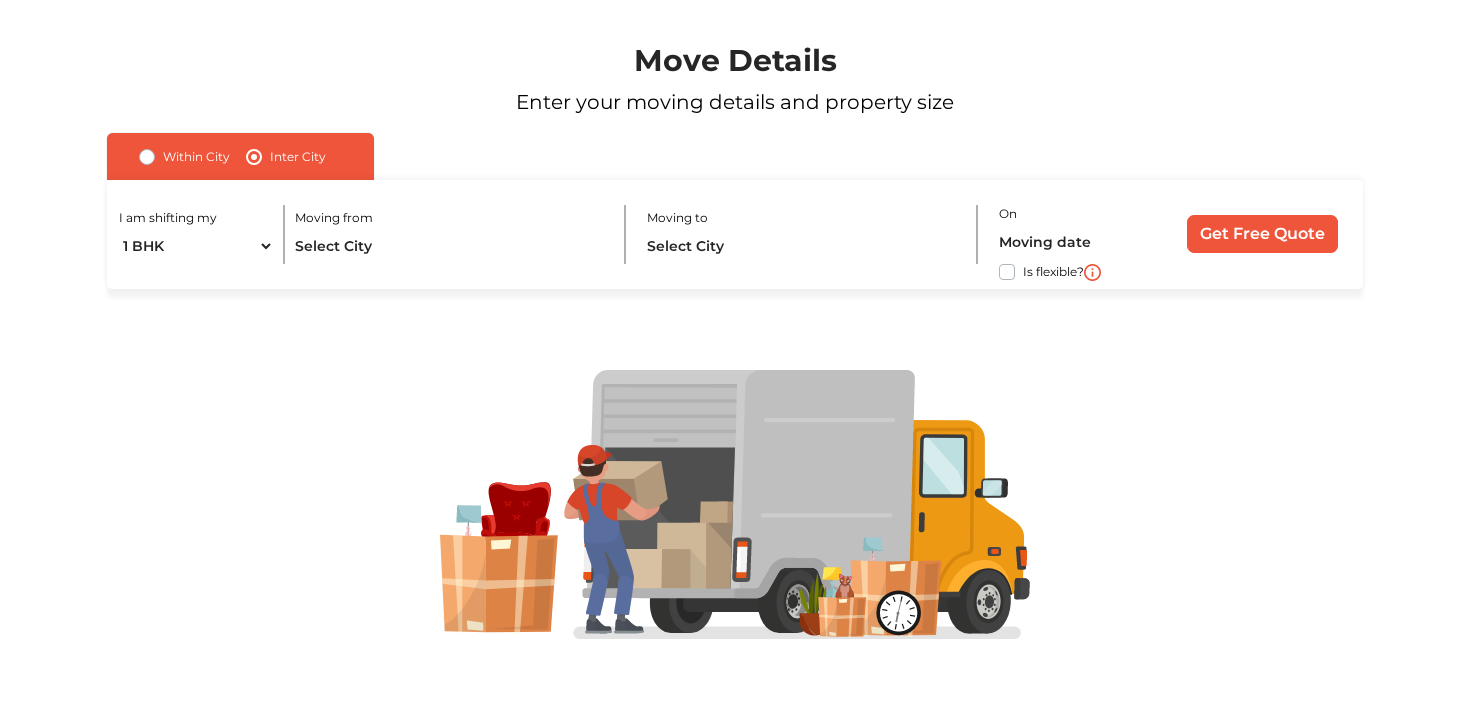 scroll, scrollTop: 0, scrollLeft: 0, axis: both 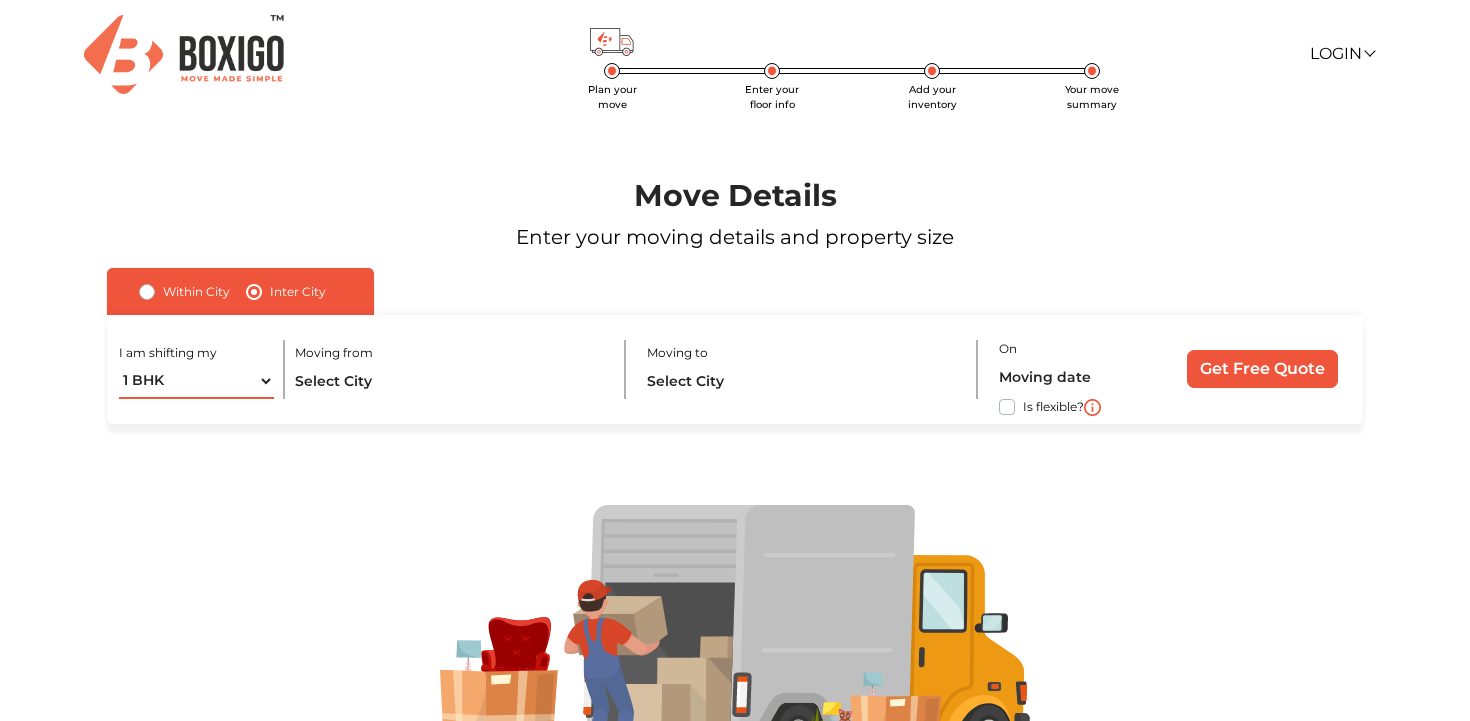 click on "1 BHK 2 BHK 3 BHK 3 + BHK FEW ITEMS" at bounding box center [196, 381] 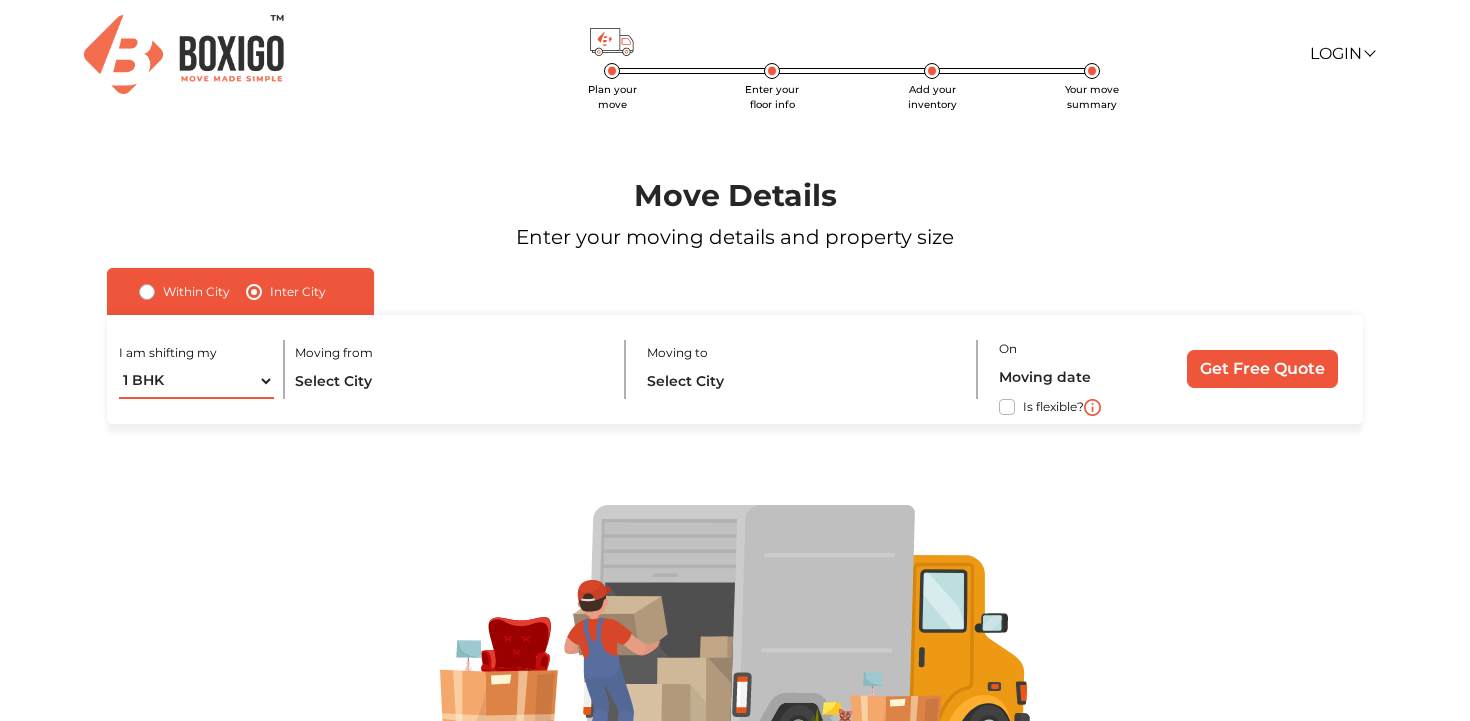 select on "FEW ITEMS" 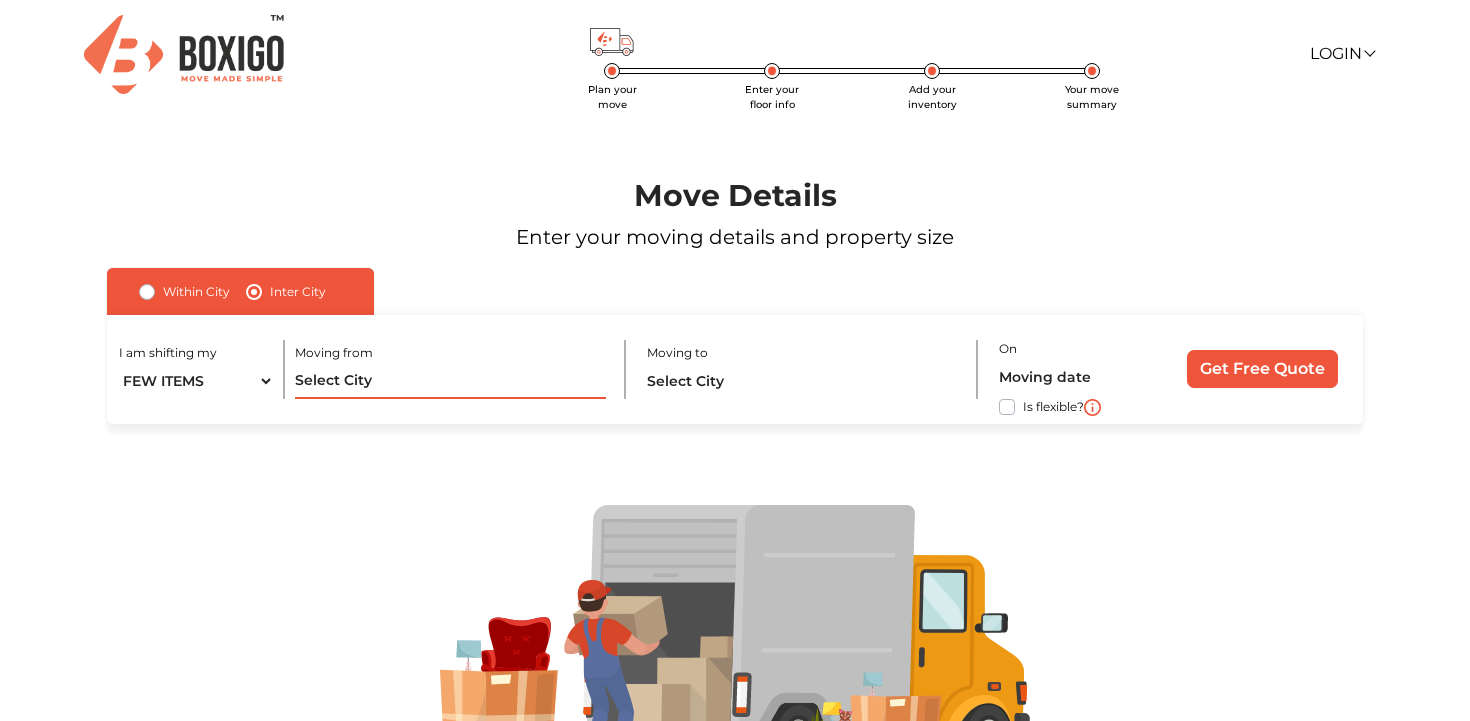 click at bounding box center (450, 381) 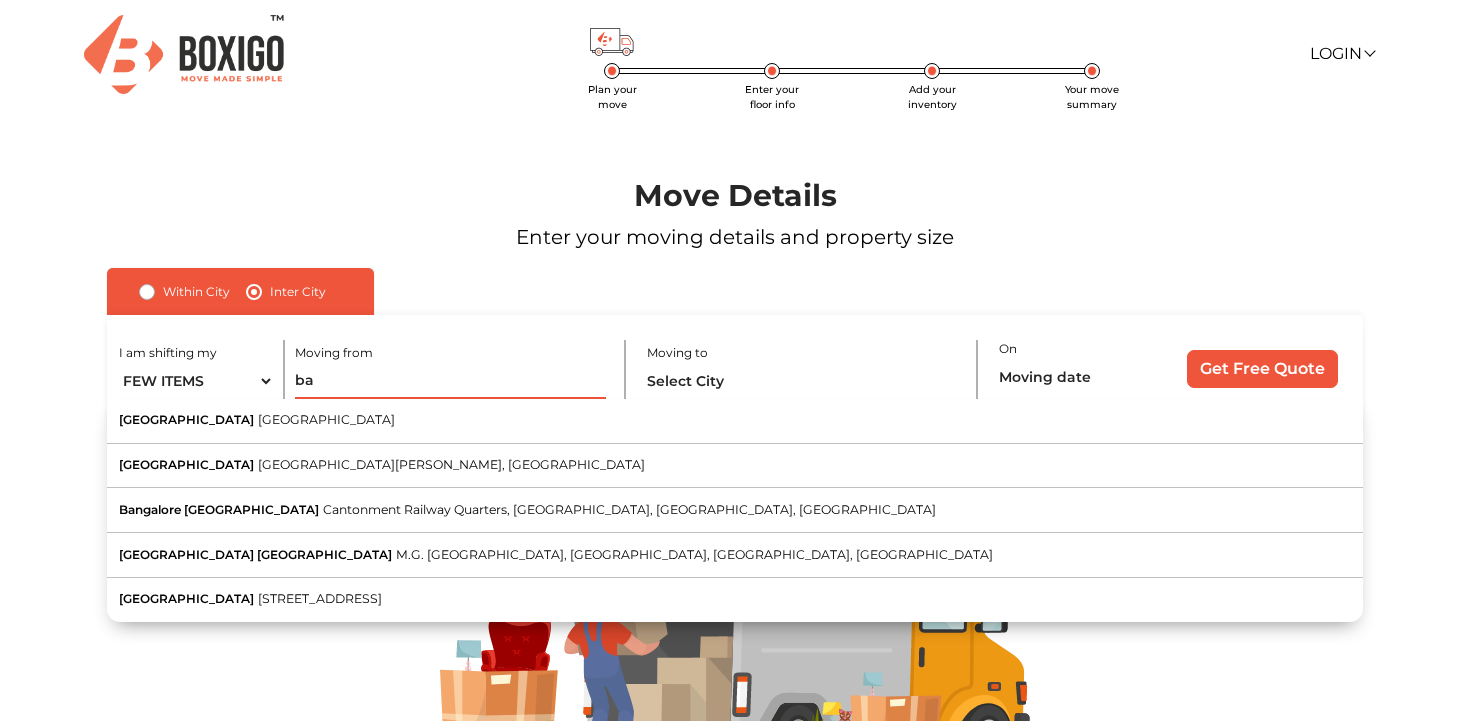 type on "b" 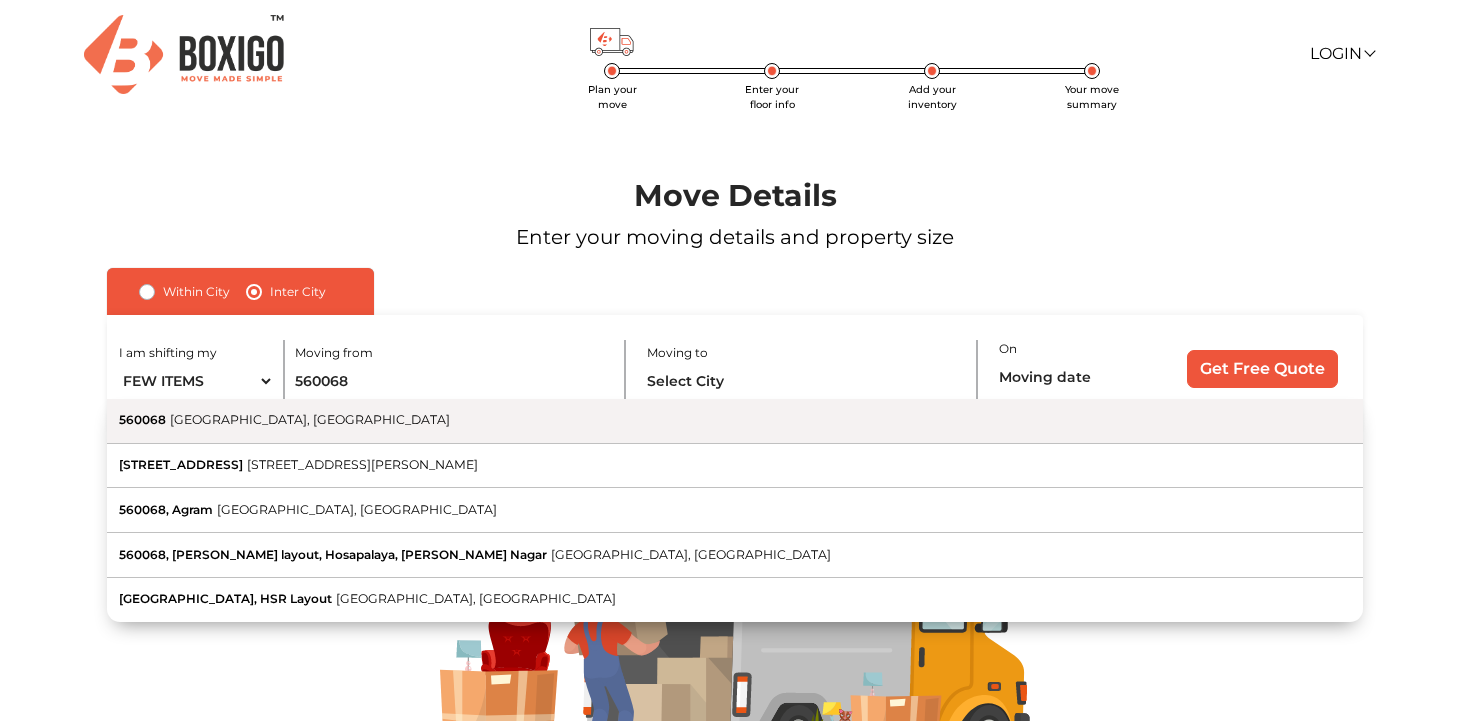 click on "560068 [GEOGRAPHIC_DATA], [GEOGRAPHIC_DATA]" at bounding box center (735, 421) 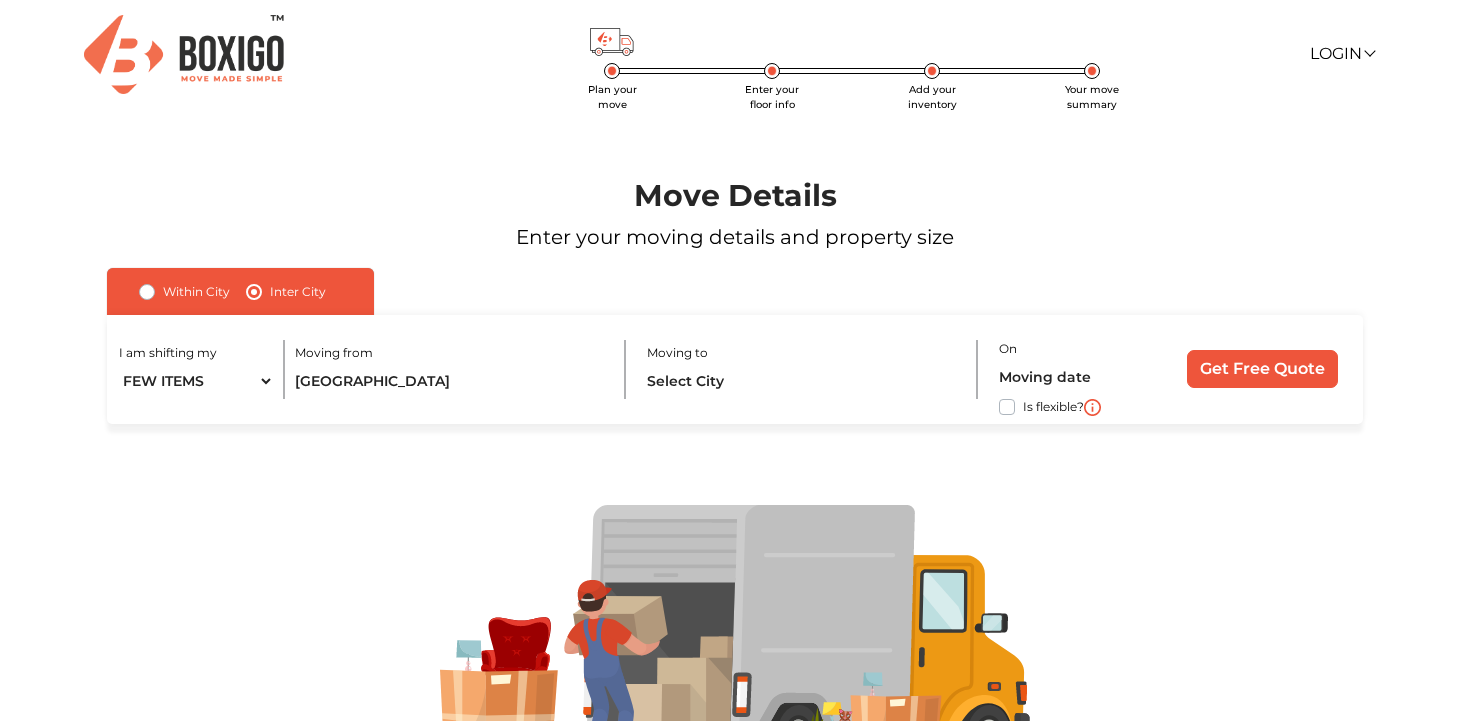 click on "I am shifting my  1 BHK 2 BHK 3 BHK 3 + BHK FEW ITEMS  Moving from  [GEOGRAPHIC_DATA], [GEOGRAPHIC_DATA] 560068  Moving to   On  Is flexible?   Get Free Quote" at bounding box center [735, 369] 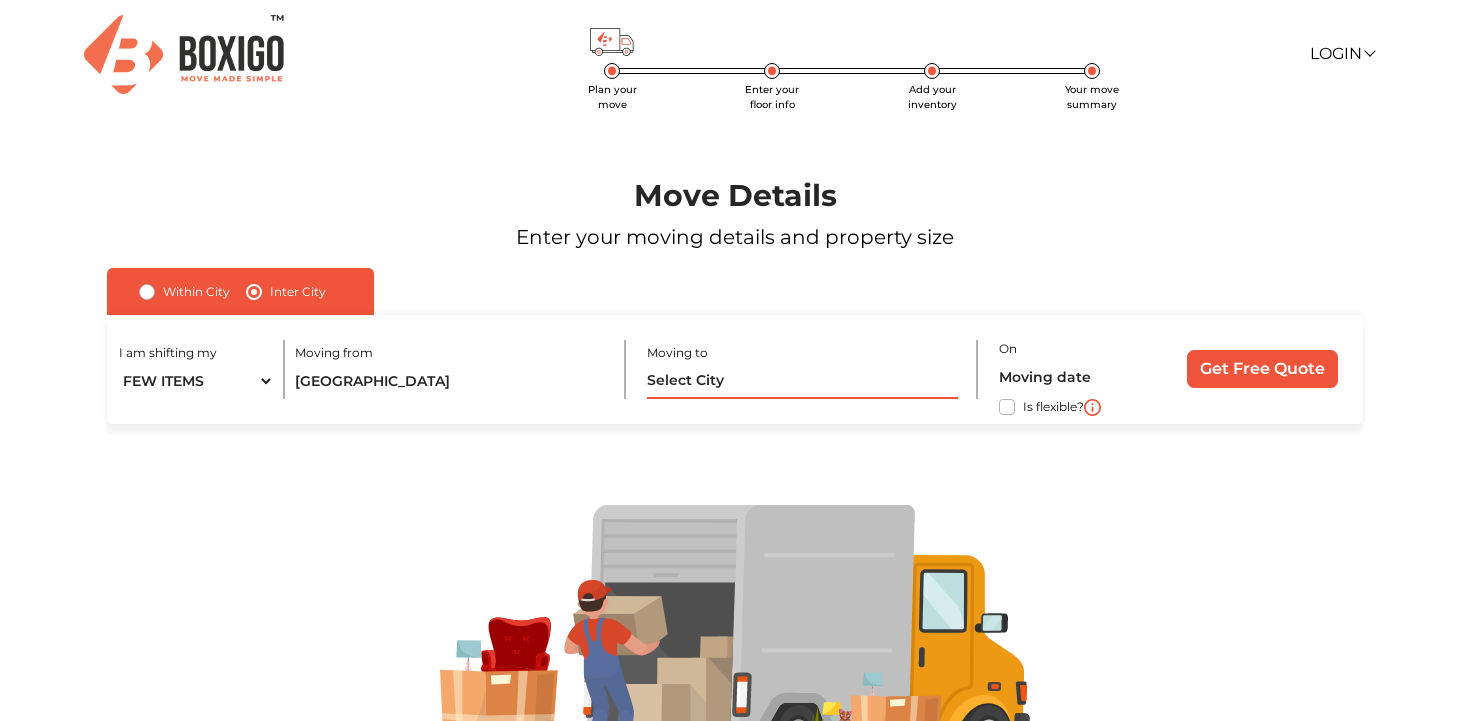 click at bounding box center [802, 381] 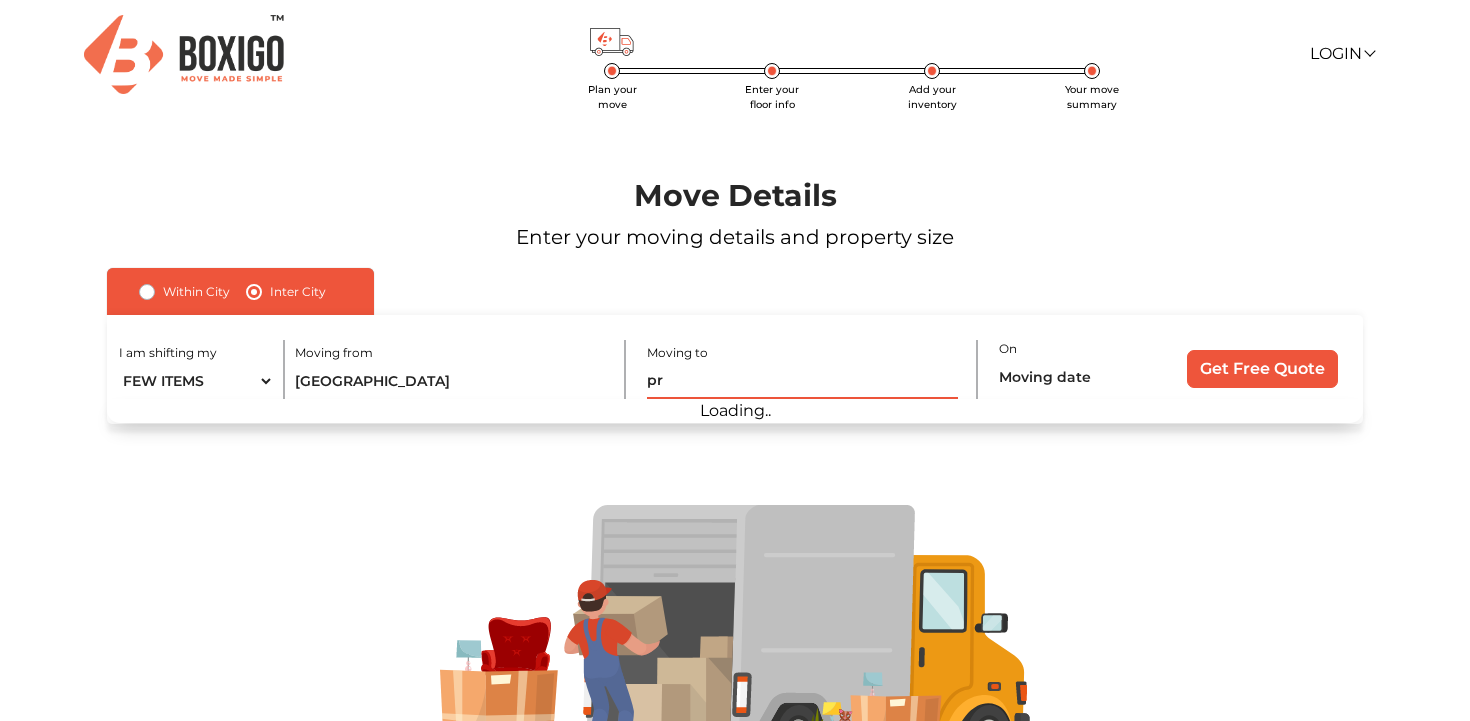 type on "p" 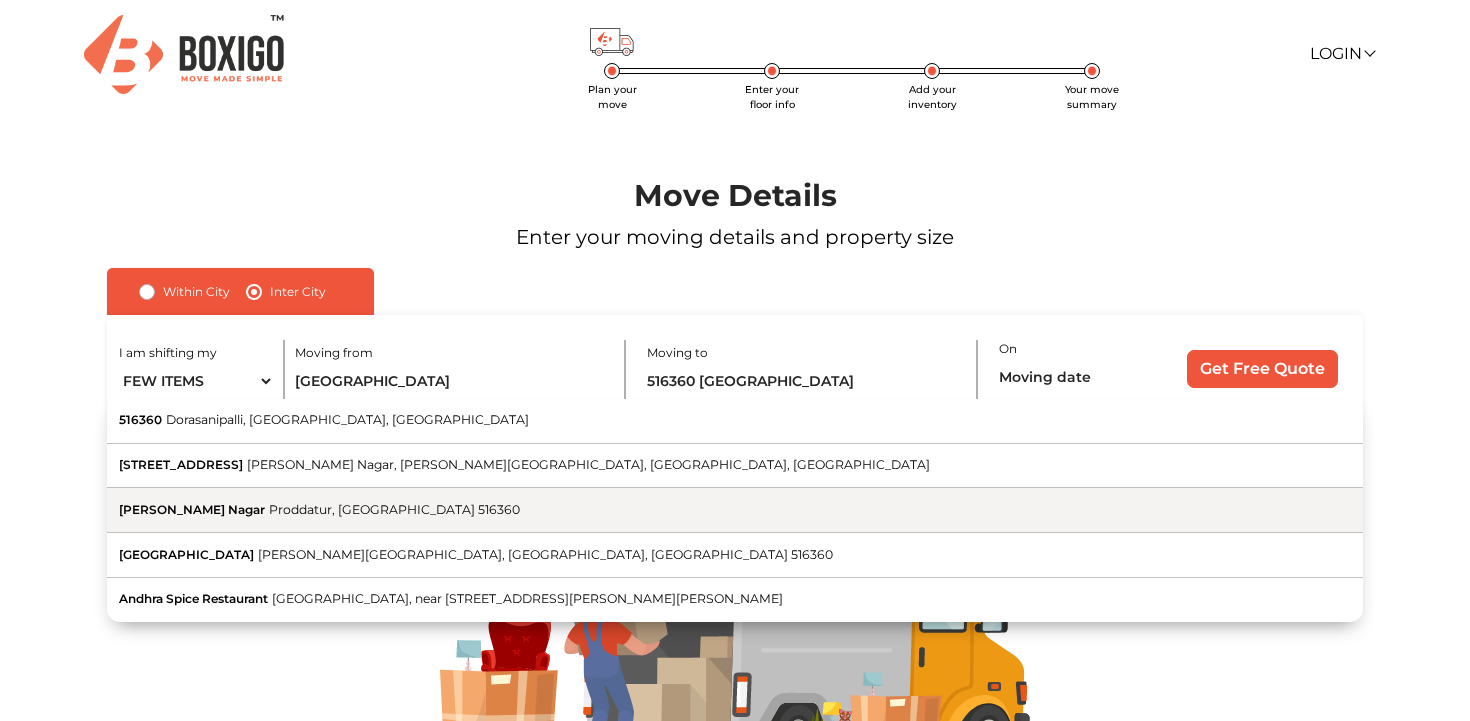 click on "[PERSON_NAME] Nagar Proddatur, [GEOGRAPHIC_DATA] 516360" at bounding box center (735, 510) 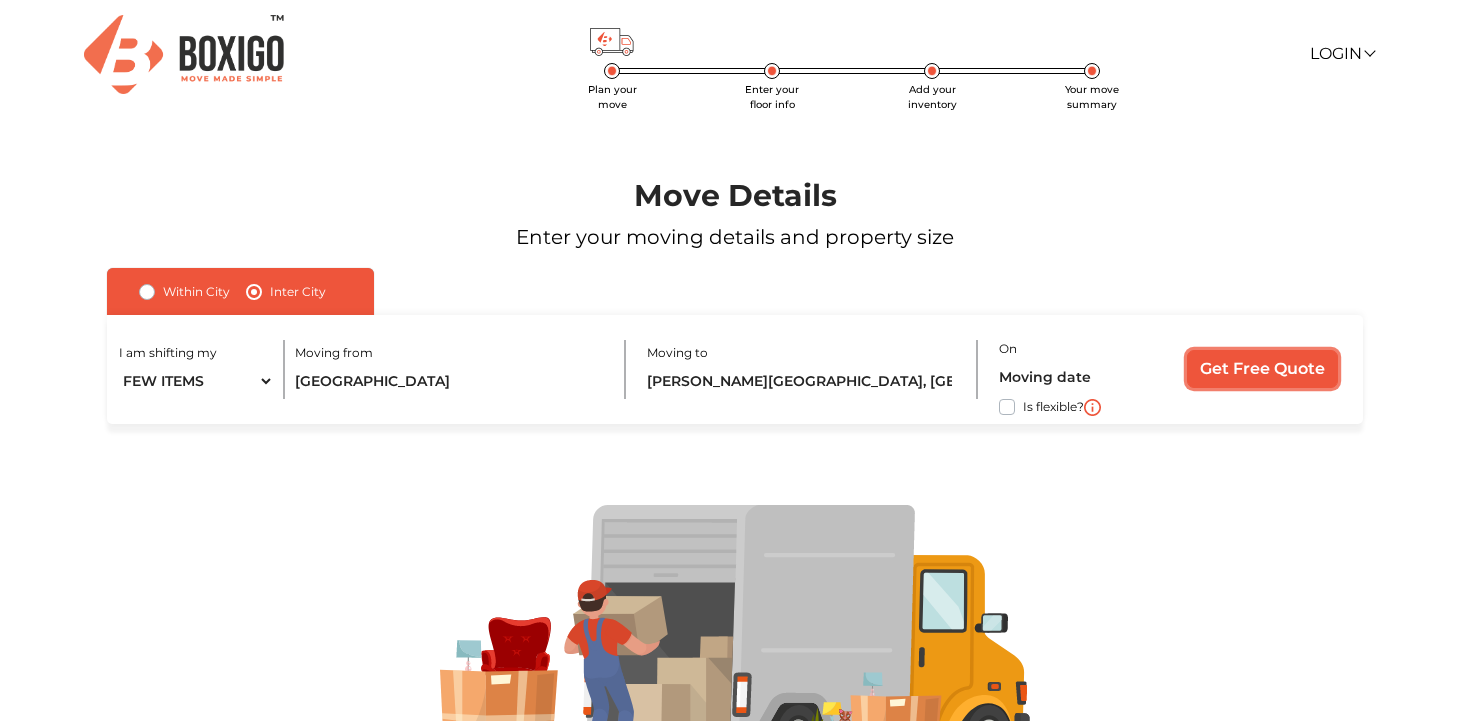 click on "Get Free Quote" at bounding box center (1262, 369) 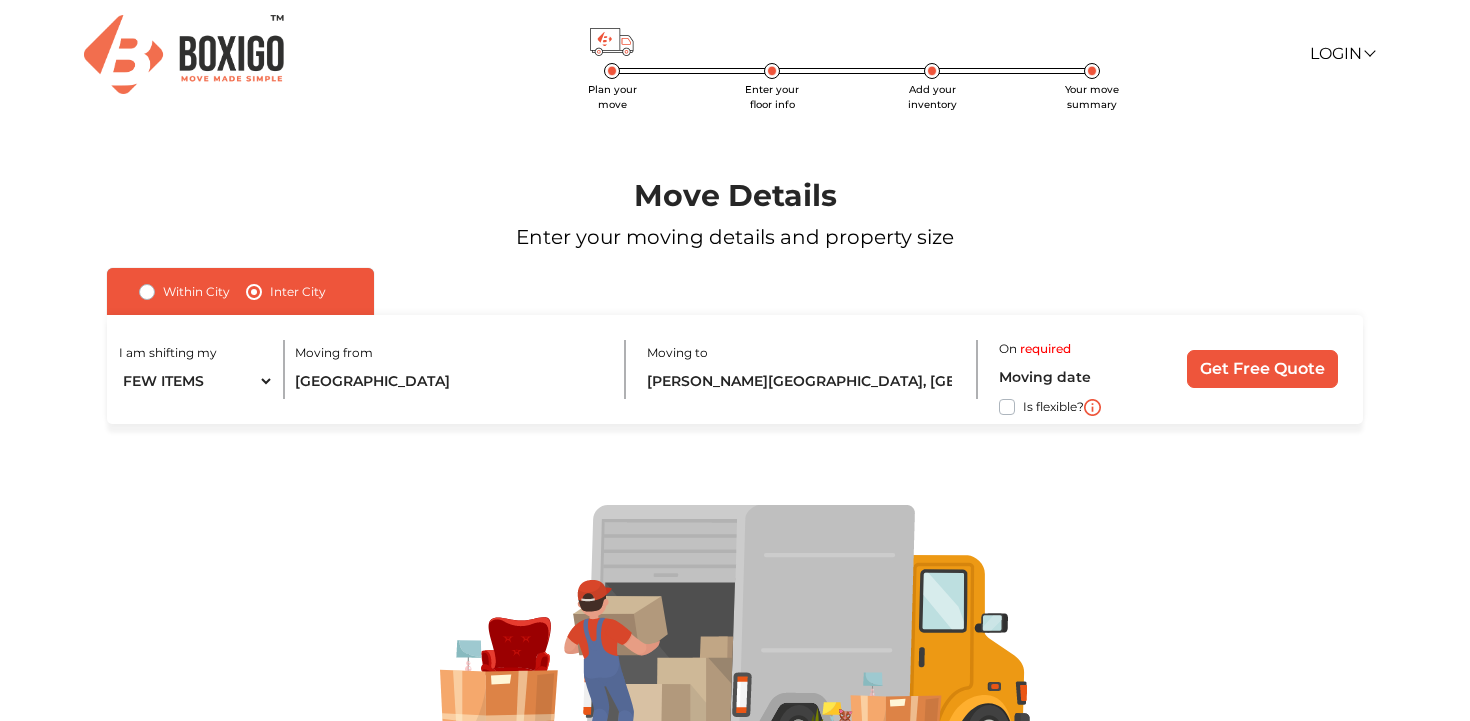 click on "Is flexible?" at bounding box center [1053, 405] 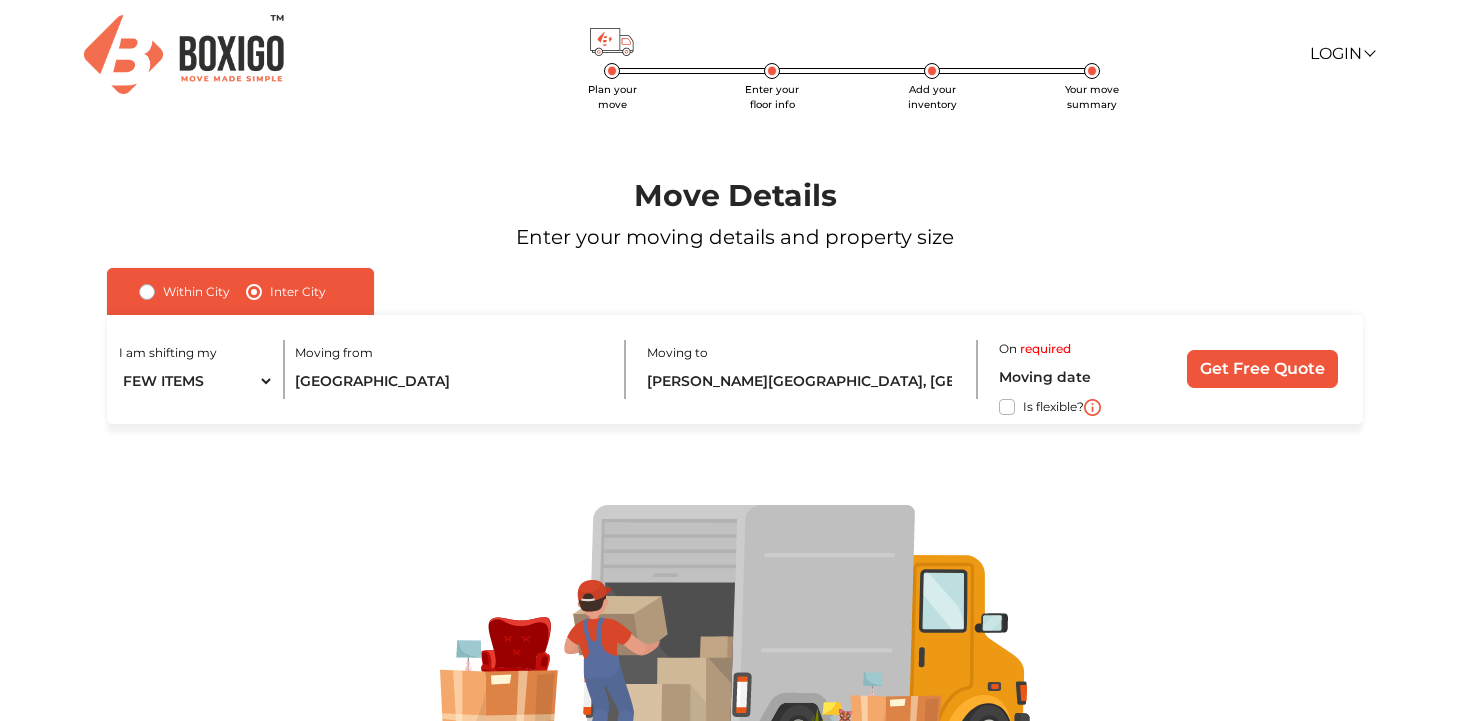 click on "Is flexible?" at bounding box center (115, 405) 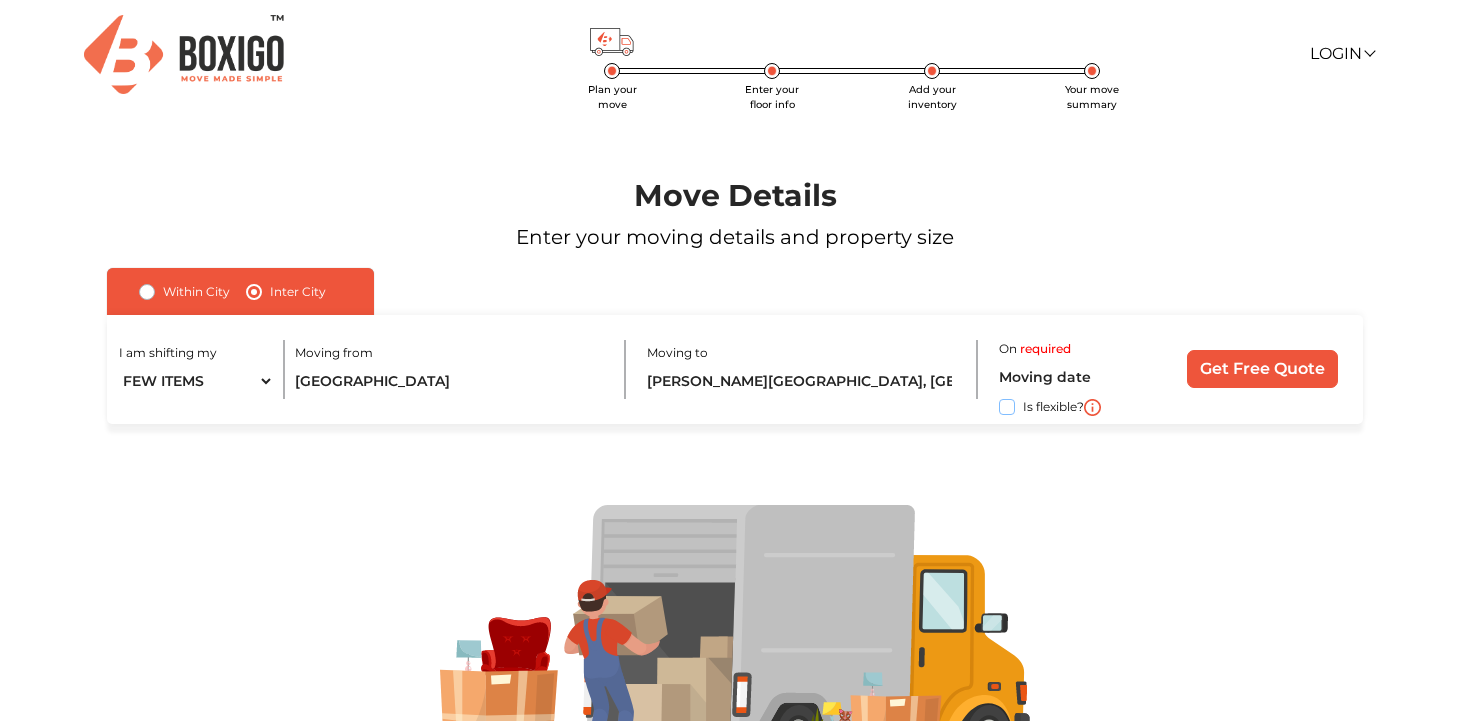 checkbox on "true" 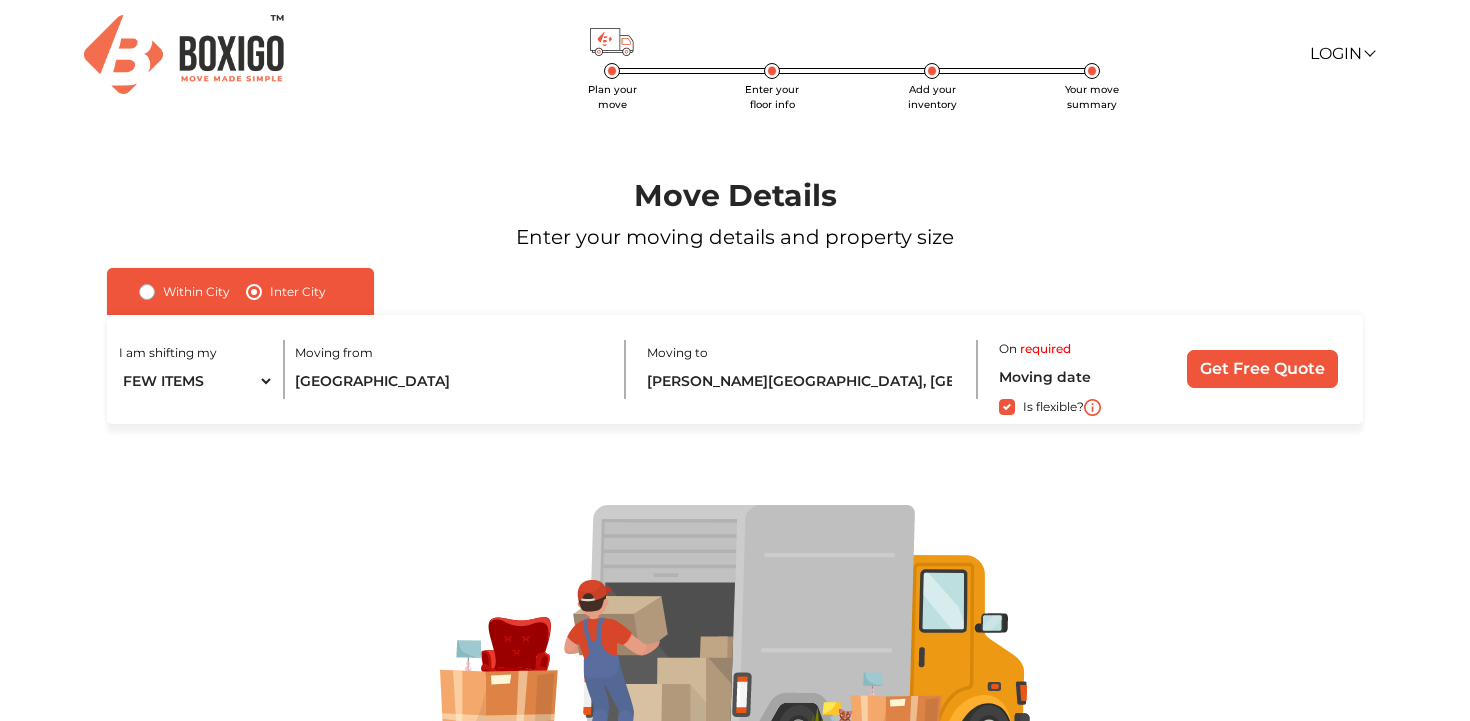 click on "Get Free Quote" at bounding box center (1262, 369) 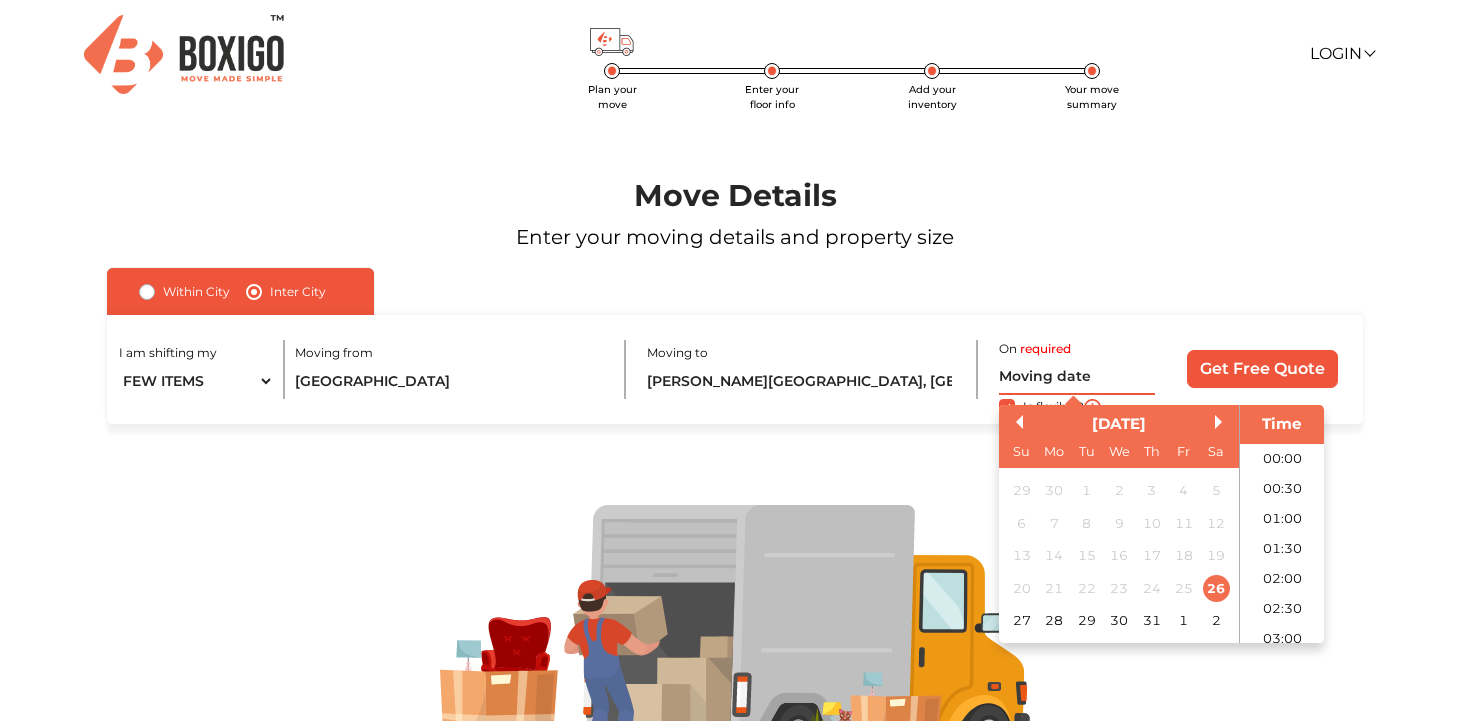 click at bounding box center [1077, 377] 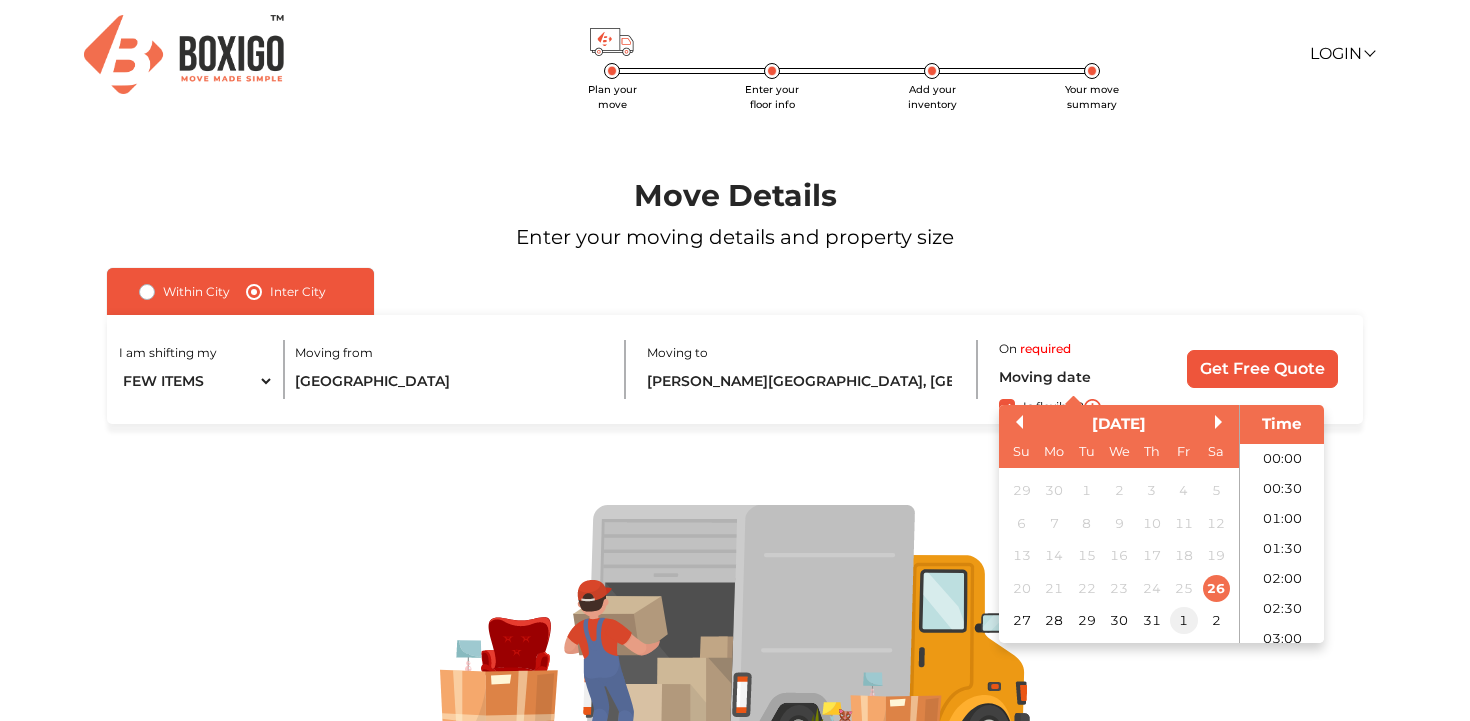 click on "1" at bounding box center (1183, 620) 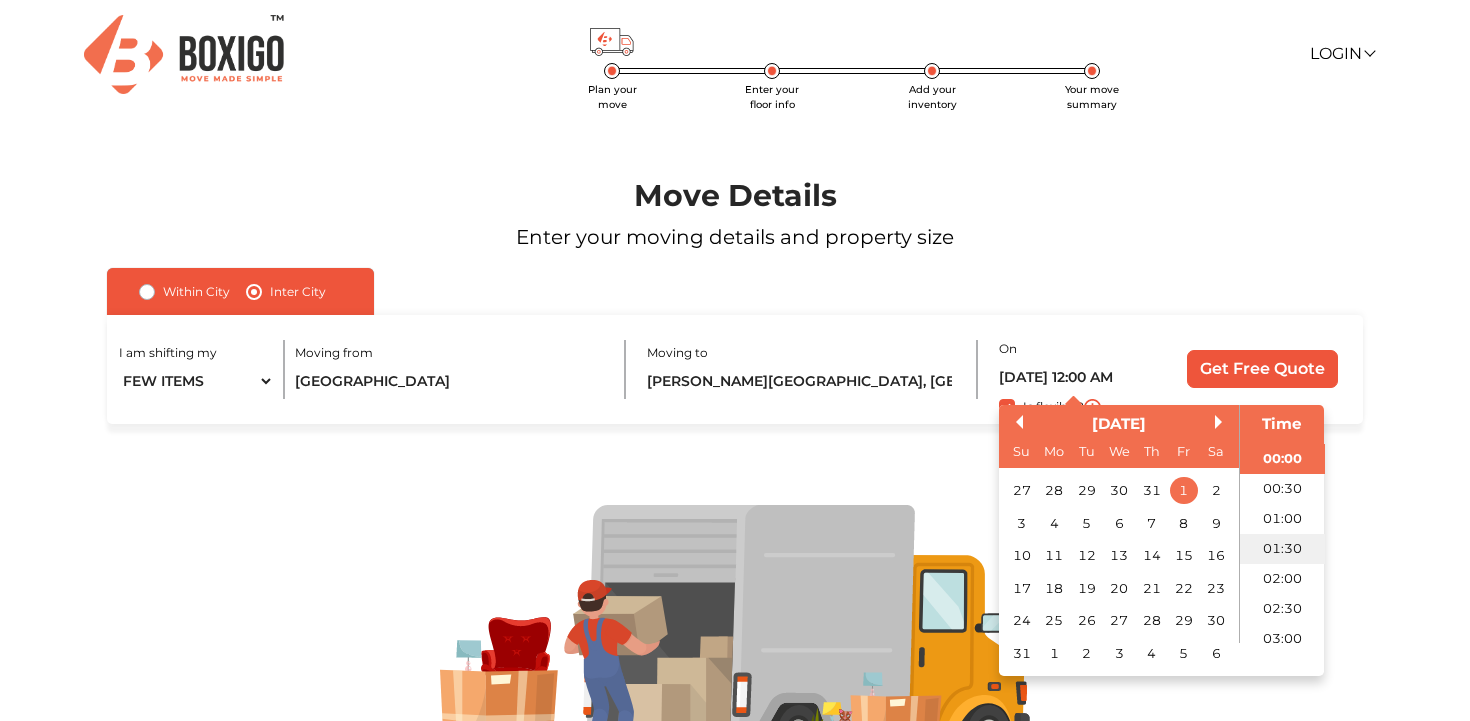 click on "01:30" at bounding box center (1282, 549) 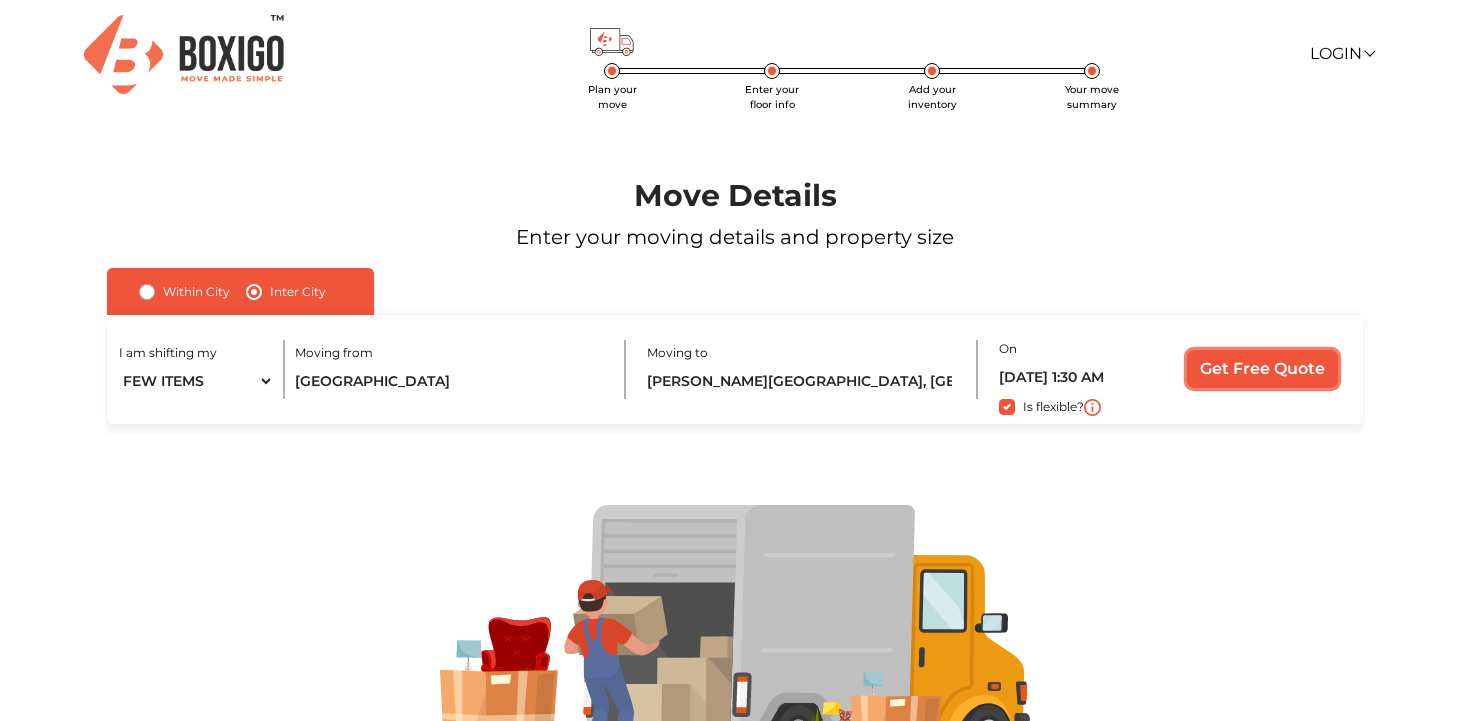 click on "Get Free Quote" at bounding box center [1262, 369] 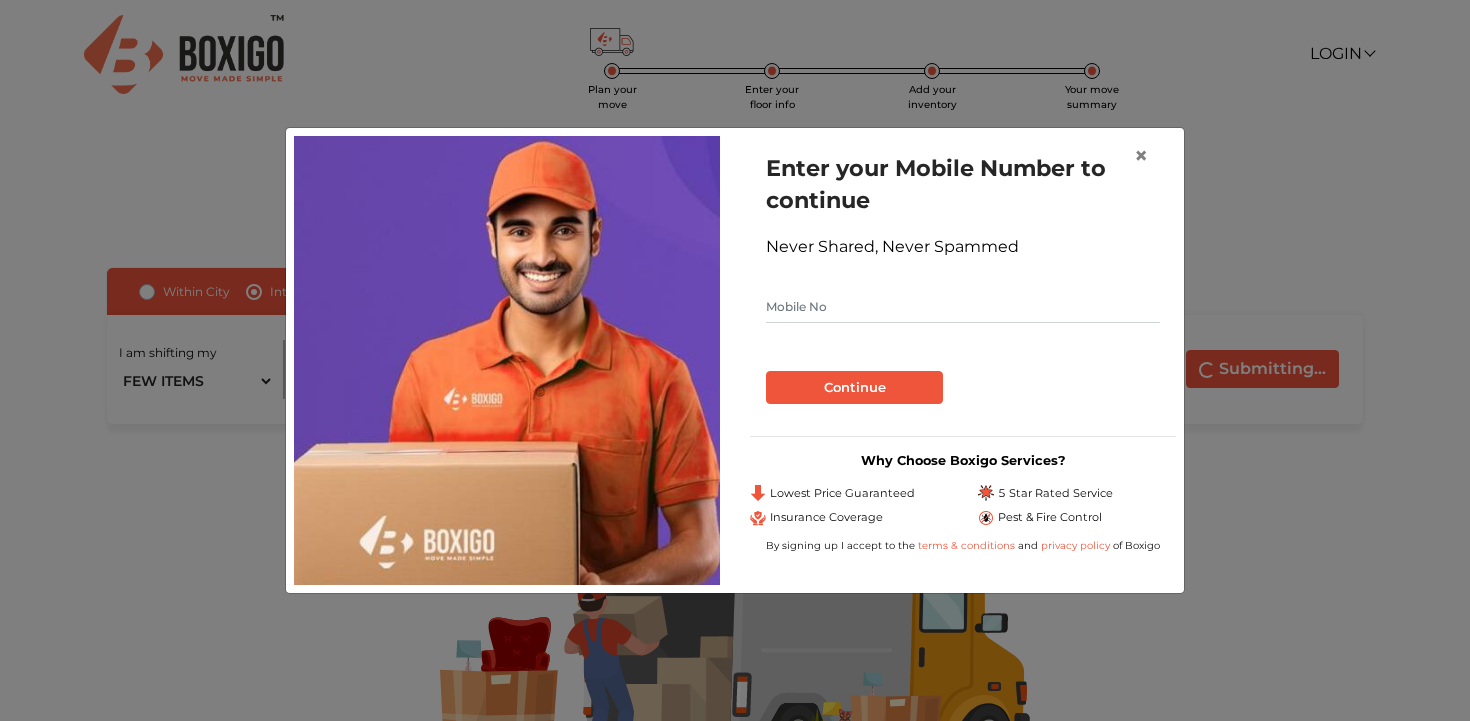 click on "Enter your Mobile Number to continue Never Shared, Never Spammed   Continue" at bounding box center [963, 278] 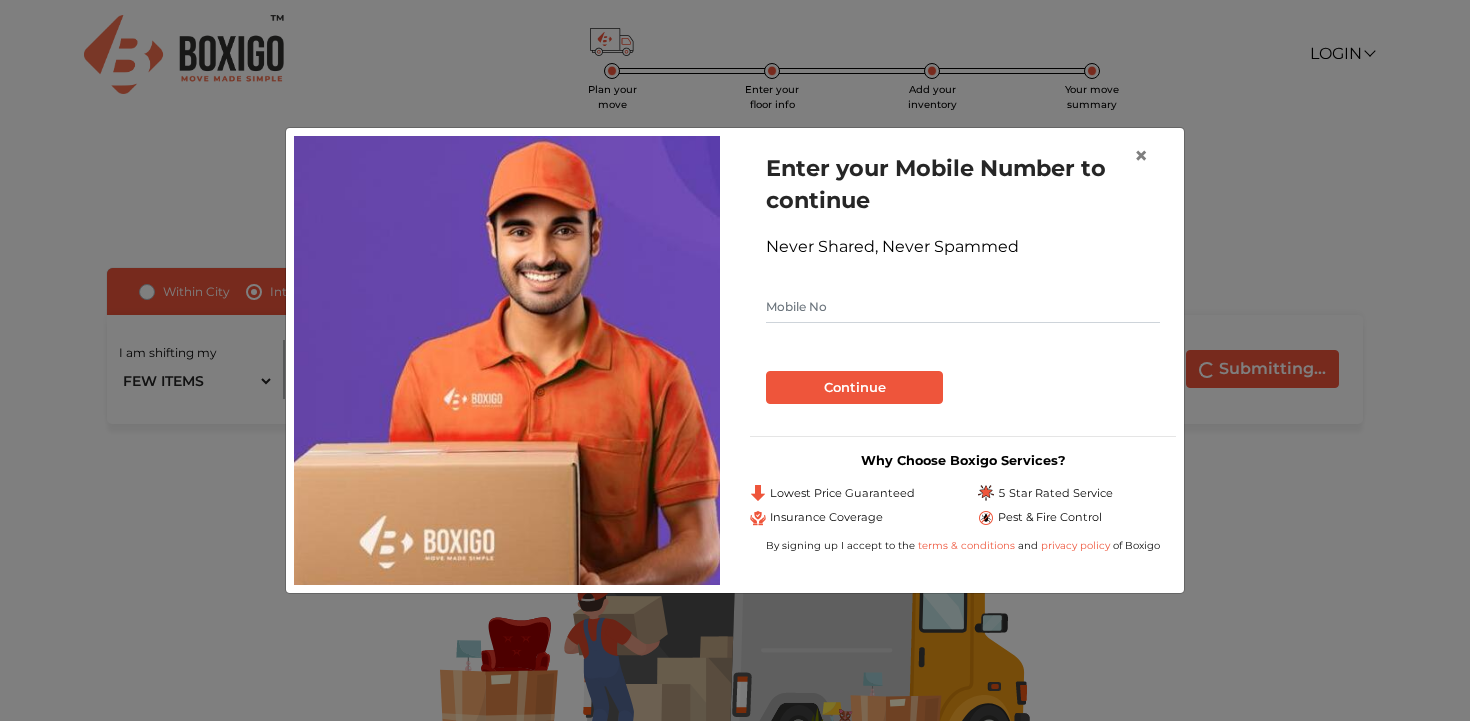 click at bounding box center (963, 307) 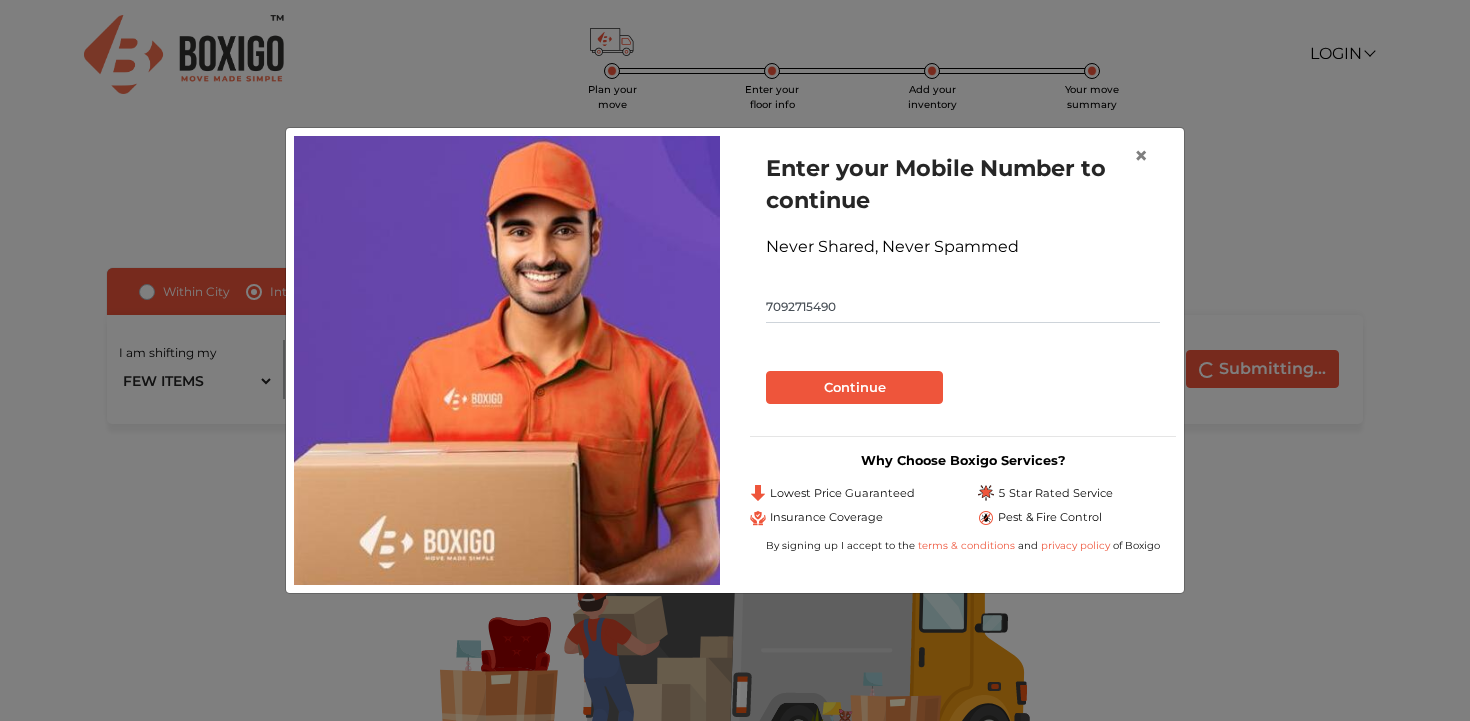 type on "7092715490" 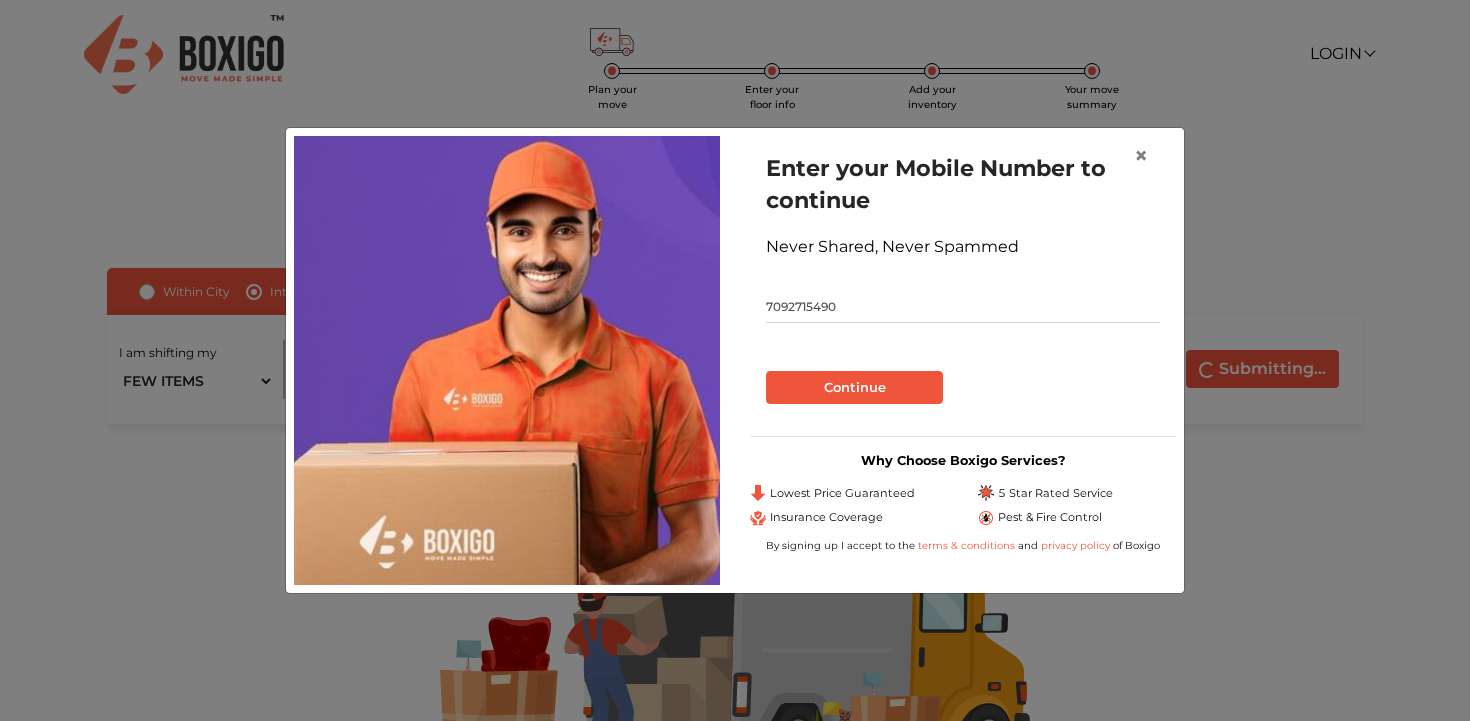 click on "Continue" at bounding box center (854, 388) 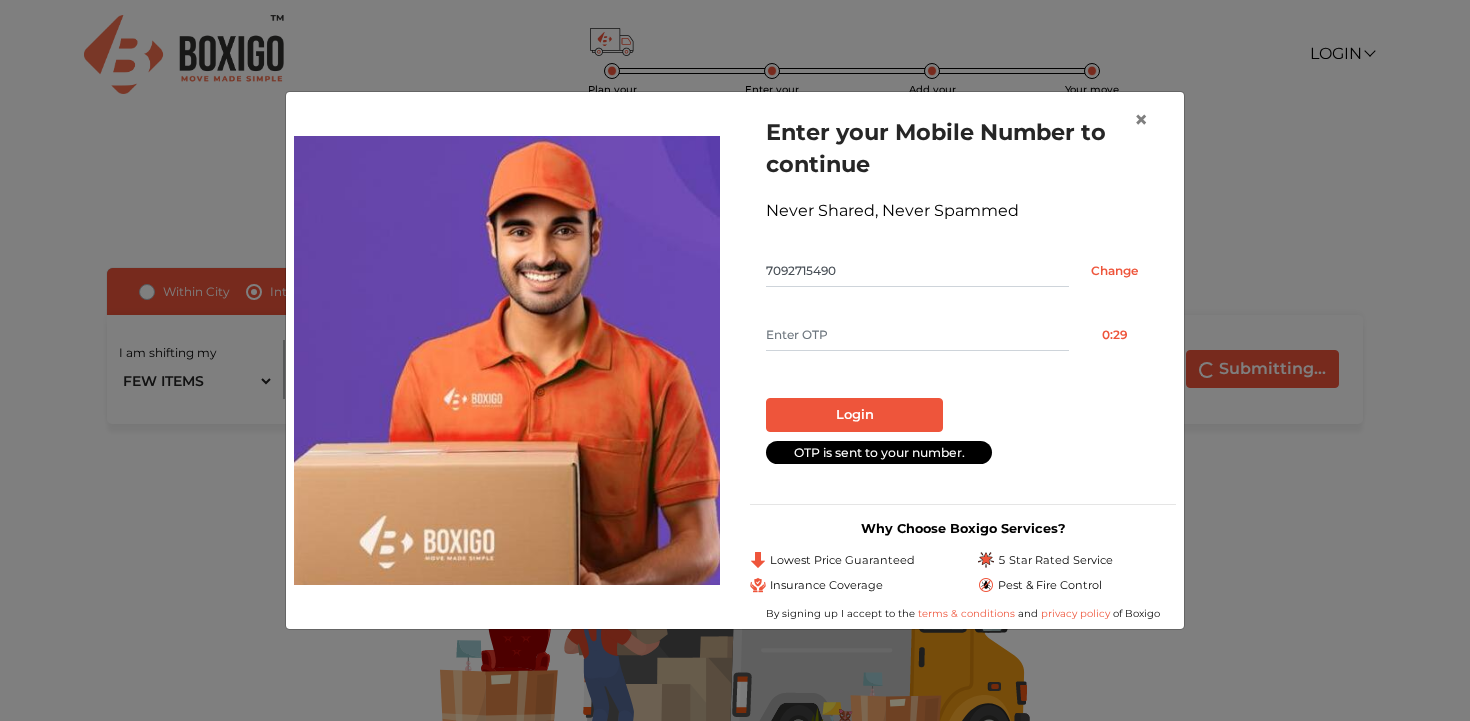 click at bounding box center (917, 335) 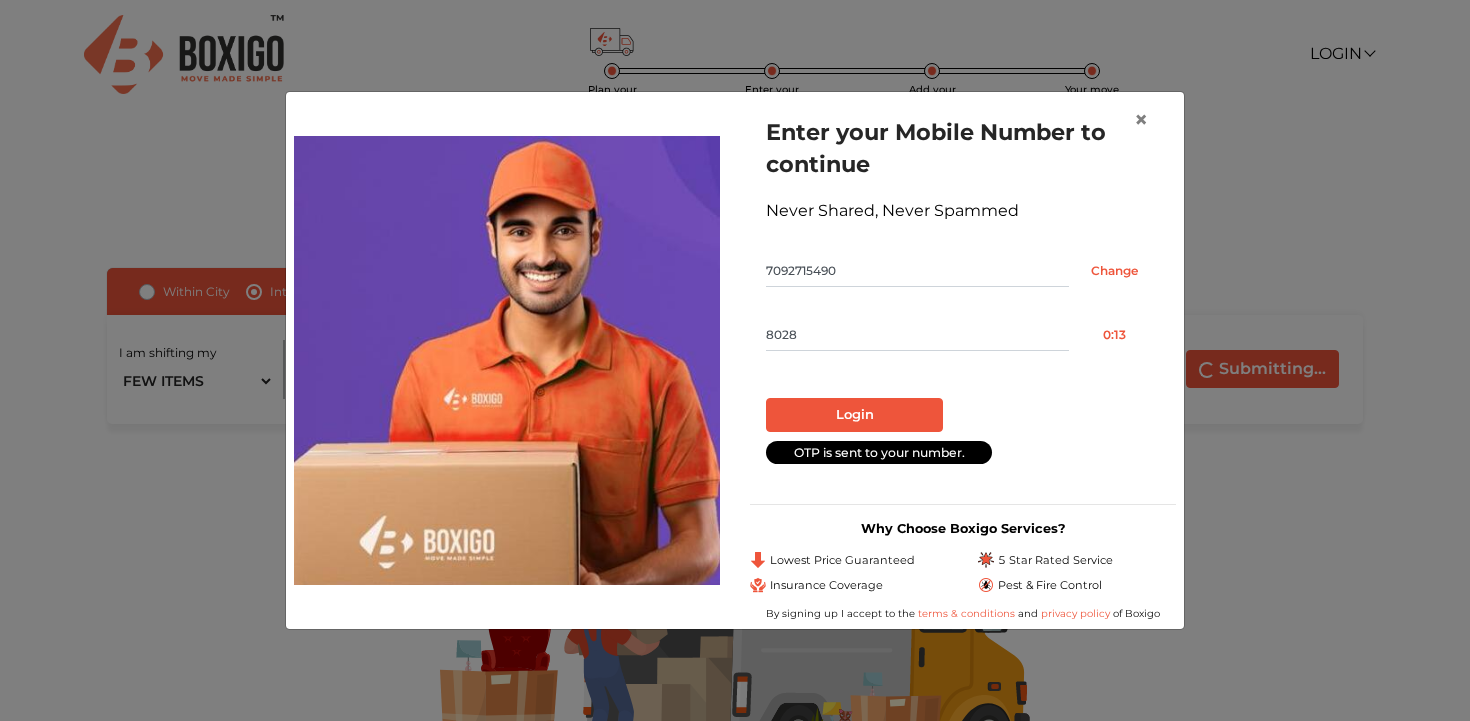 type on "8028" 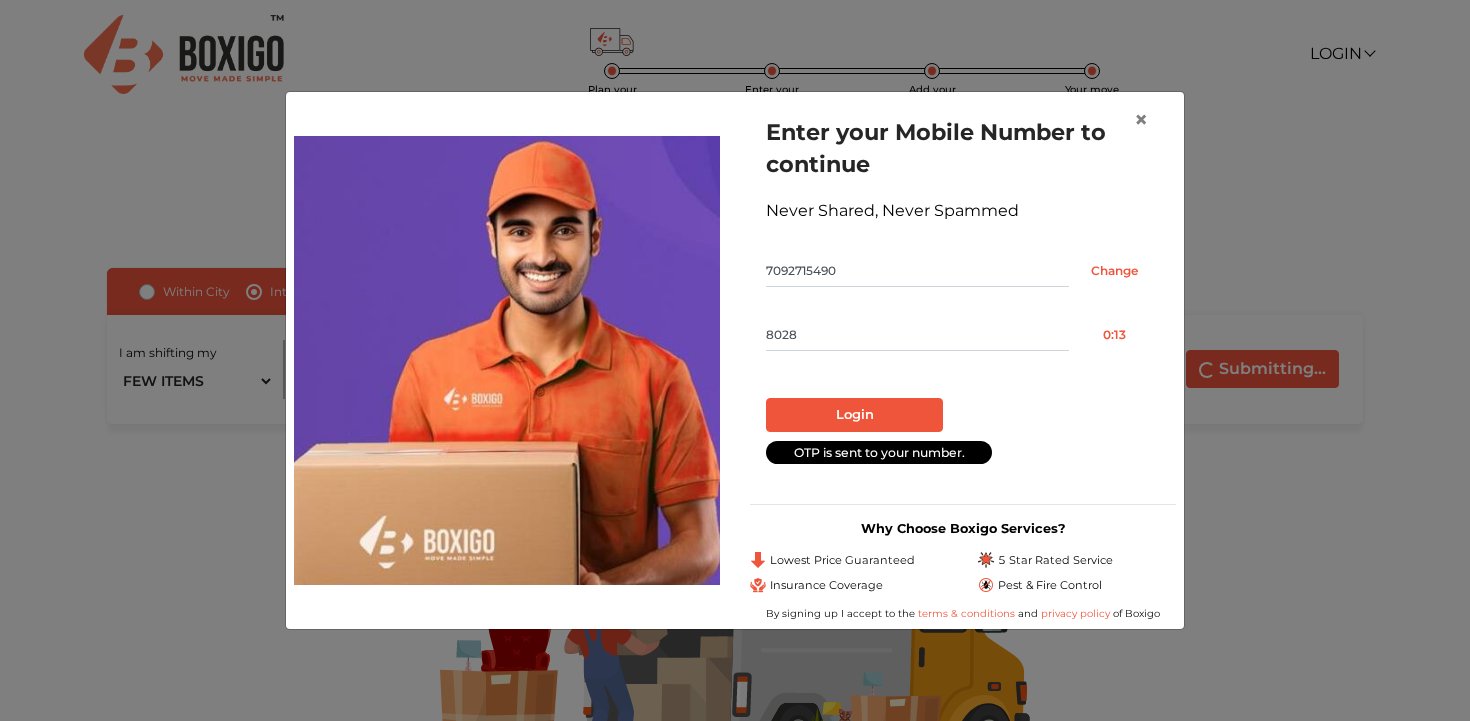 click on "Login" at bounding box center [854, 415] 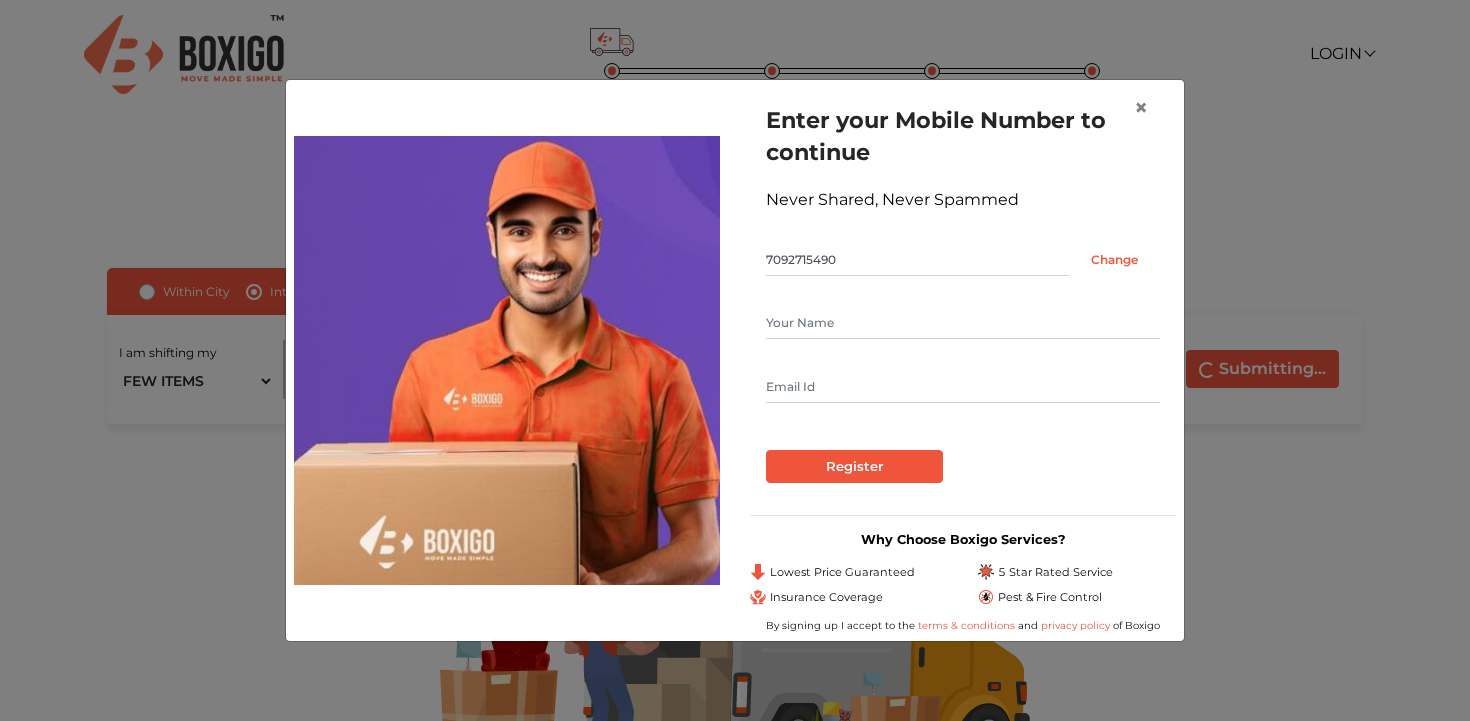 click at bounding box center [963, 323] 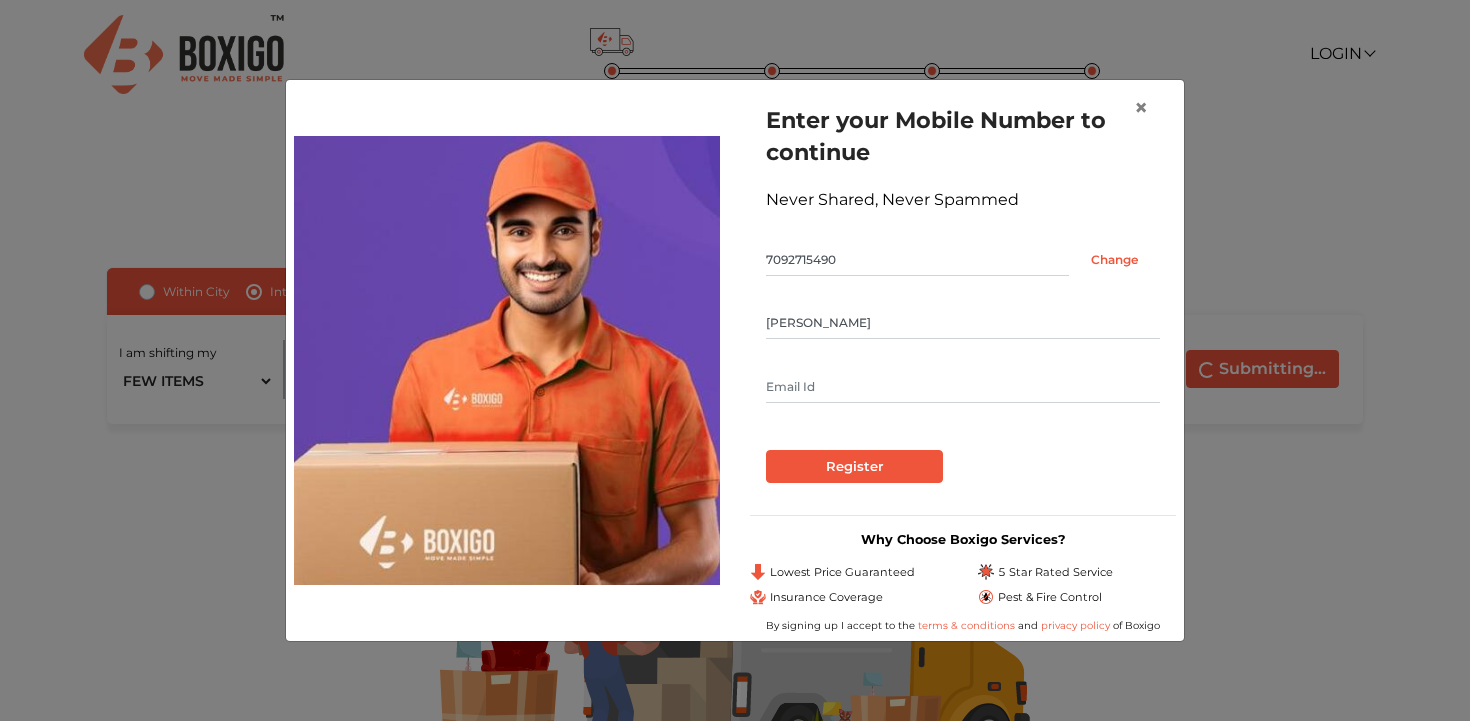 type on "[PERSON_NAME]" 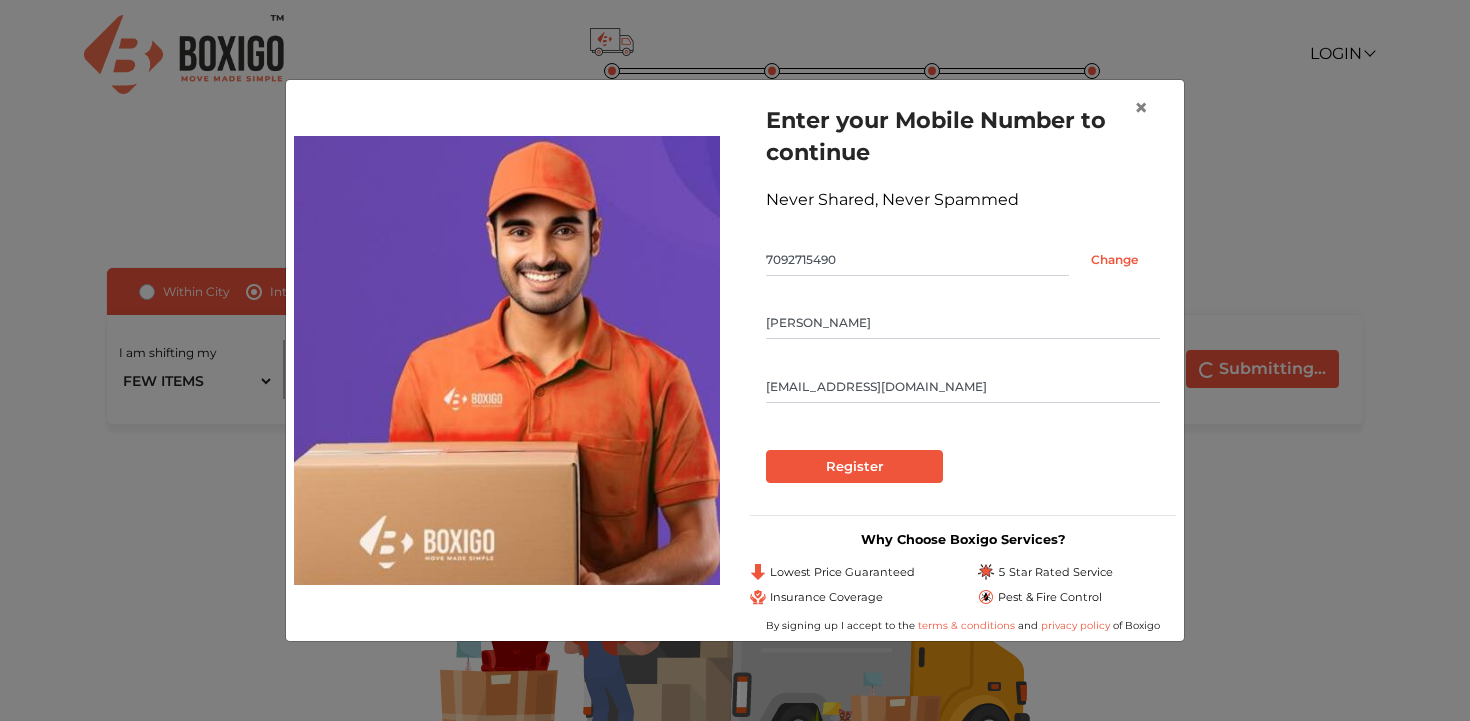 type on "[EMAIL_ADDRESS][DOMAIN_NAME]" 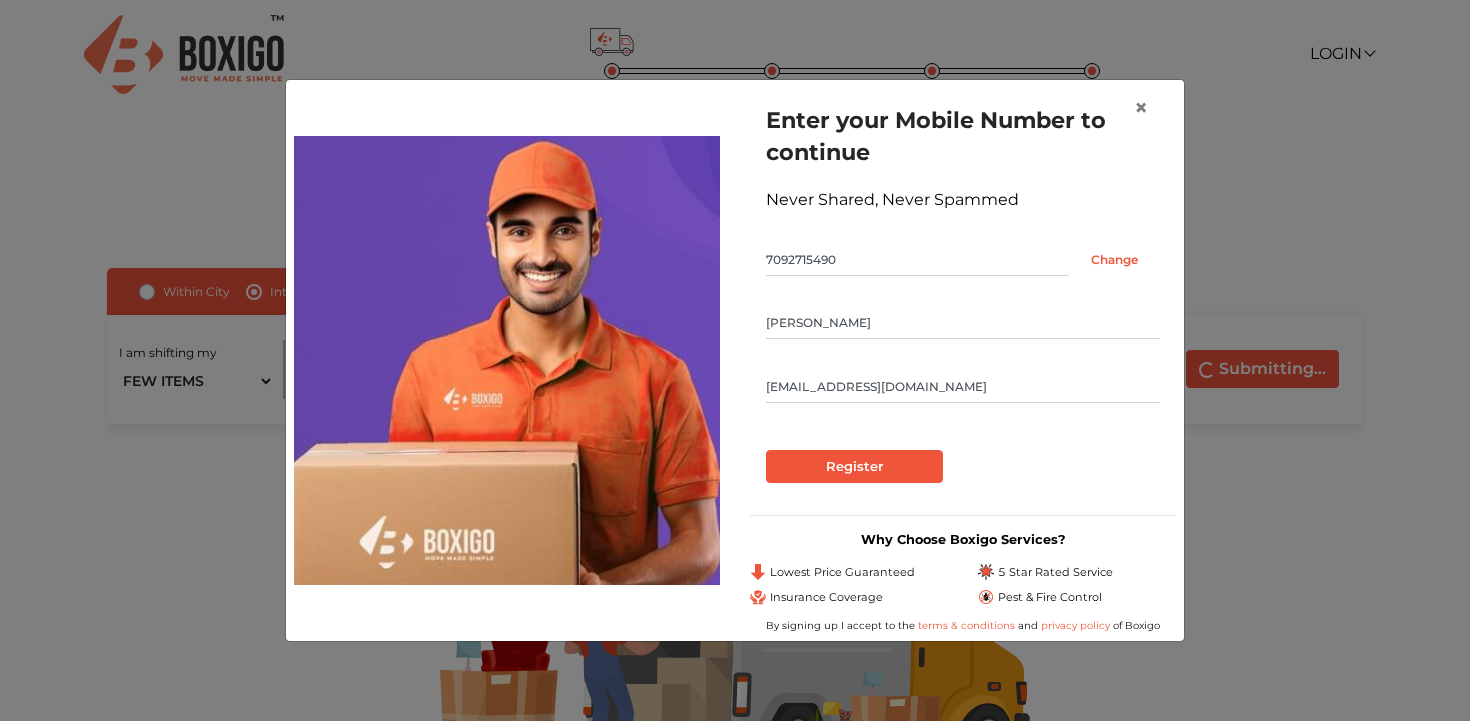 click on "Register" at bounding box center (854, 467) 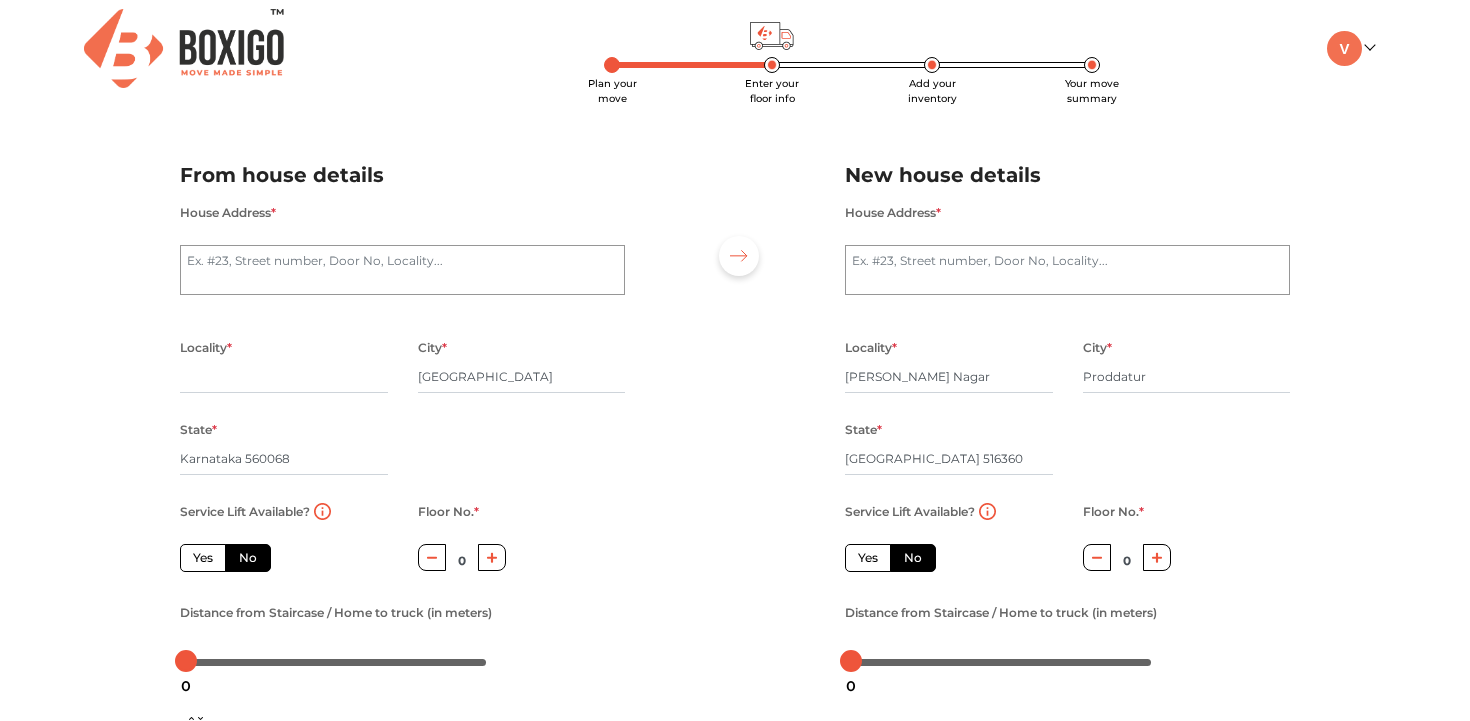 scroll, scrollTop: 0, scrollLeft: 0, axis: both 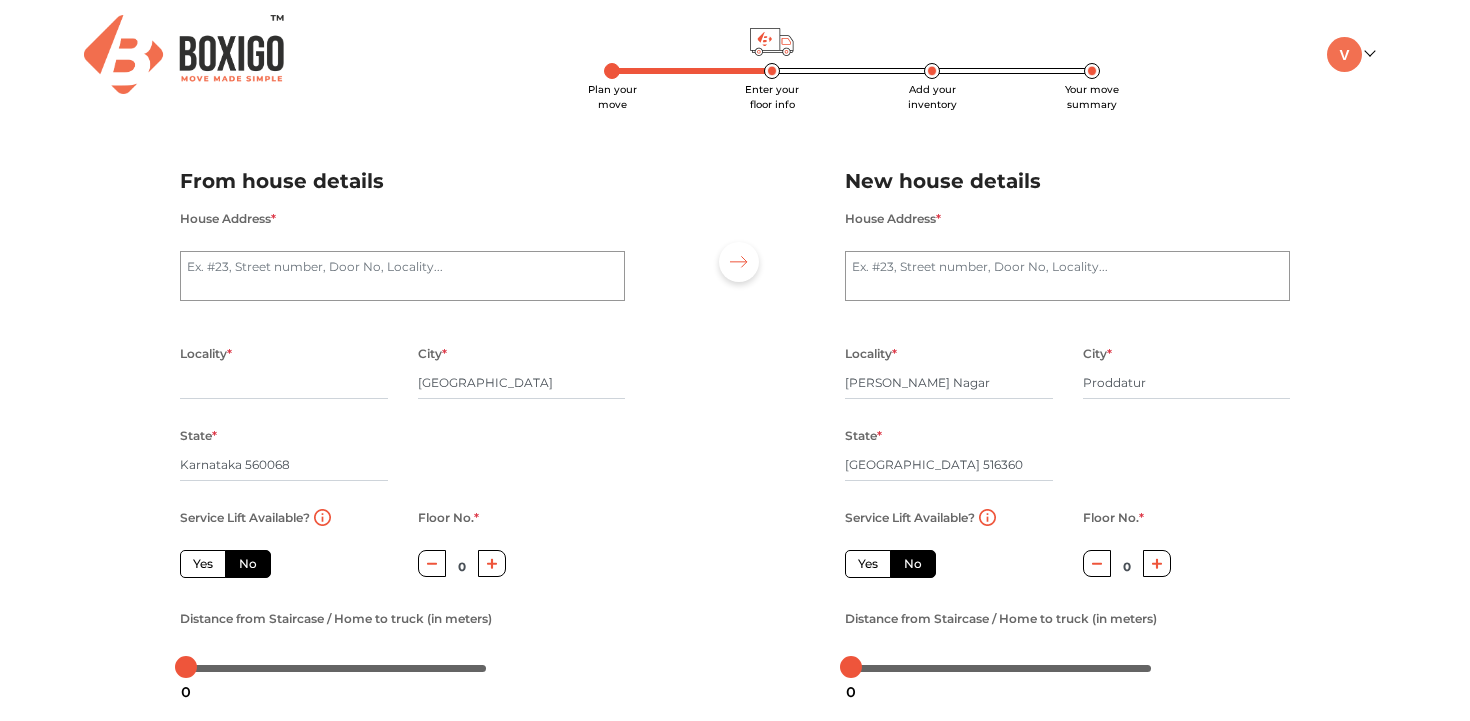 click at bounding box center [492, 563] 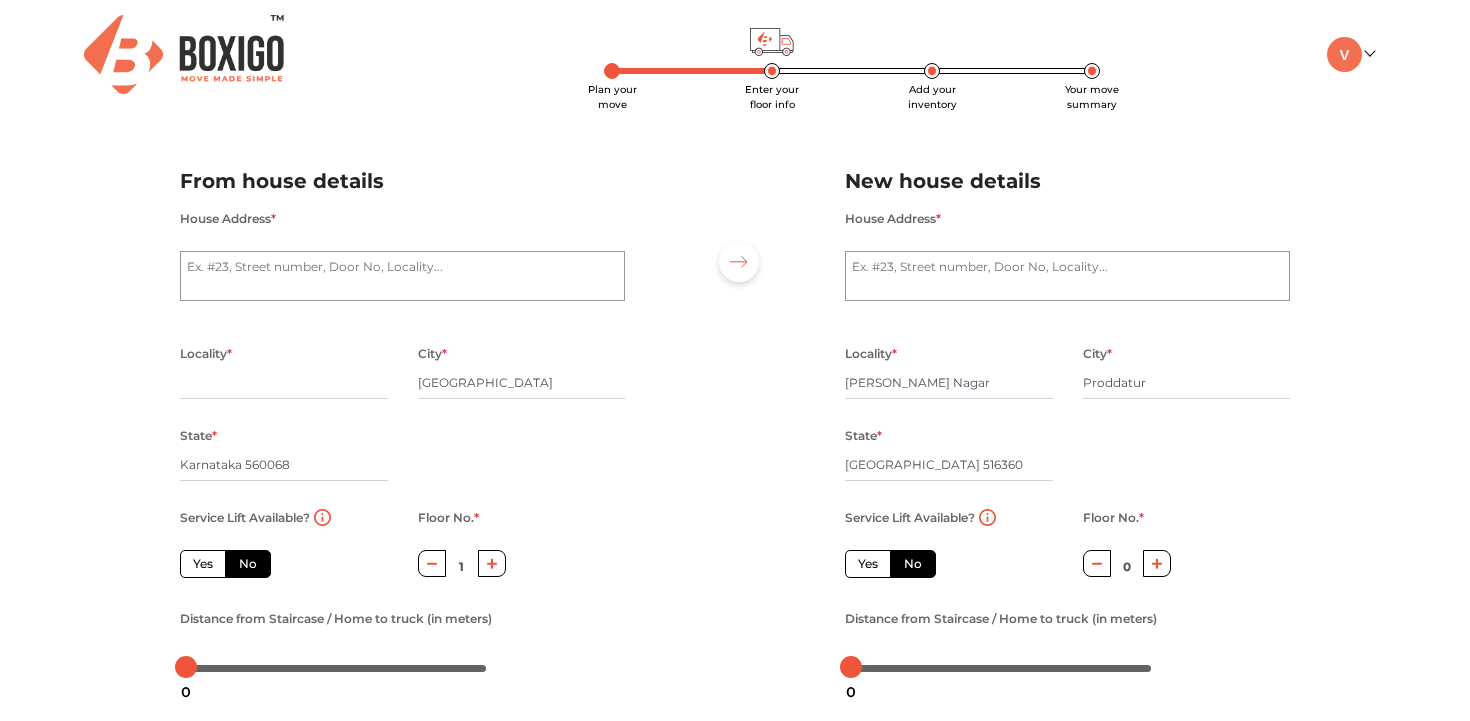 scroll, scrollTop: 229, scrollLeft: 0, axis: vertical 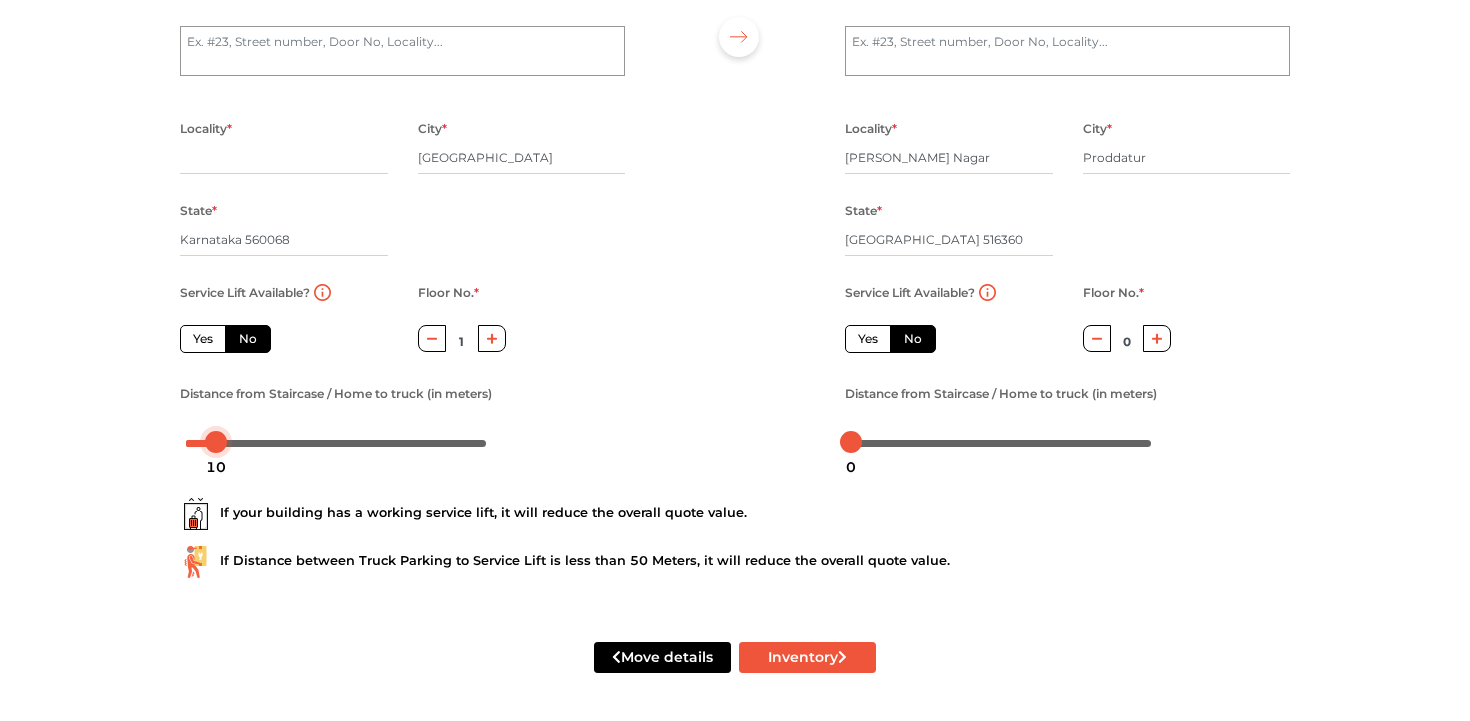 drag, startPoint x: 195, startPoint y: 436, endPoint x: 224, endPoint y: 466, distance: 41.725292 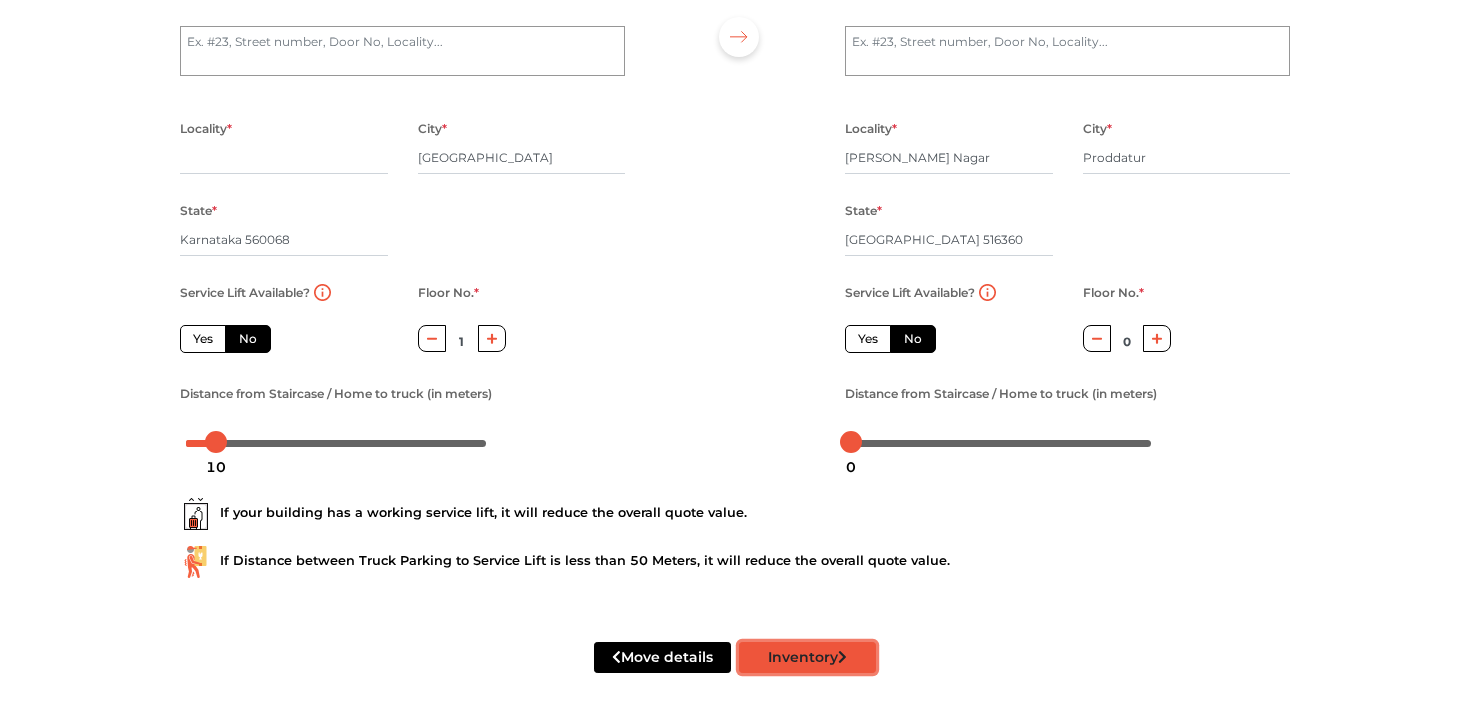 click on "Inventory" at bounding box center [807, 657] 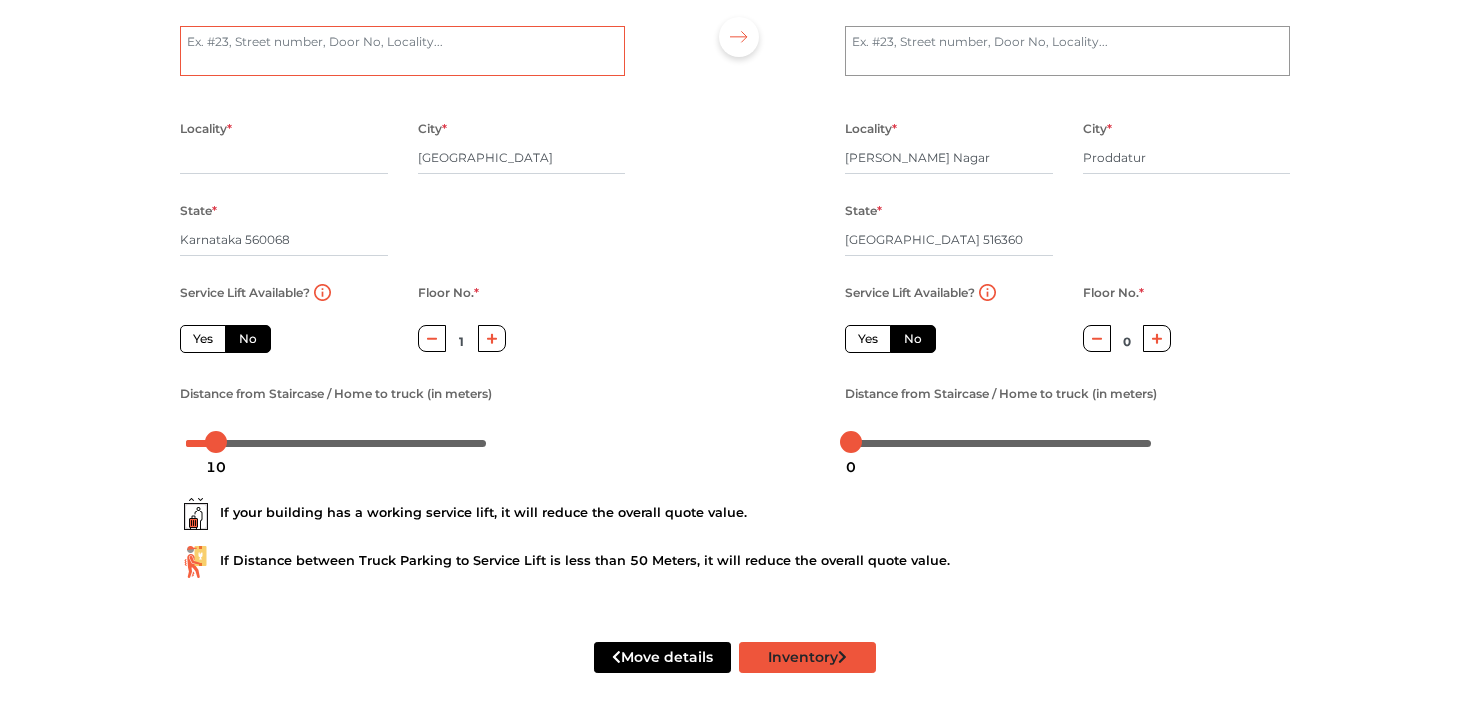 radio on "true" 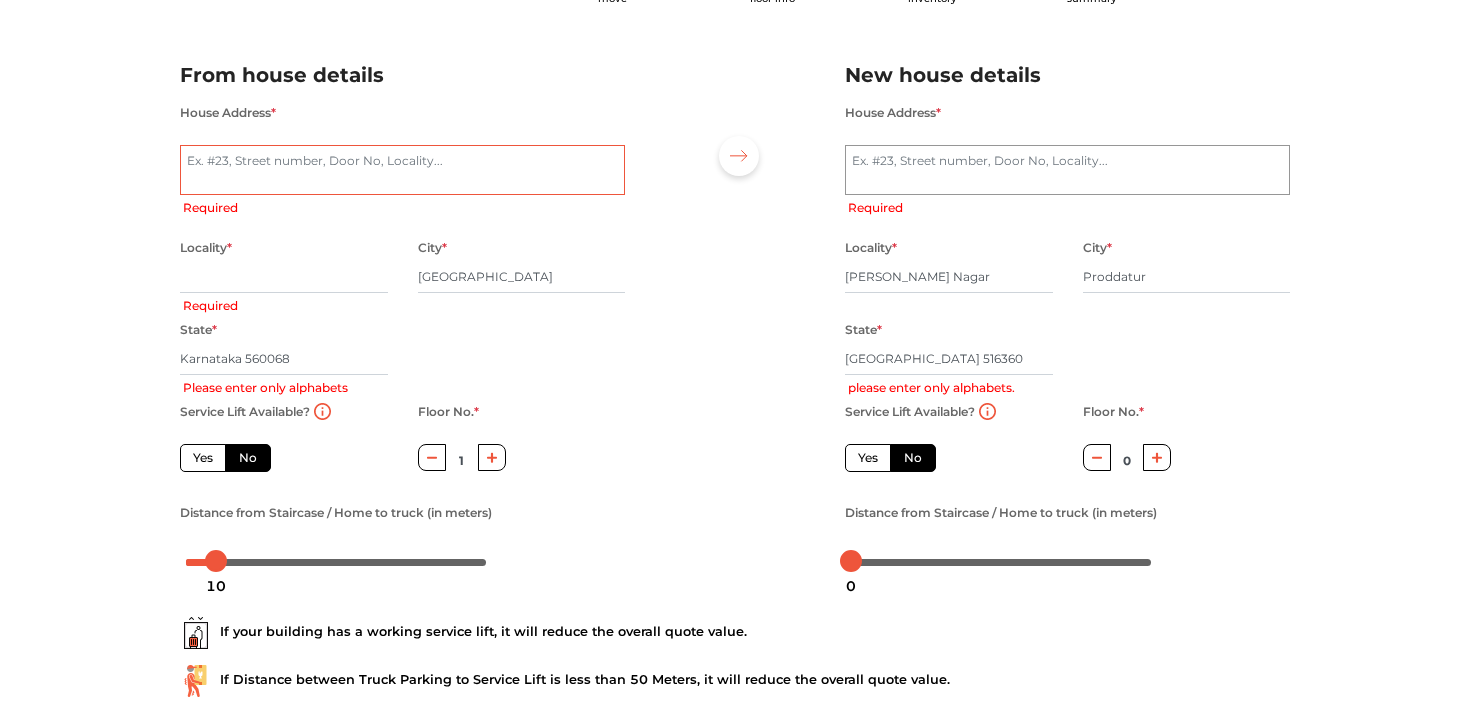 scroll, scrollTop: 98, scrollLeft: 0, axis: vertical 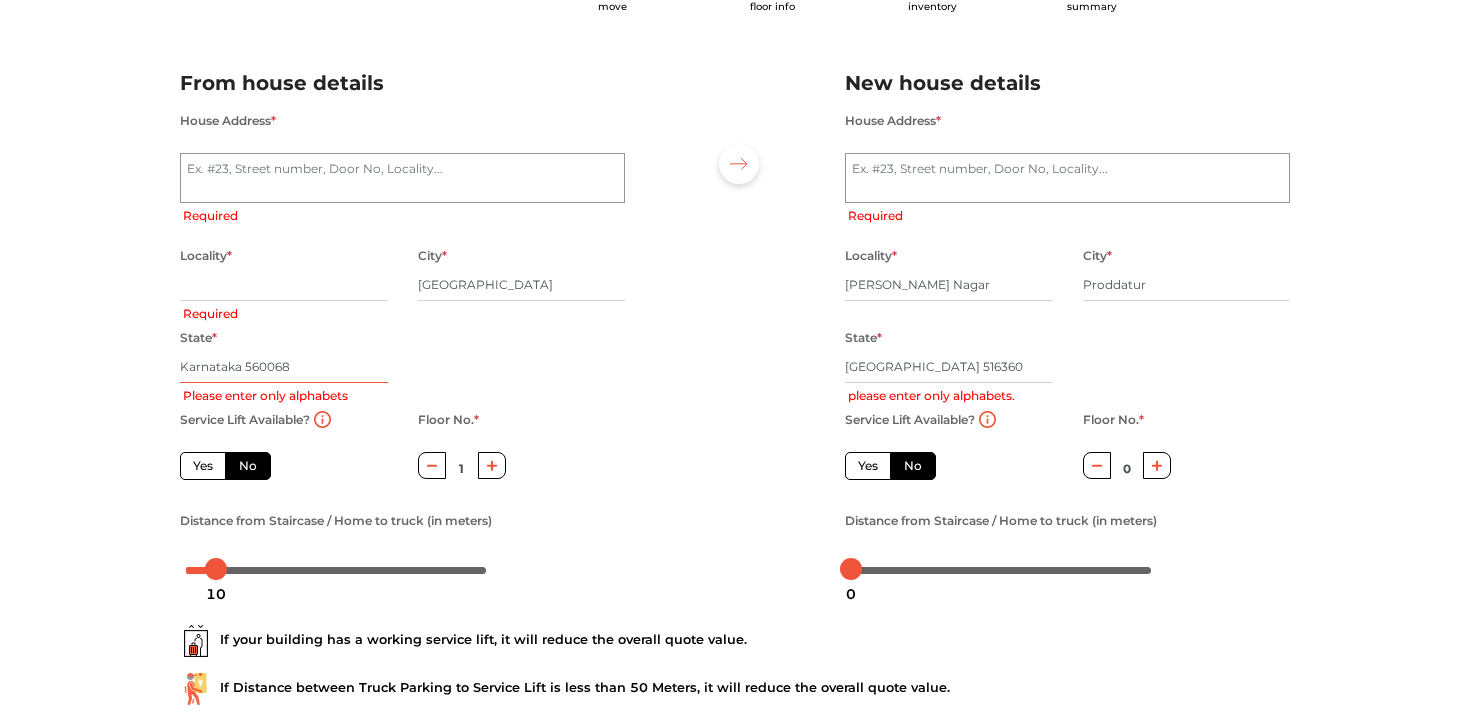 click on "Karnataka 560068" at bounding box center (284, 367) 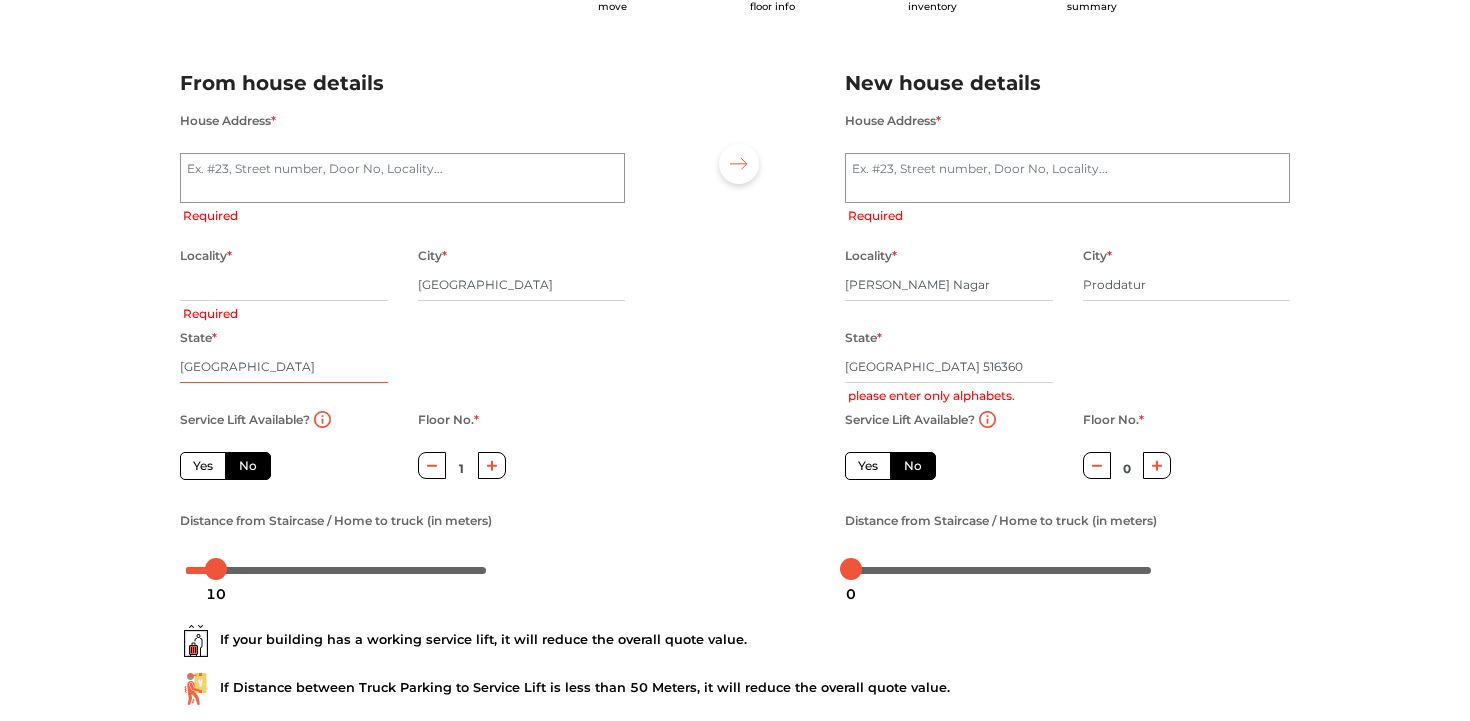 type on "[GEOGRAPHIC_DATA]" 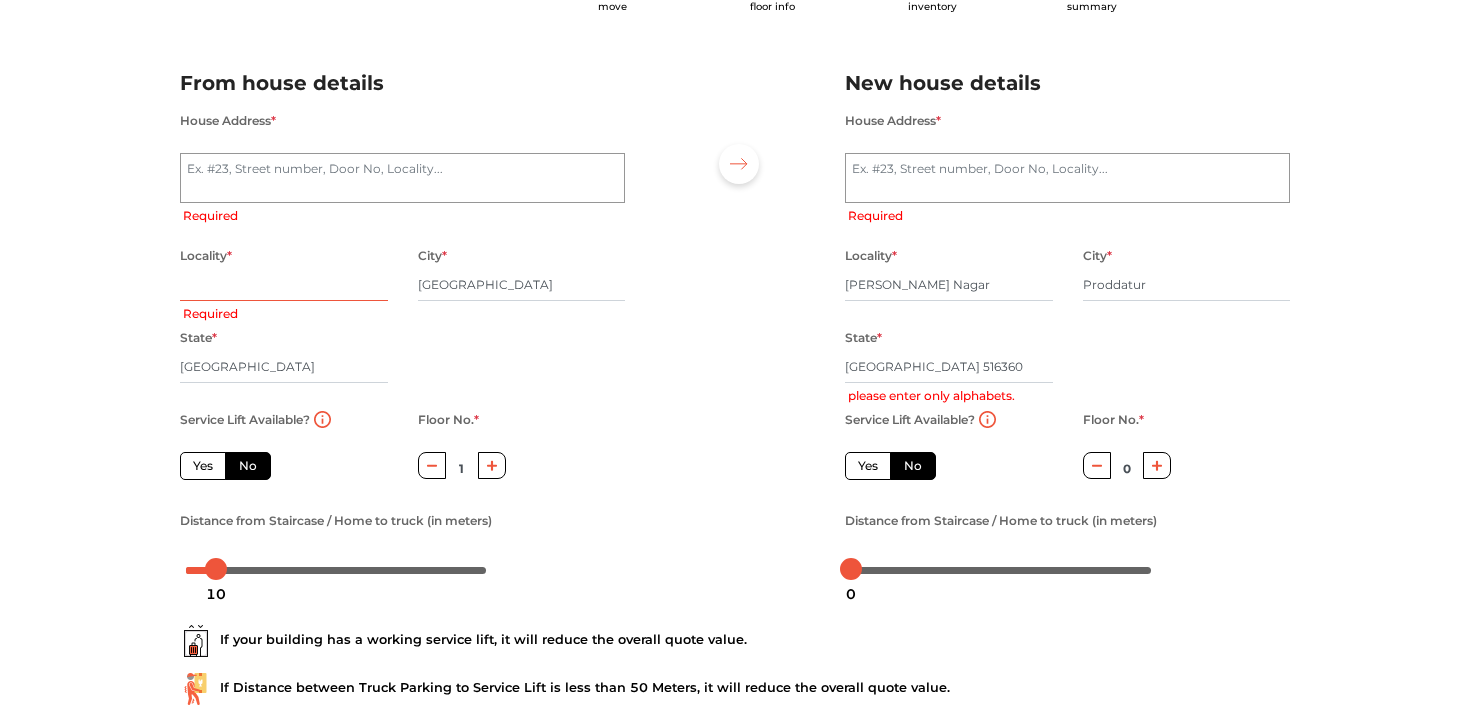click at bounding box center (284, 285) 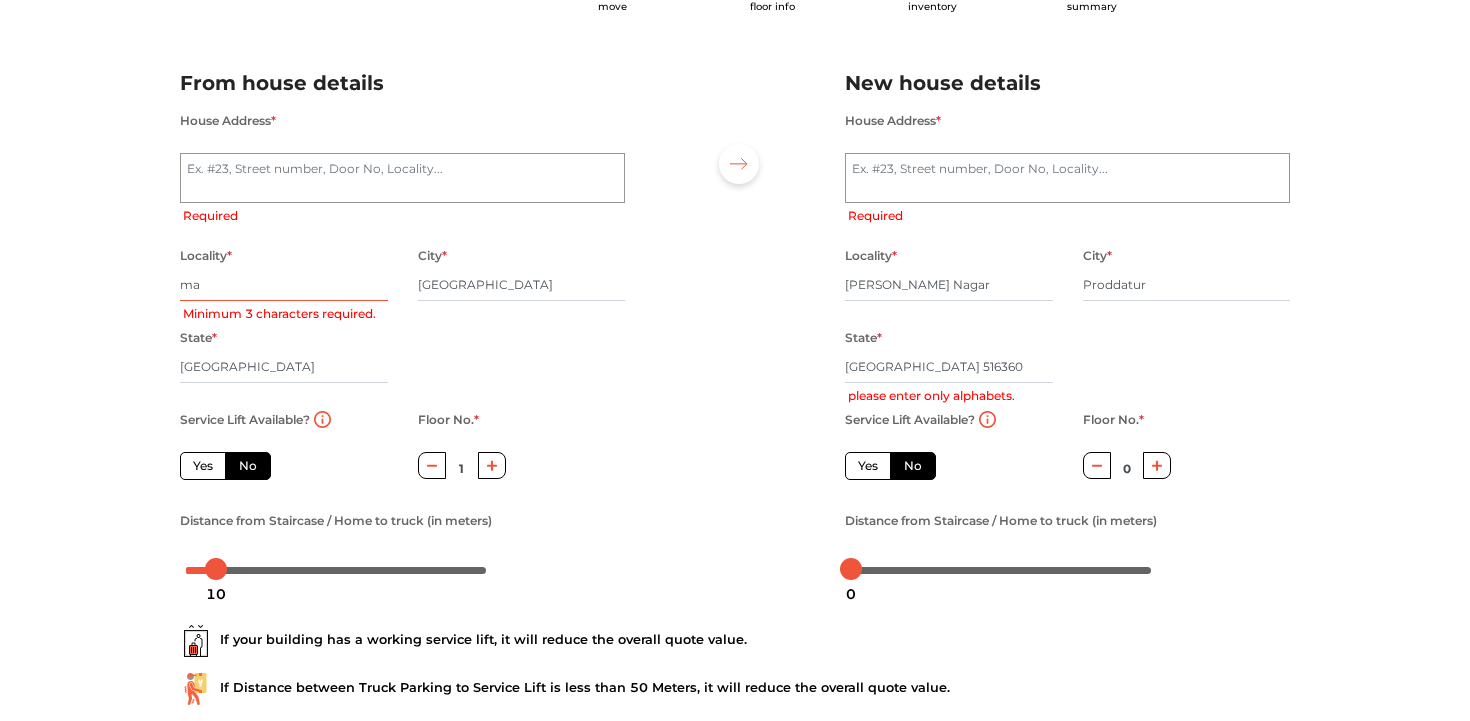 type on "man" 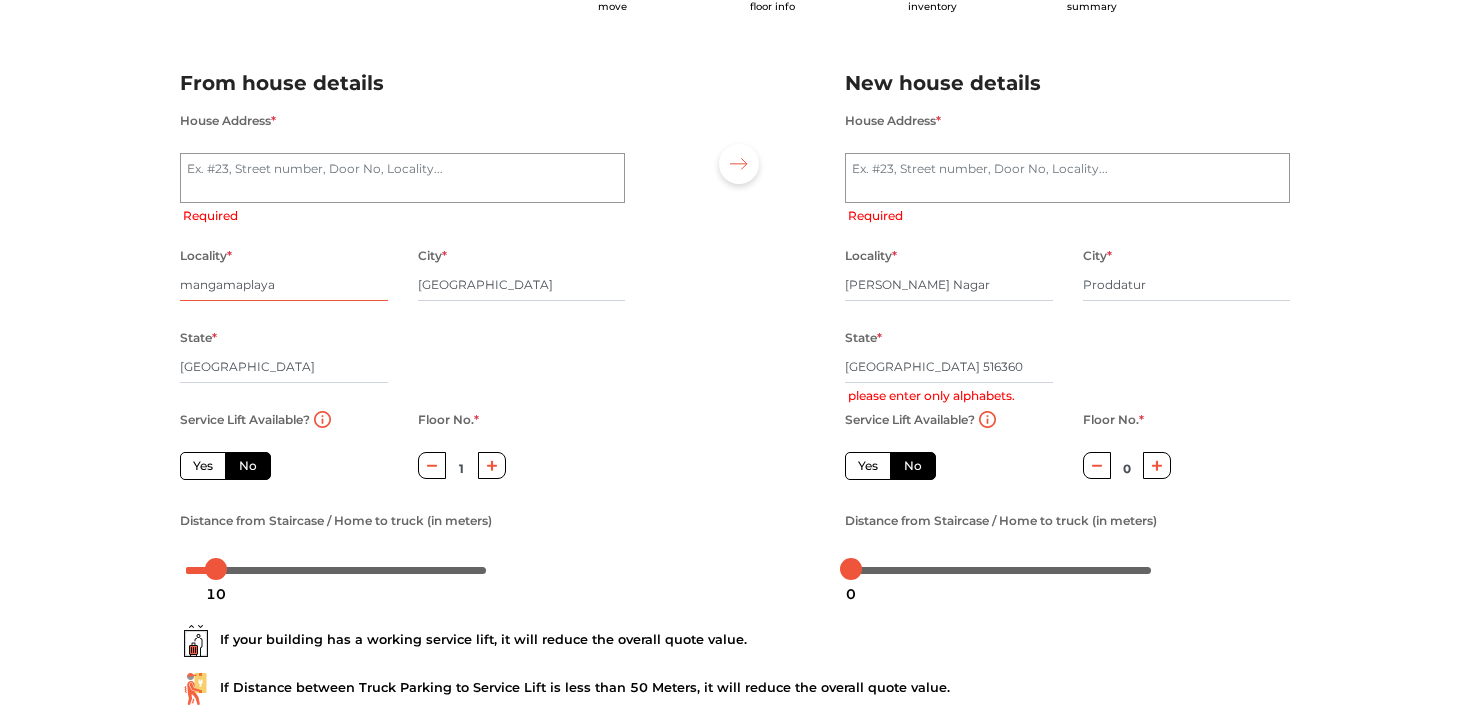 type on "mangamaplaya" 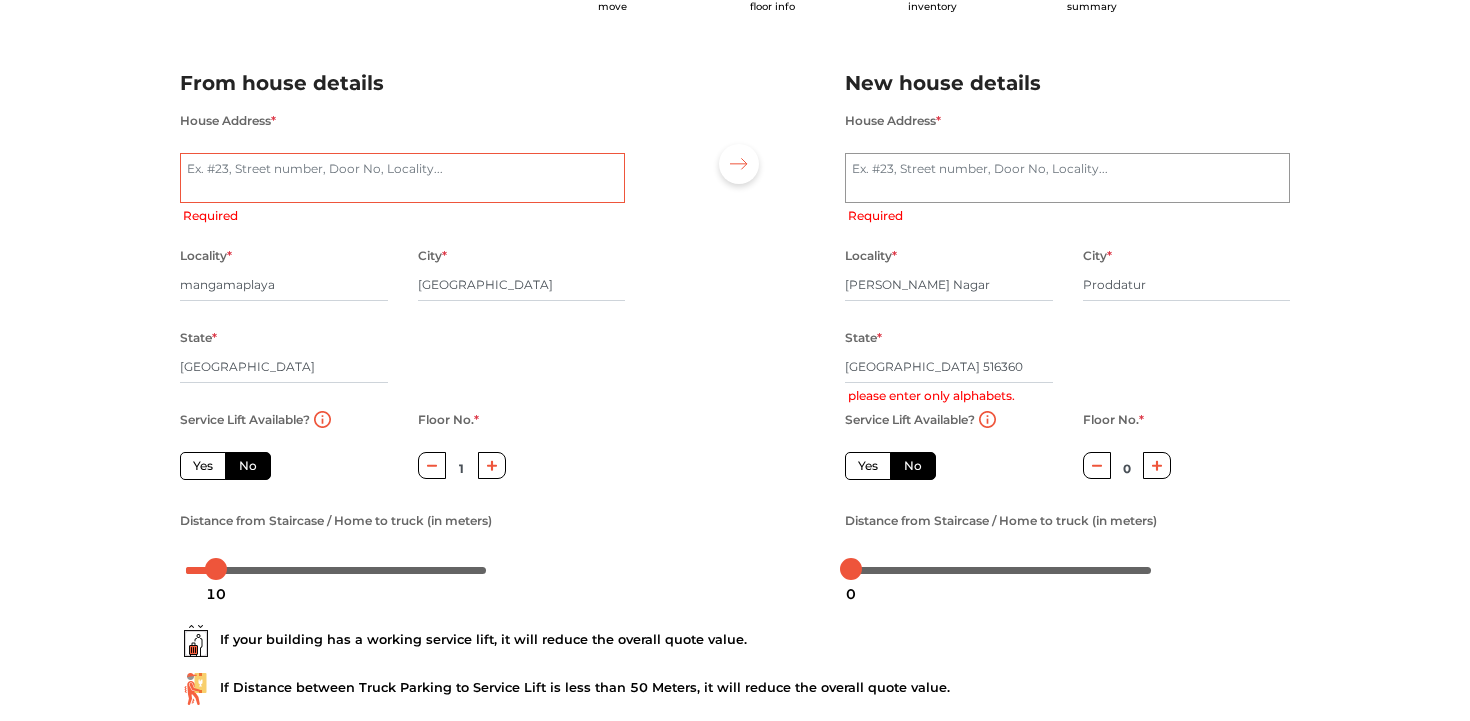 click on "House Address  *" at bounding box center (402, 178) 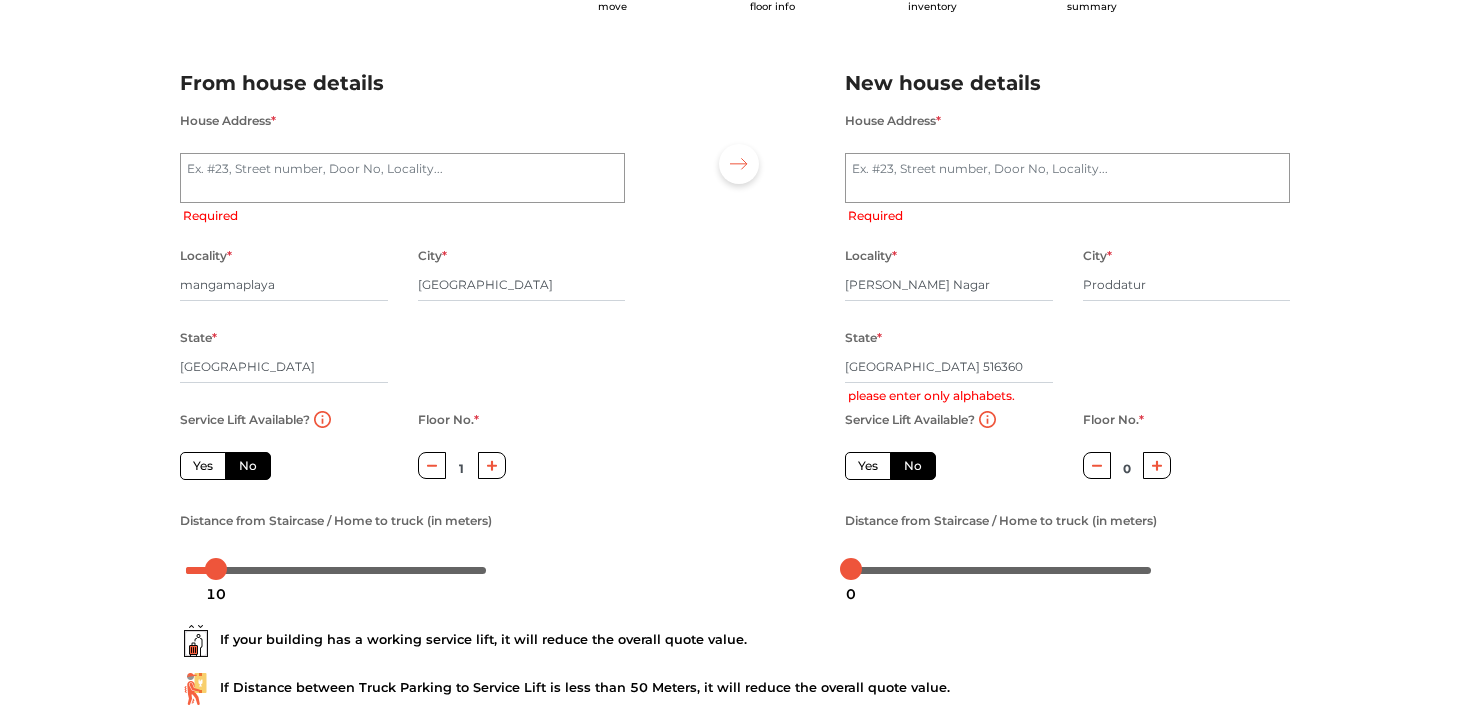 click at bounding box center (735, 318) 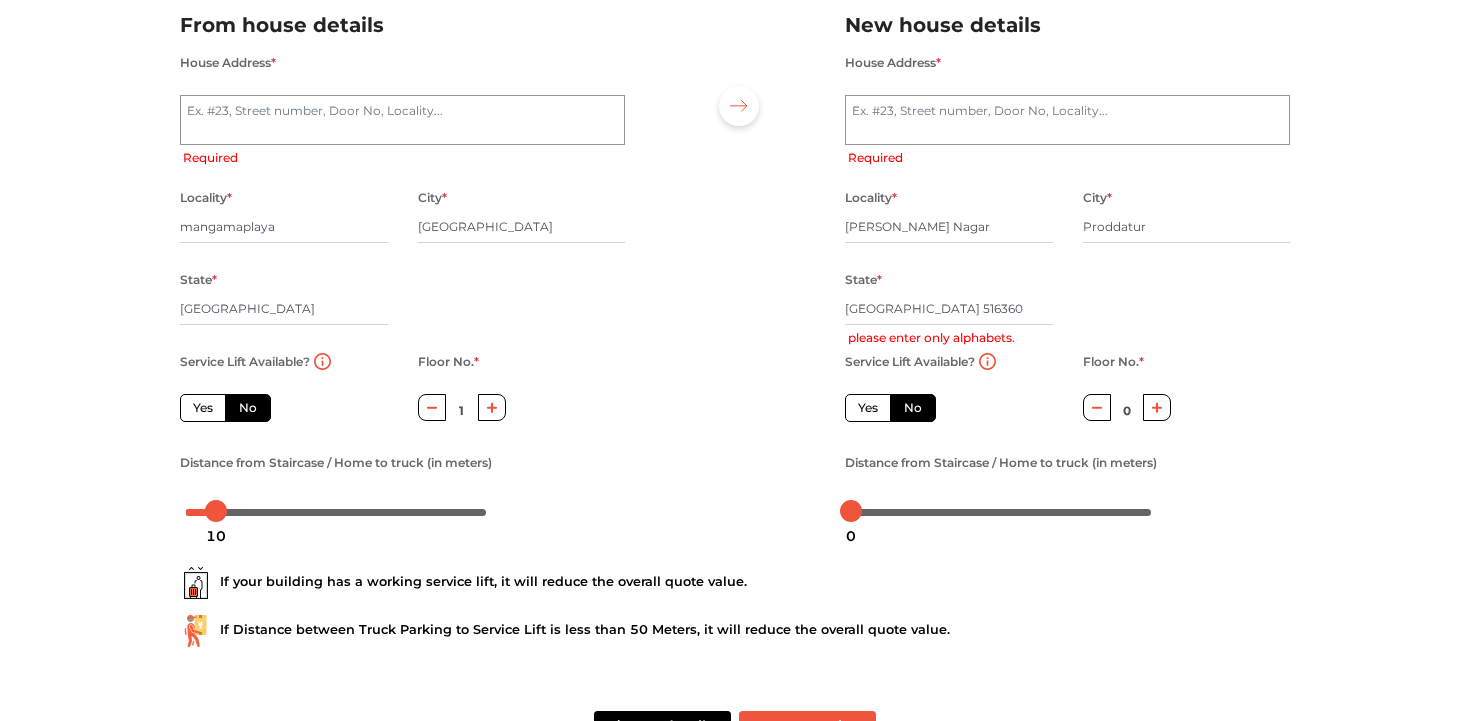 scroll, scrollTop: 229, scrollLeft: 0, axis: vertical 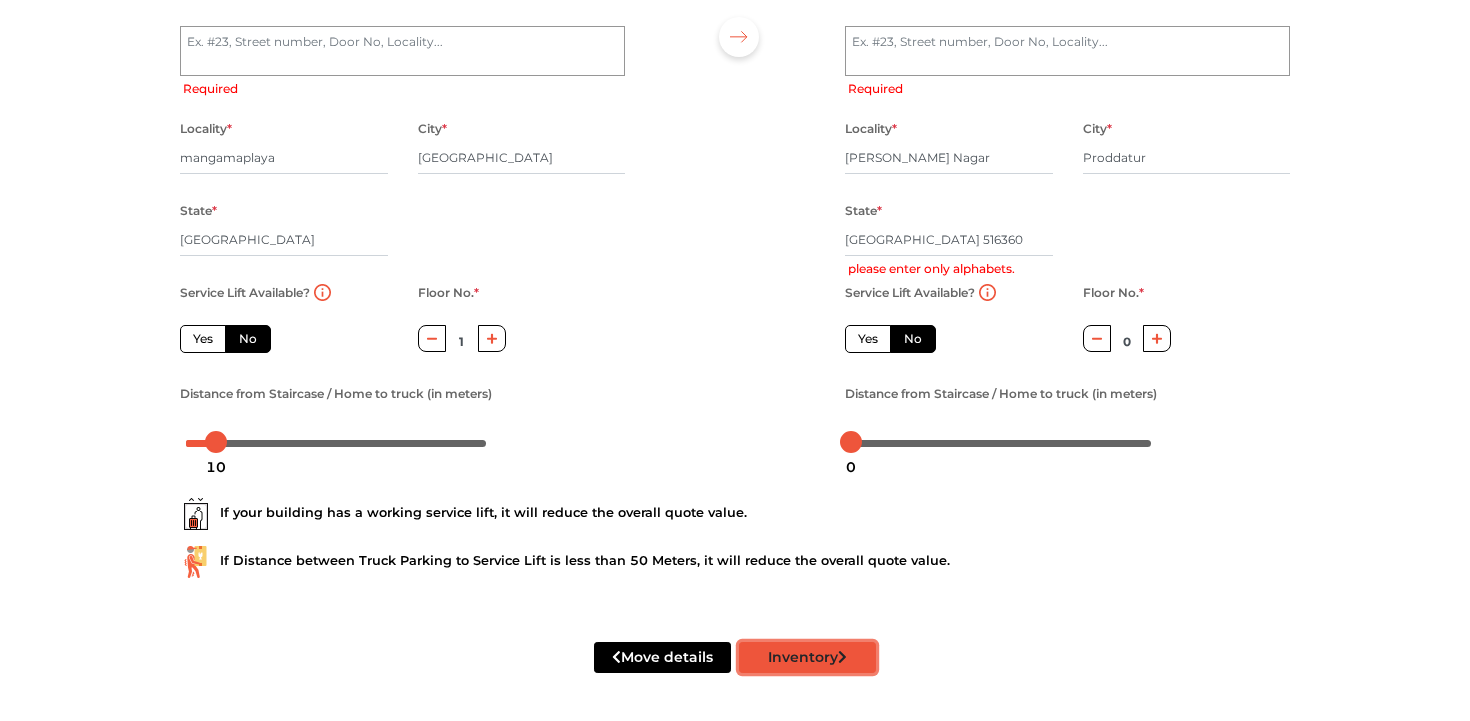 click on "Inventory" at bounding box center [807, 657] 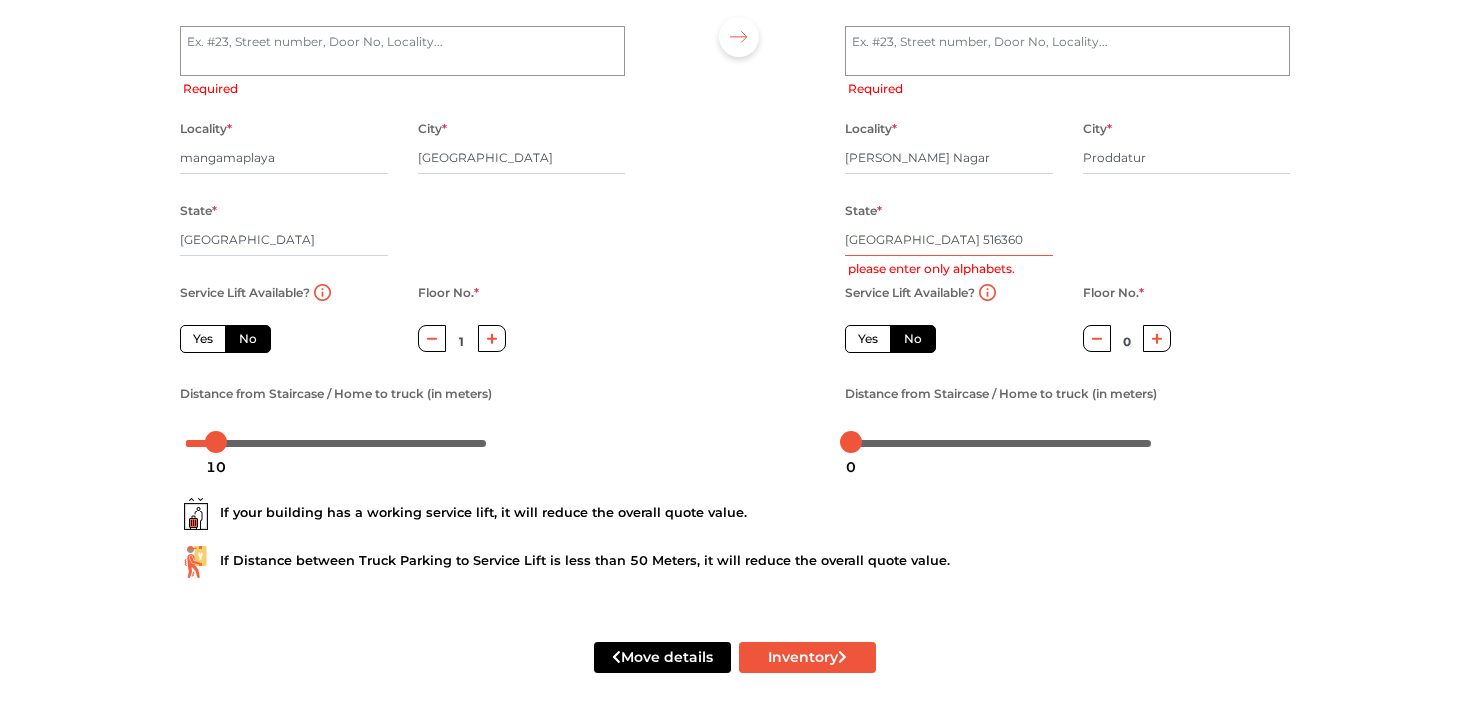 click on "[GEOGRAPHIC_DATA] 516360" at bounding box center (949, 240) 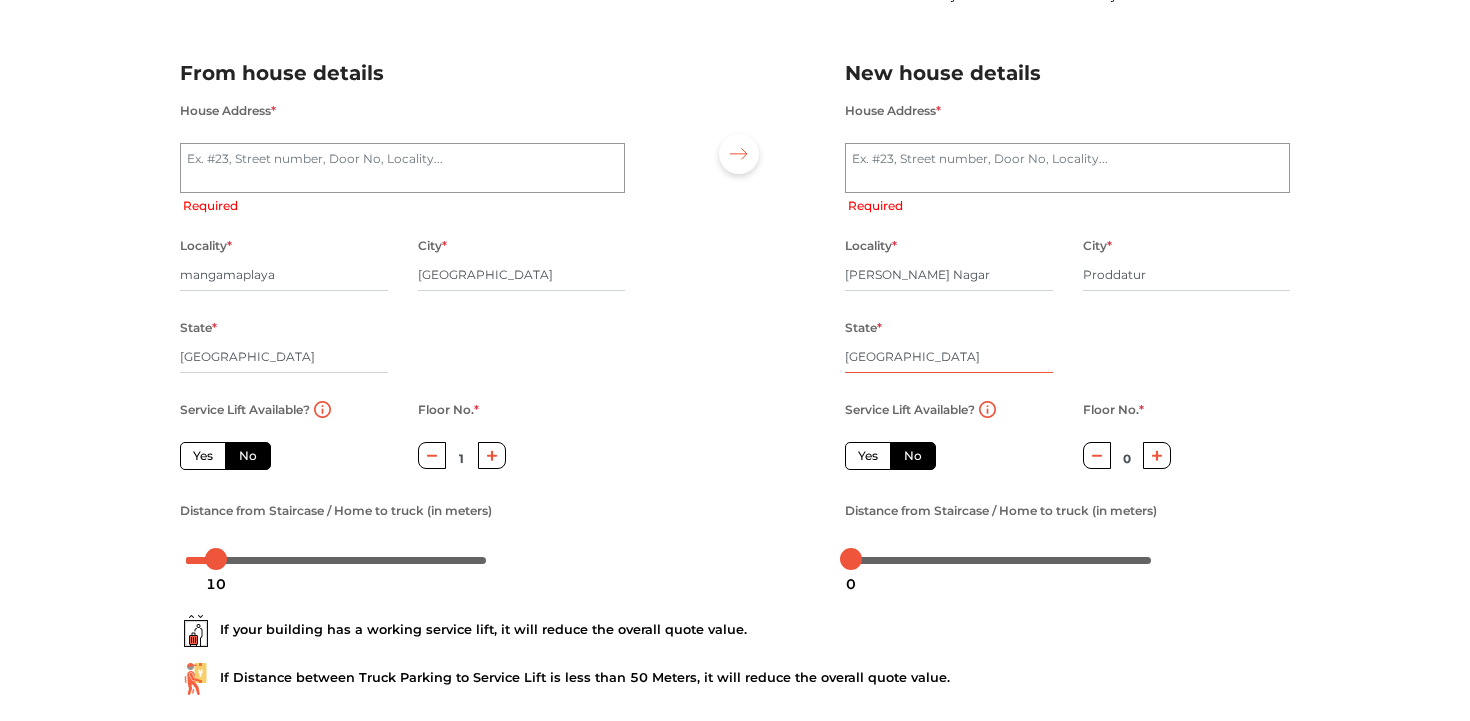 scroll, scrollTop: 229, scrollLeft: 0, axis: vertical 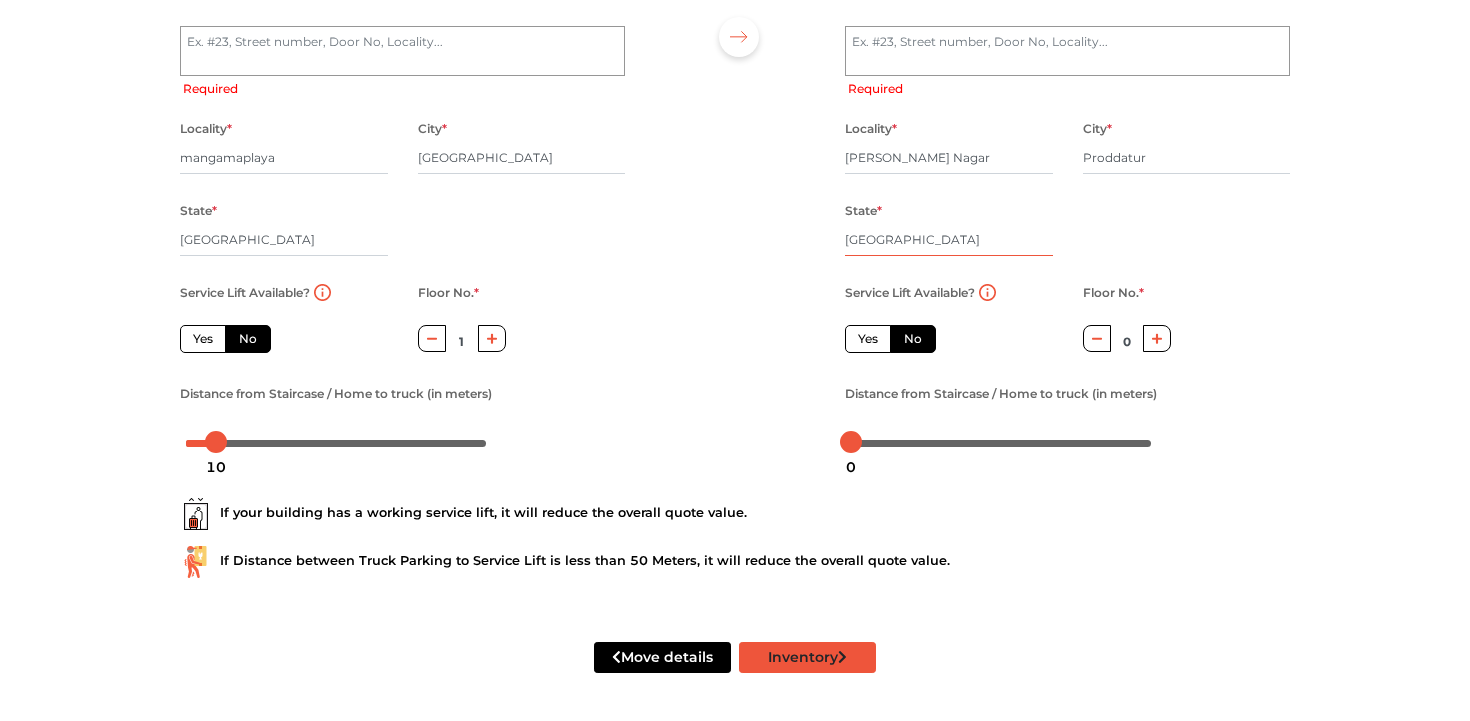 type on "[GEOGRAPHIC_DATA]" 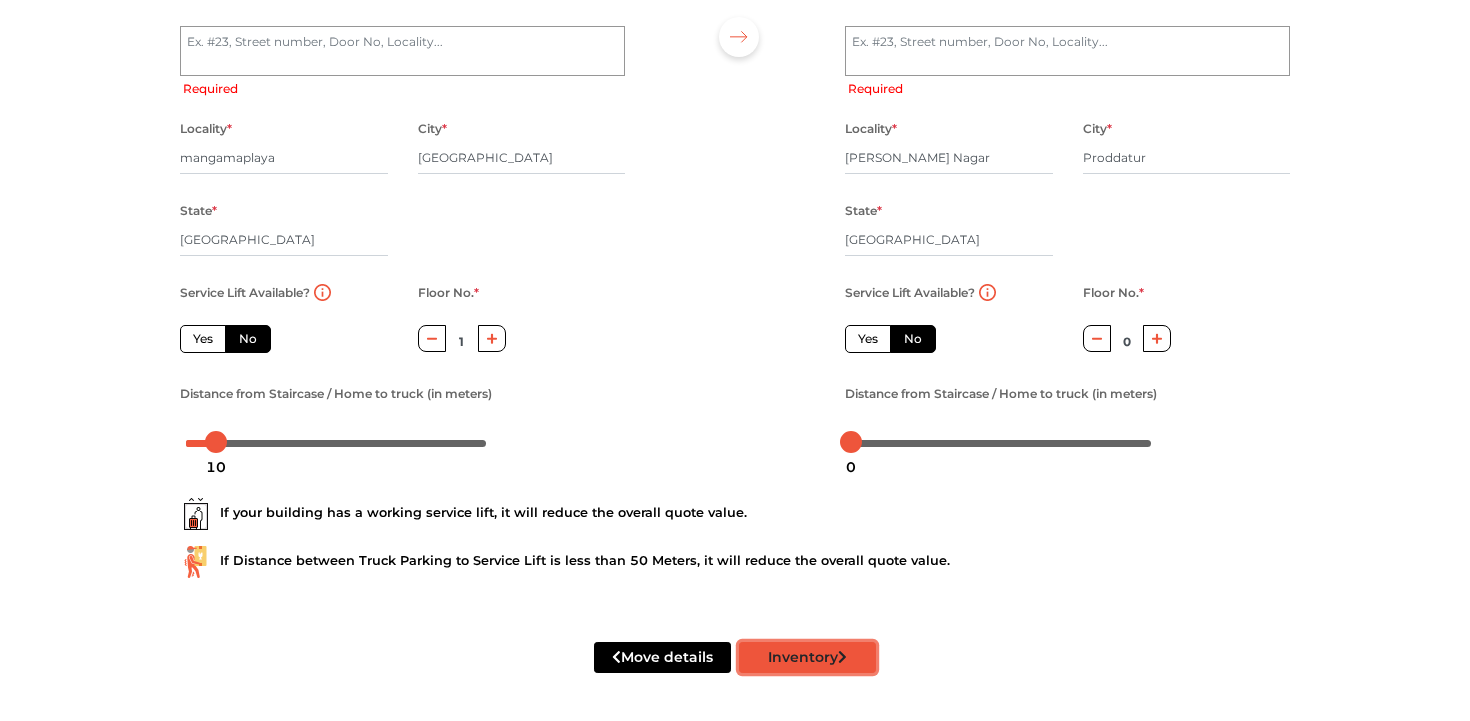 click on "Inventory" at bounding box center (807, 657) 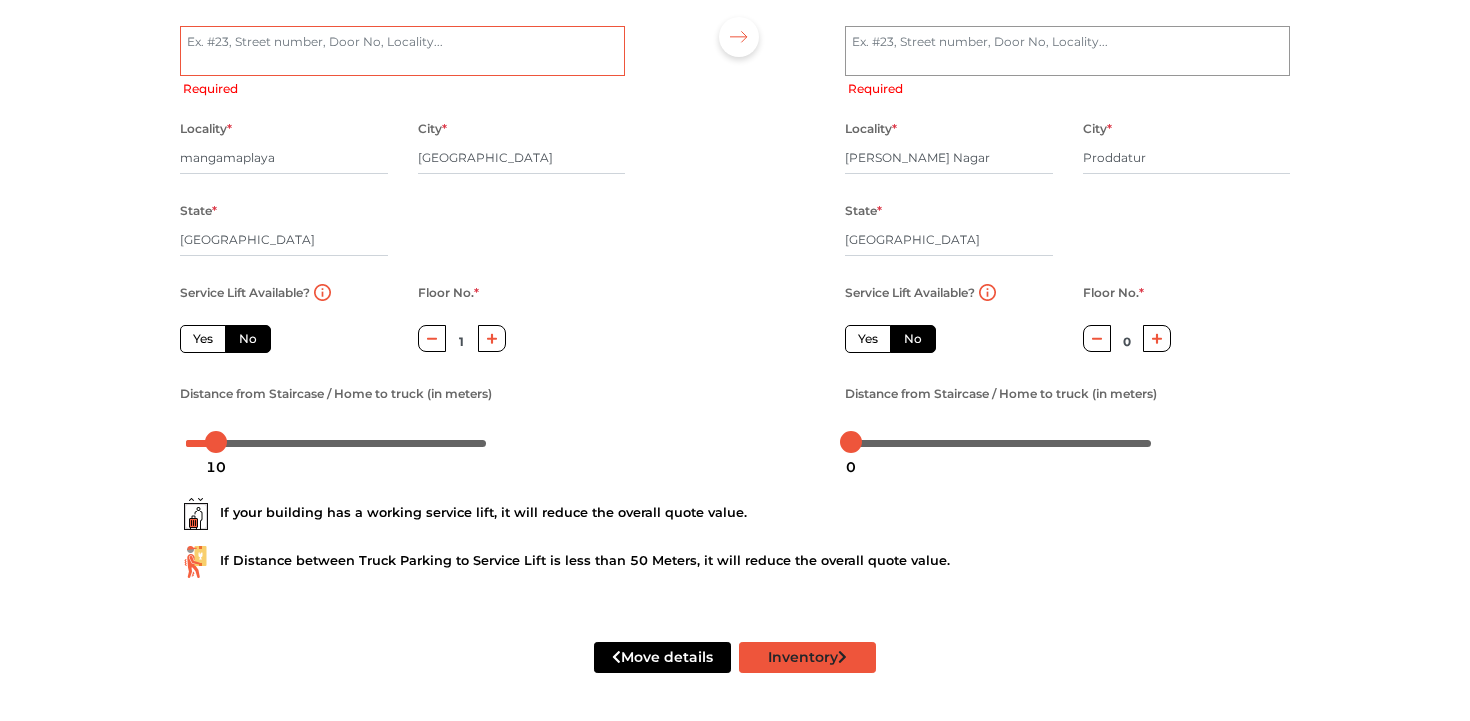 radio on "true" 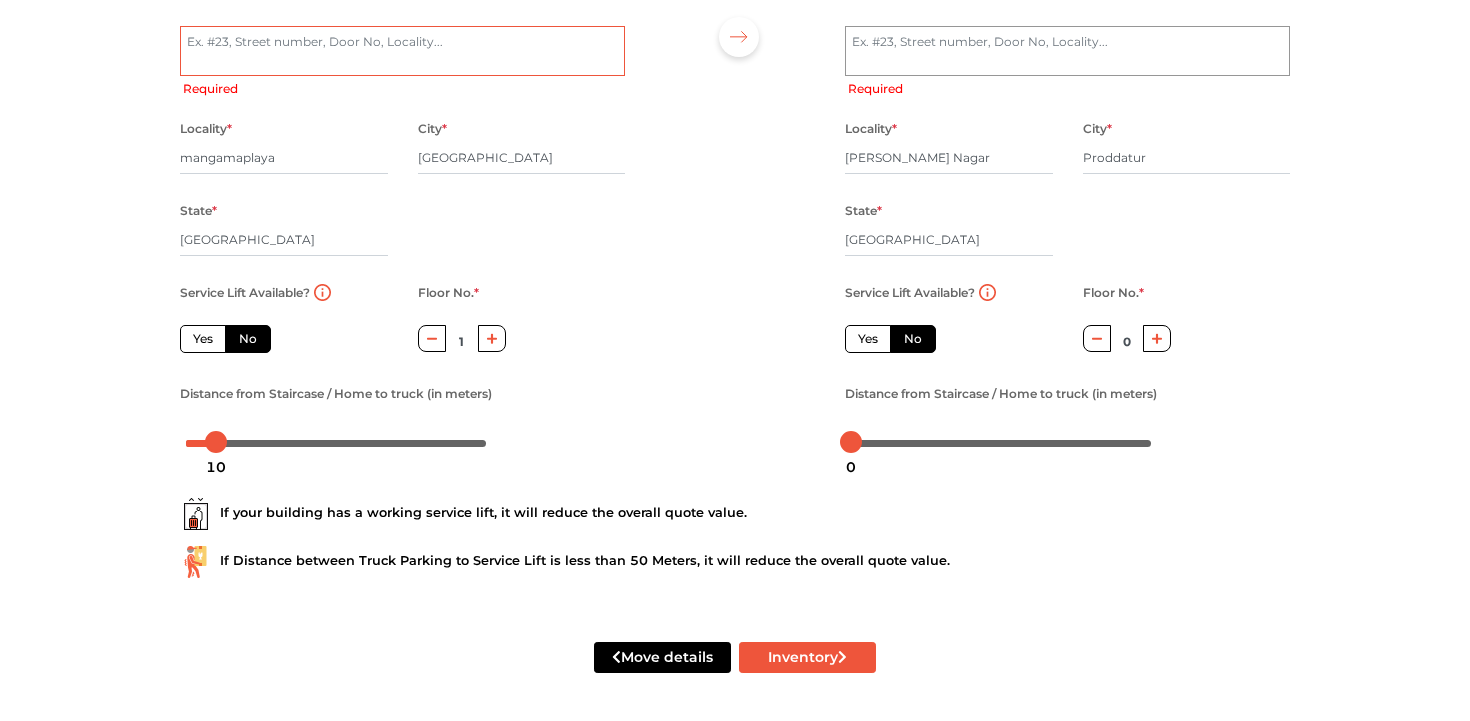 click on "House Address  *" at bounding box center (402, 51) 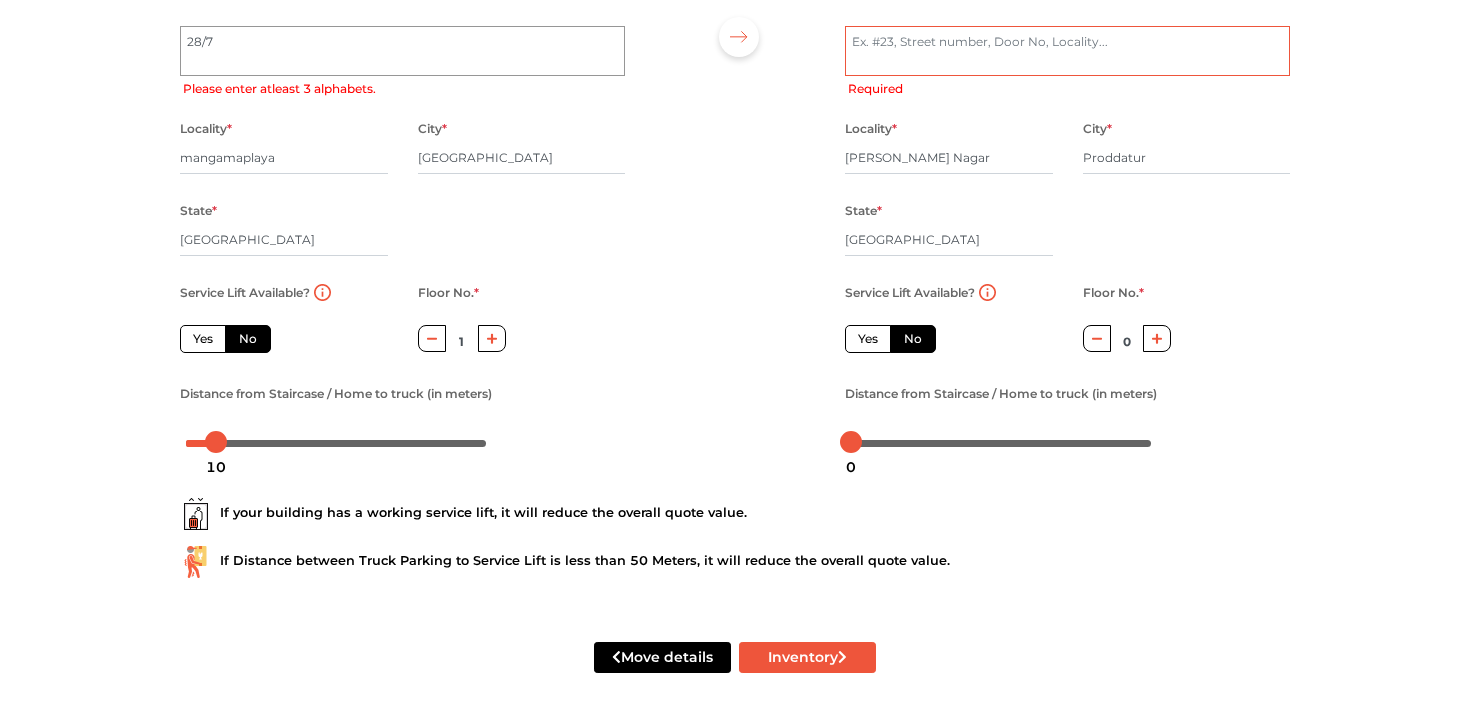 click on "House Address  *" at bounding box center (1067, 51) 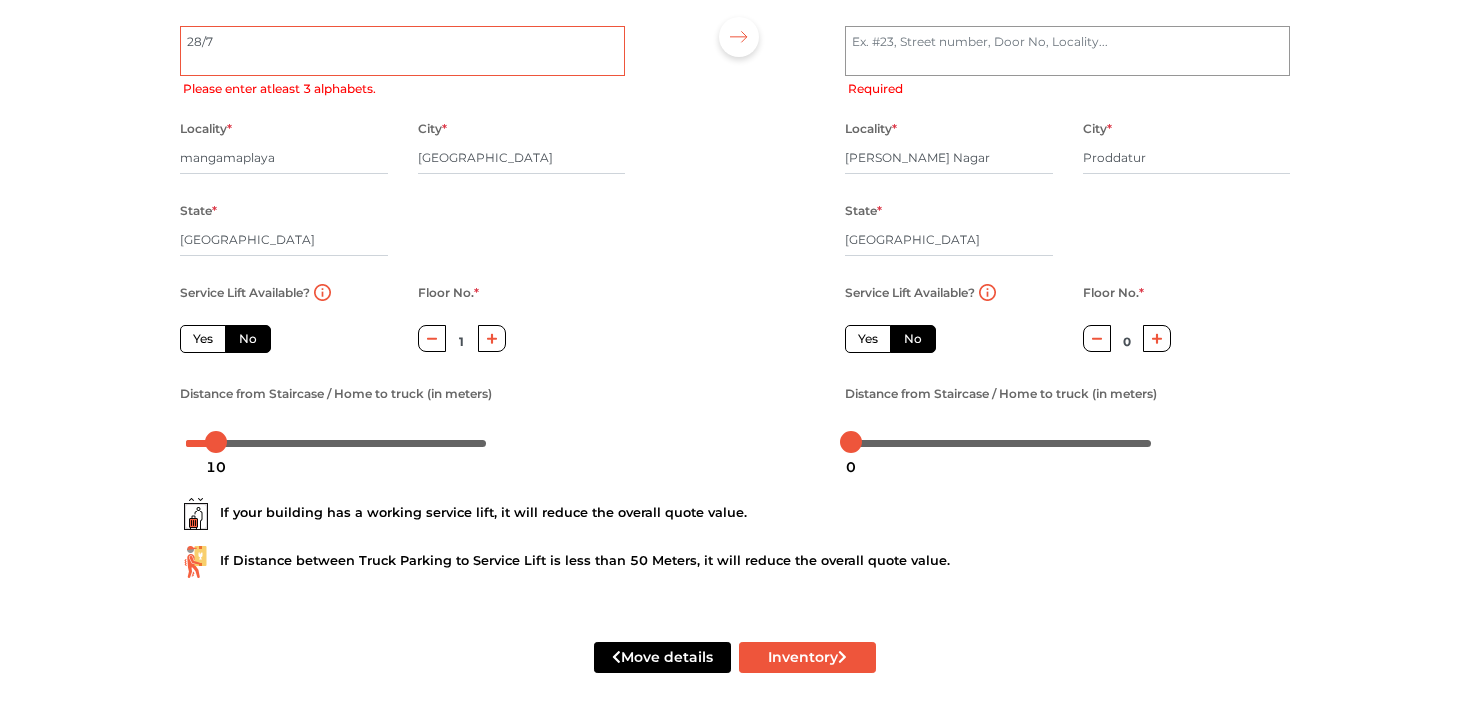 click on "28/7" at bounding box center (402, 51) 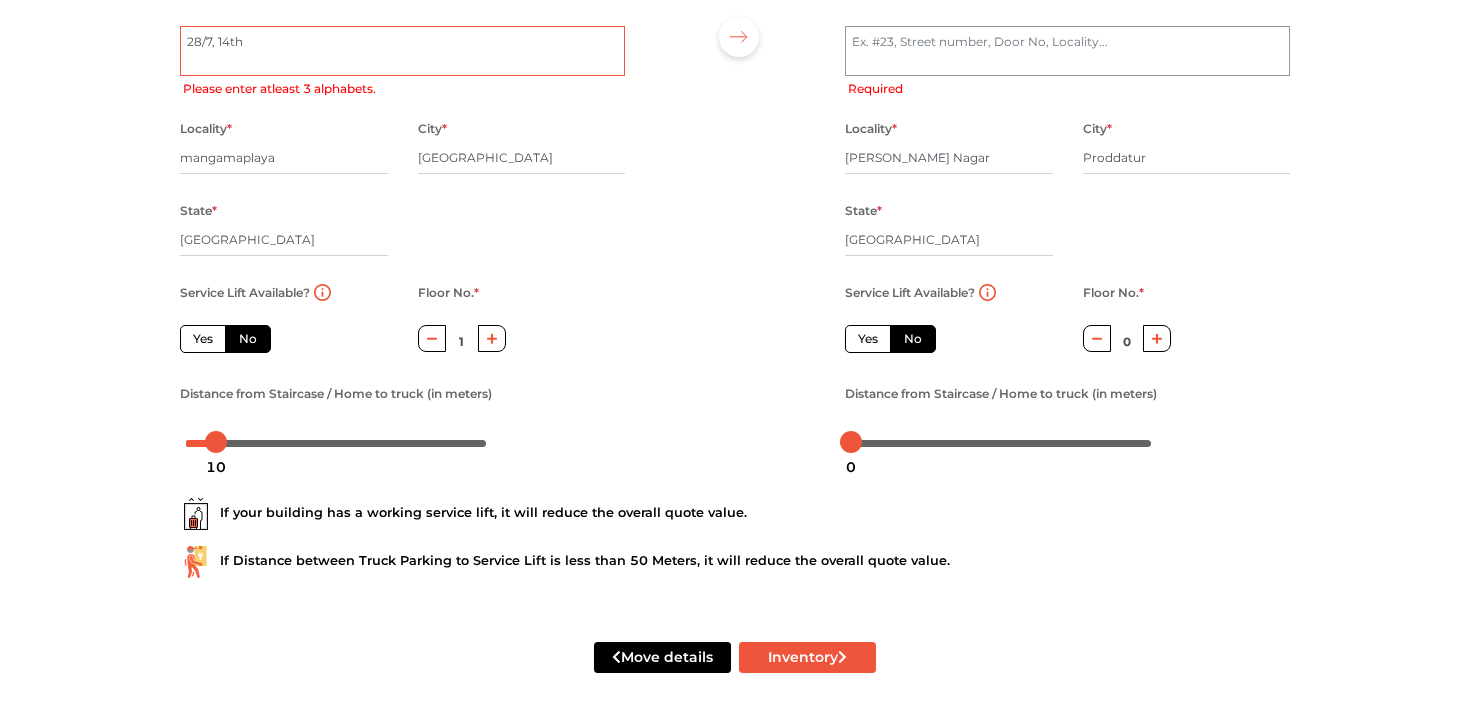 type on "28/7, 14th m" 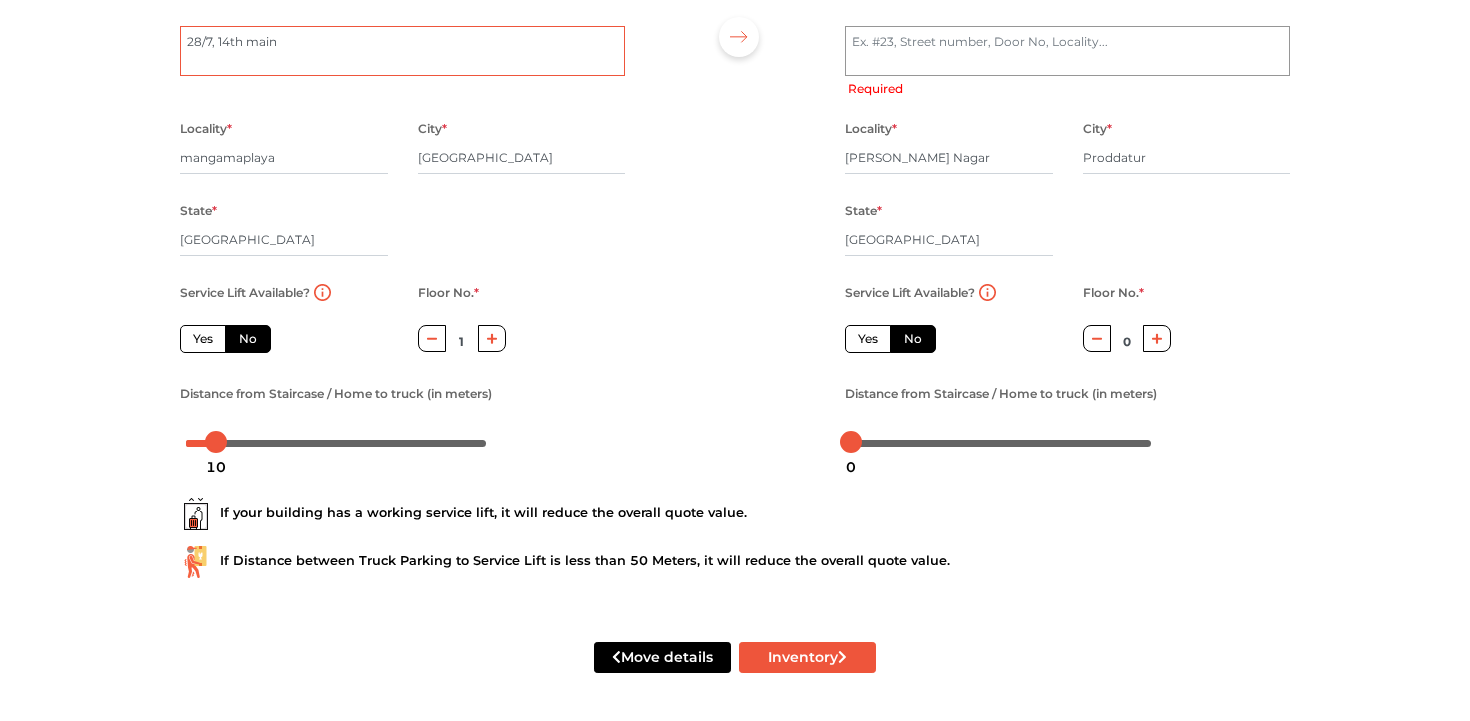 type on "28/7, 14th main" 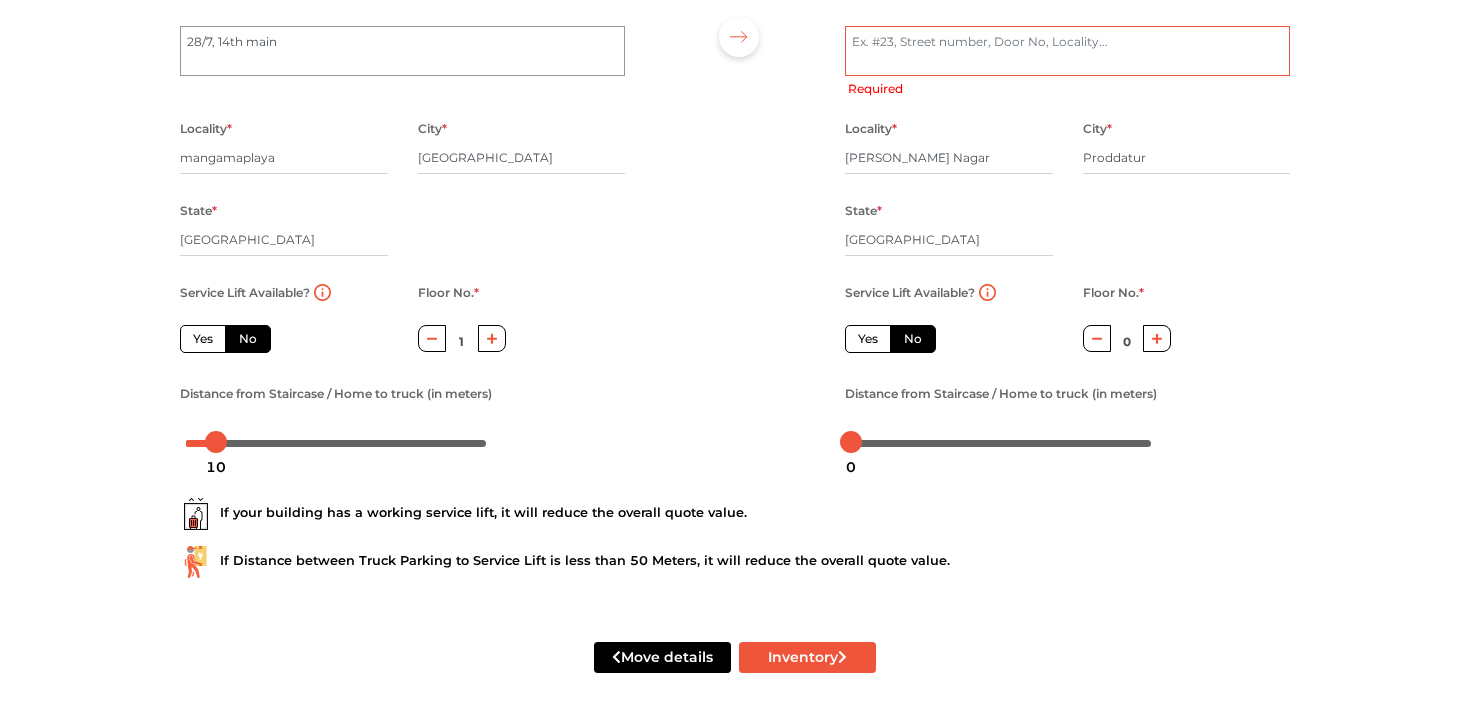 click on "House Address  *" at bounding box center [1067, 51] 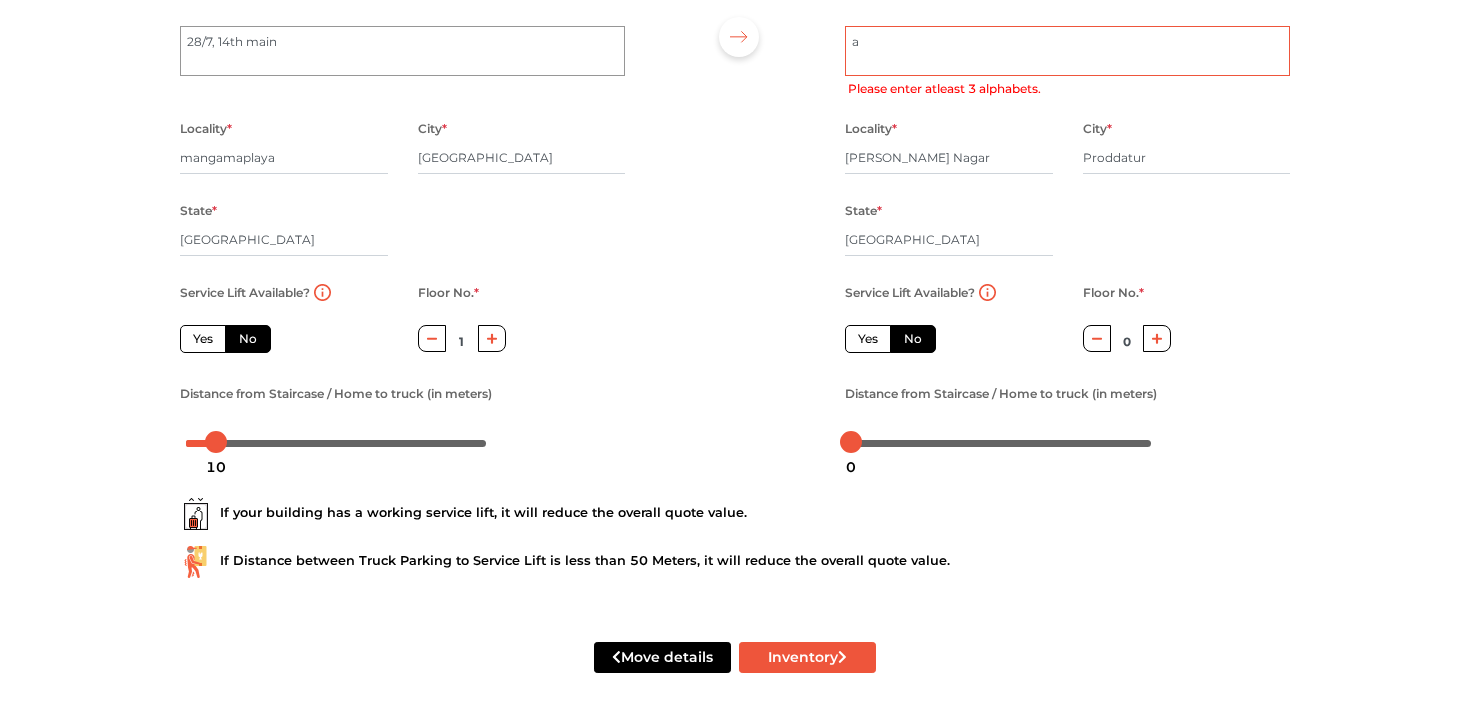 type on "an" 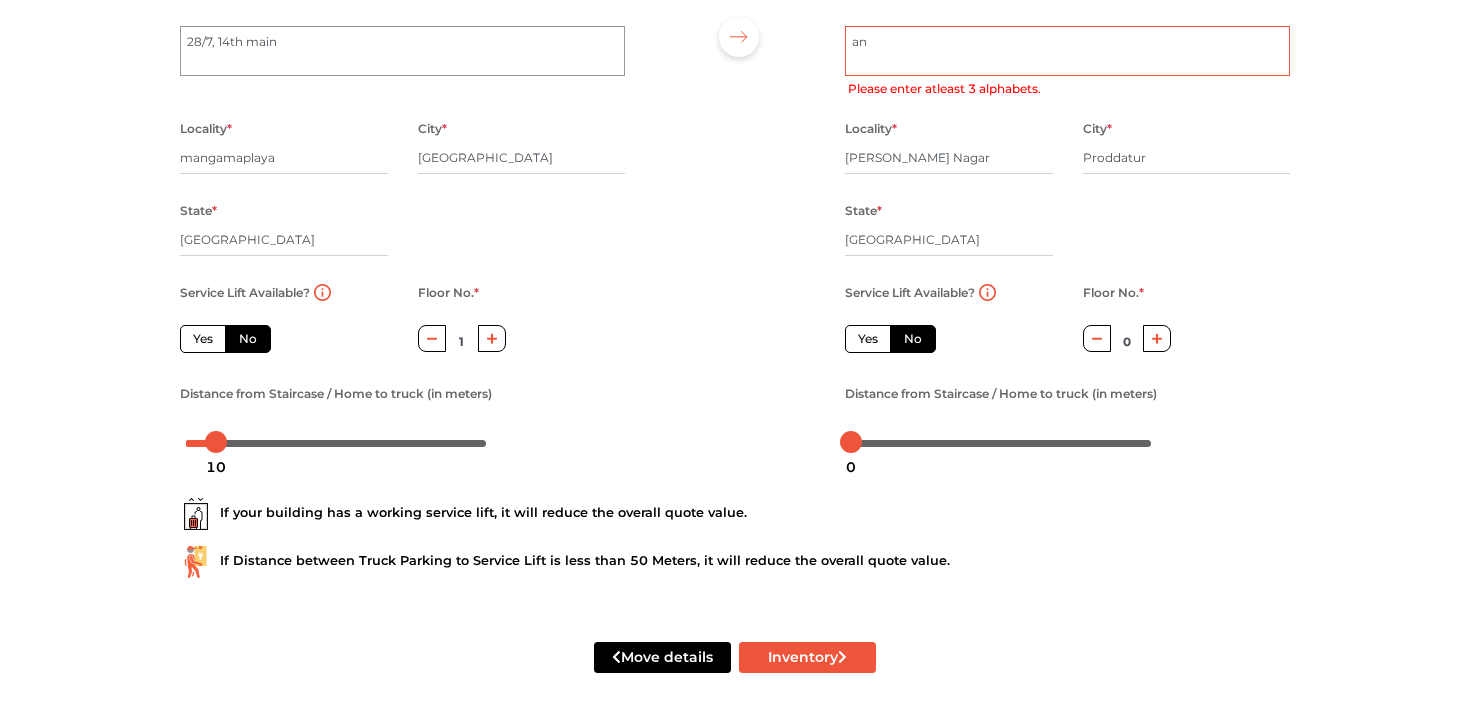 radio on "true" 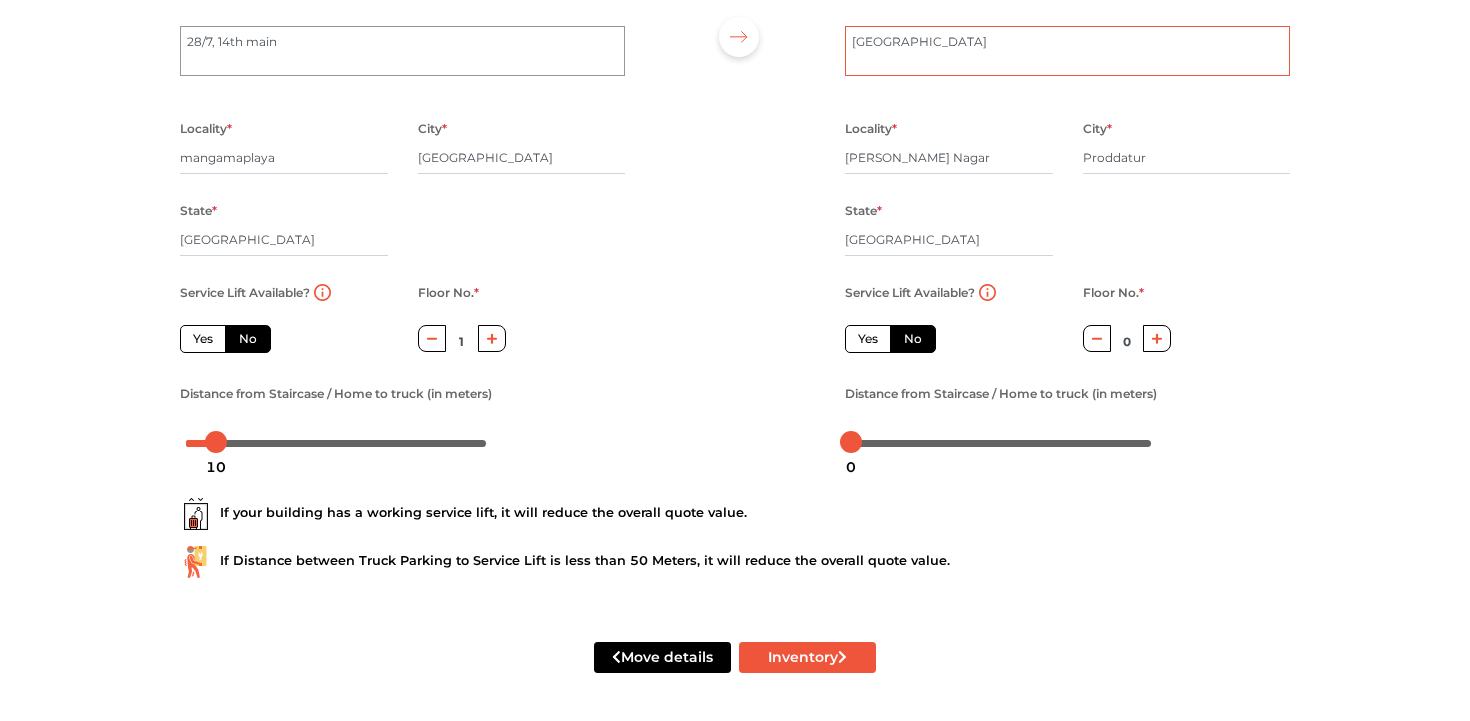 type on "[GEOGRAPHIC_DATA]" 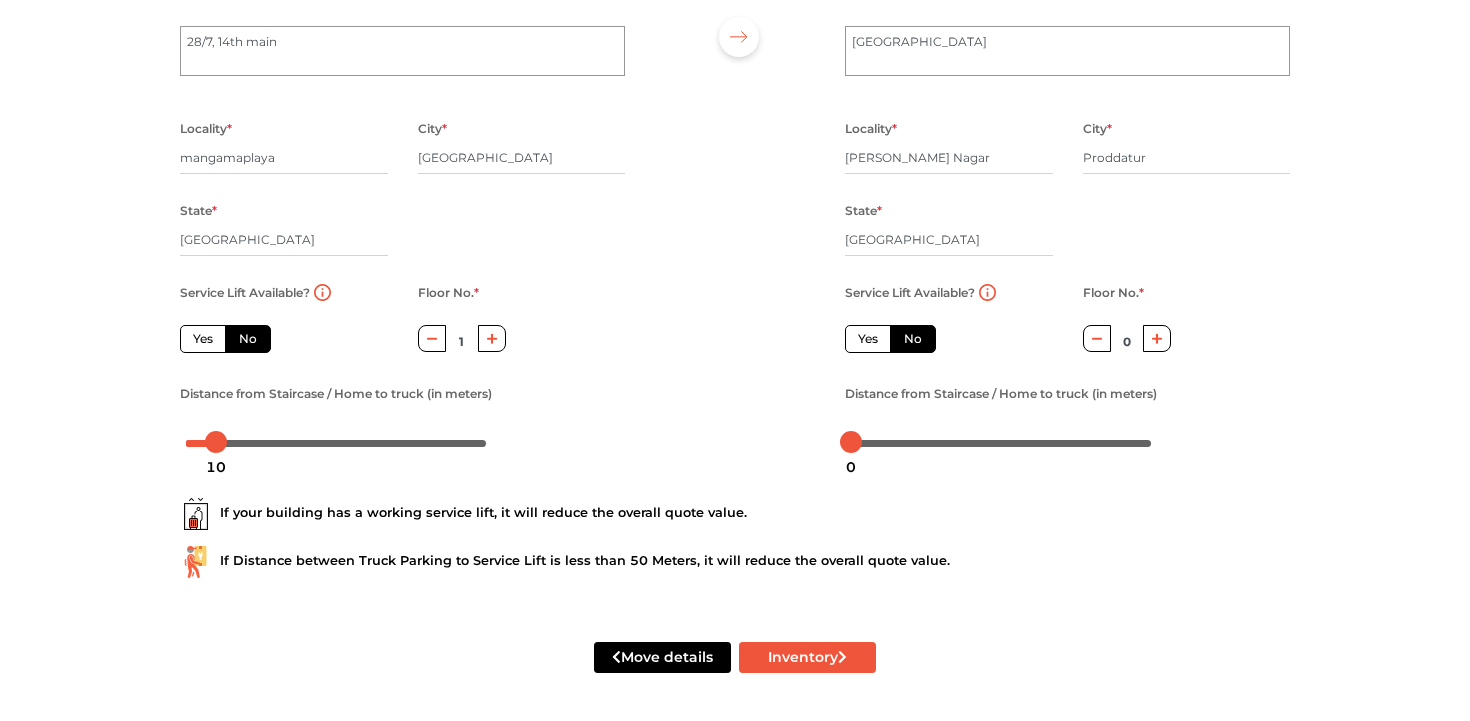 click on "Move details Inventory" at bounding box center (735, 657) 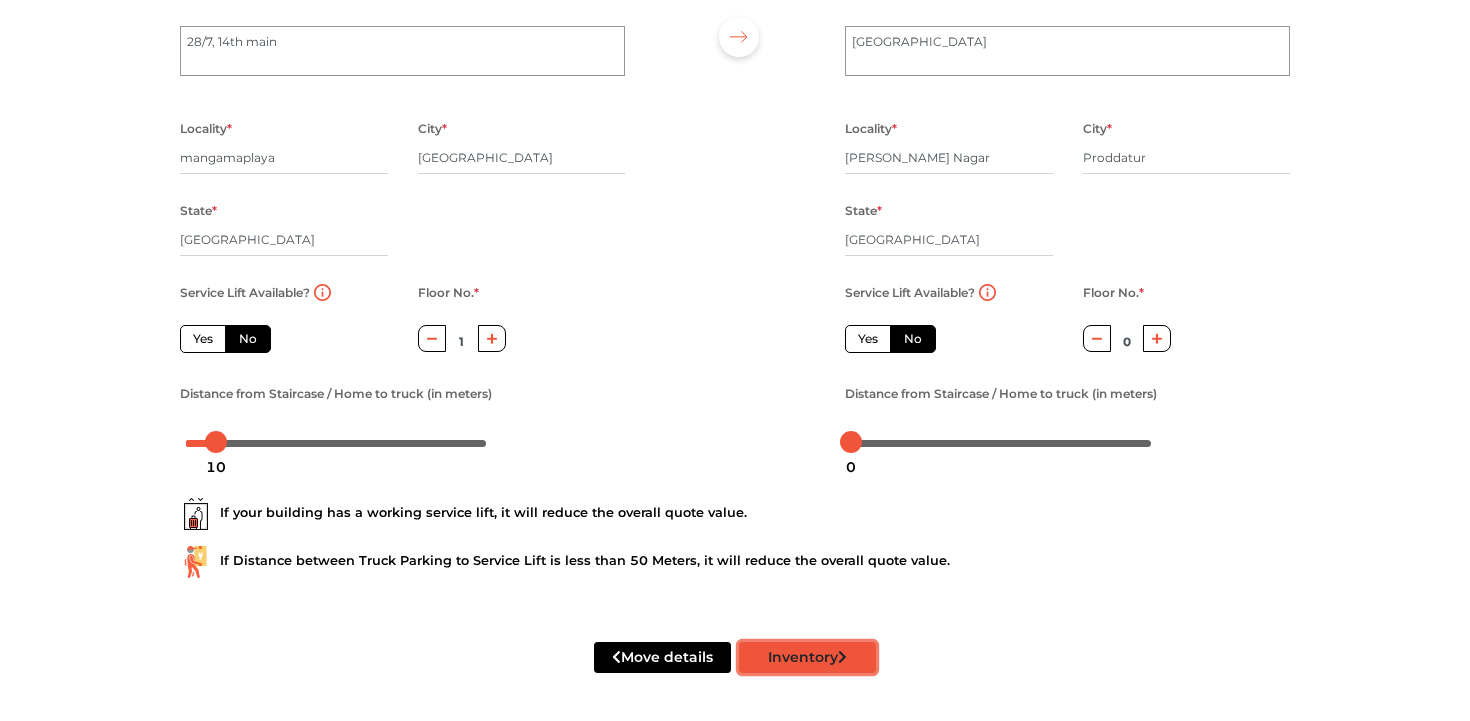 click on "Inventory" at bounding box center (807, 657) 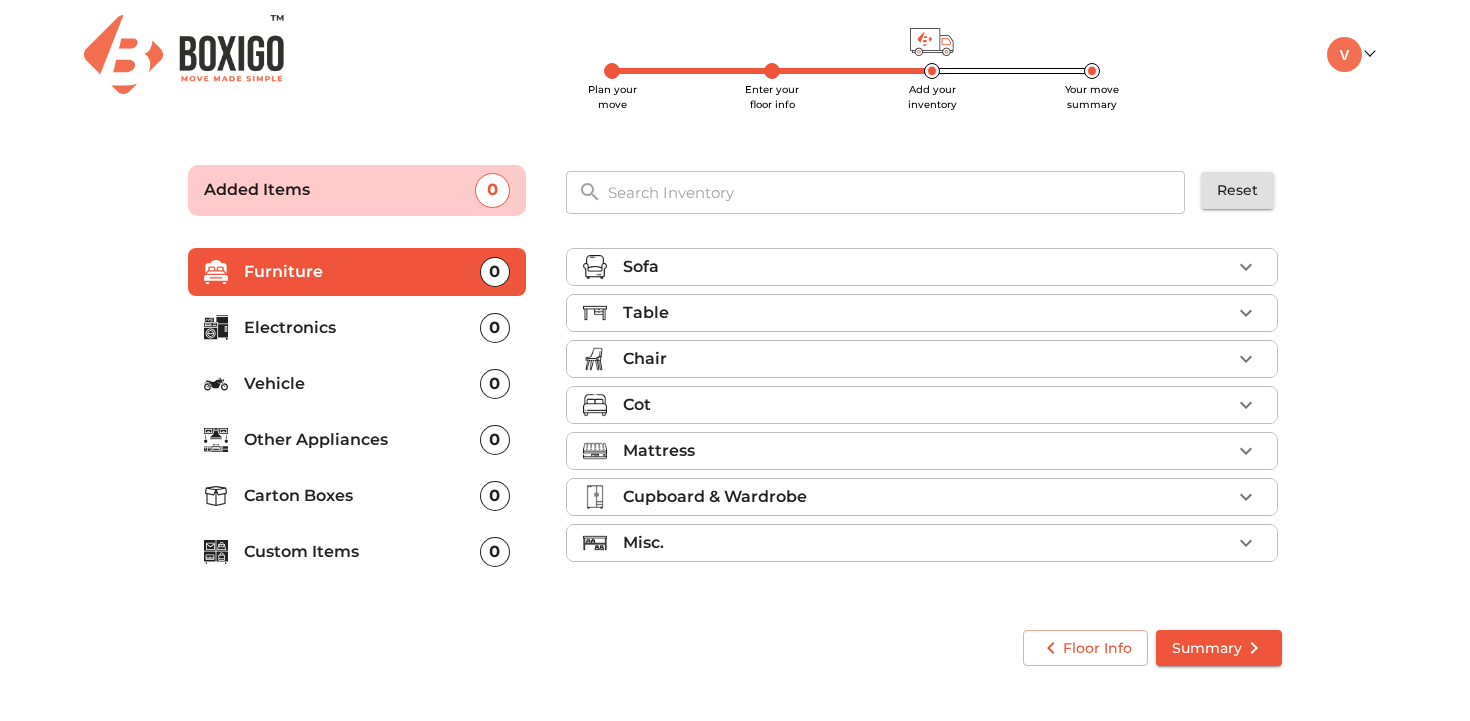 scroll, scrollTop: 0, scrollLeft: 0, axis: both 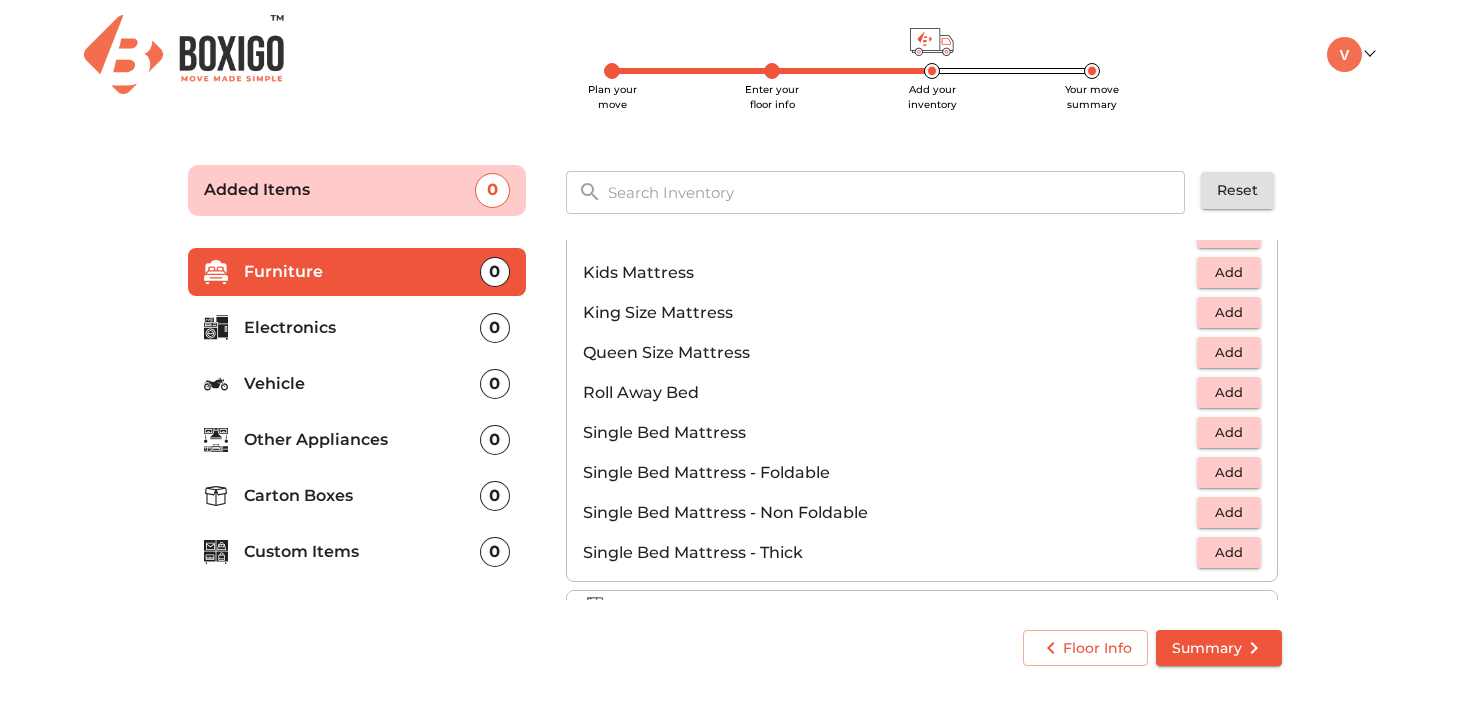 click on "Add" at bounding box center [1229, 352] 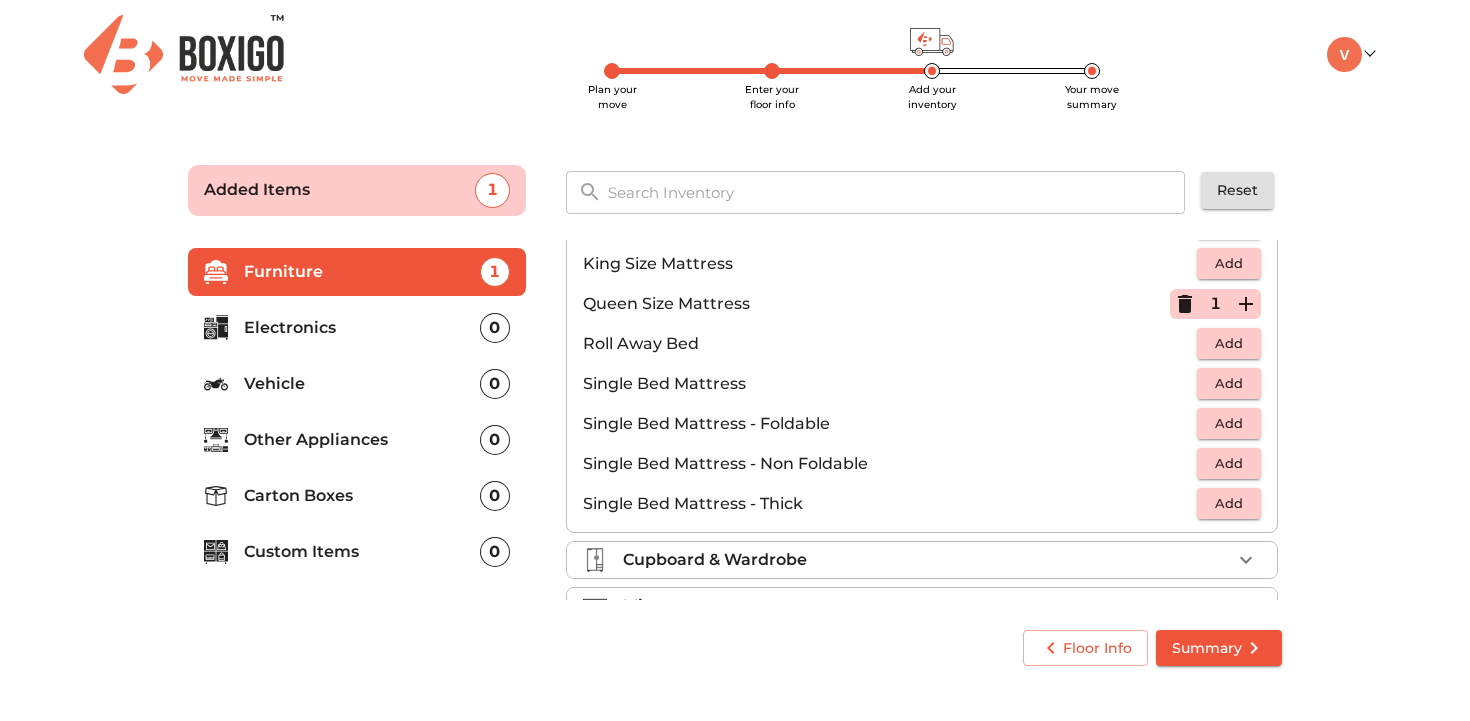 scroll, scrollTop: 395, scrollLeft: 0, axis: vertical 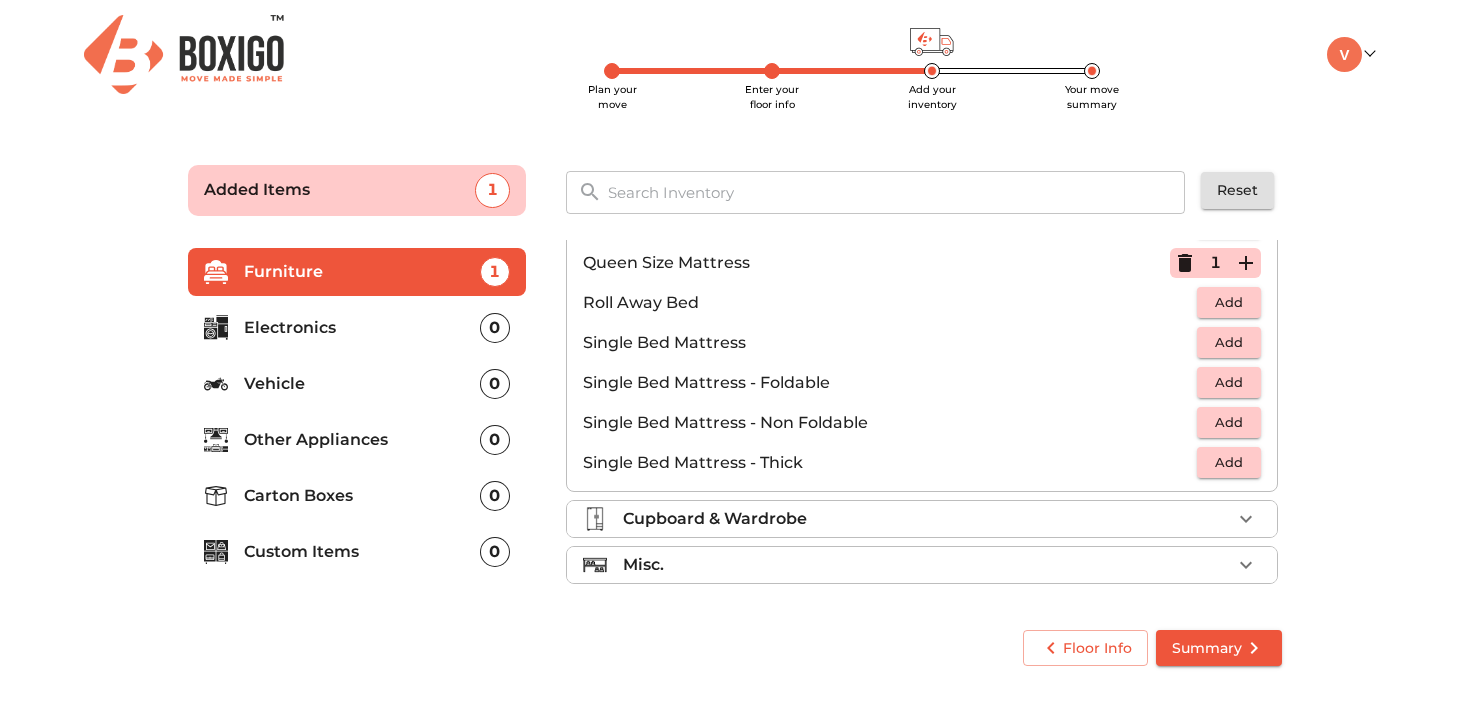 click on "Electronics" at bounding box center [362, 328] 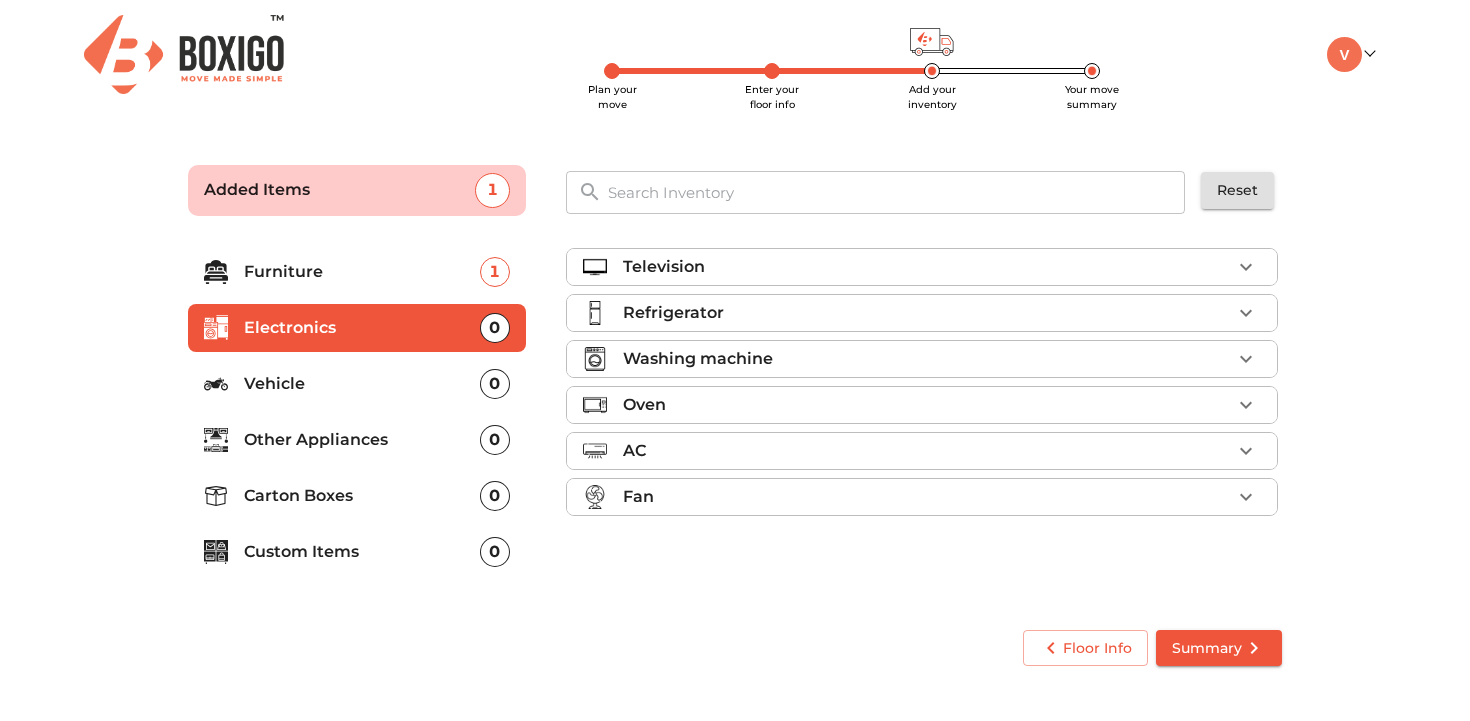scroll, scrollTop: 0, scrollLeft: 0, axis: both 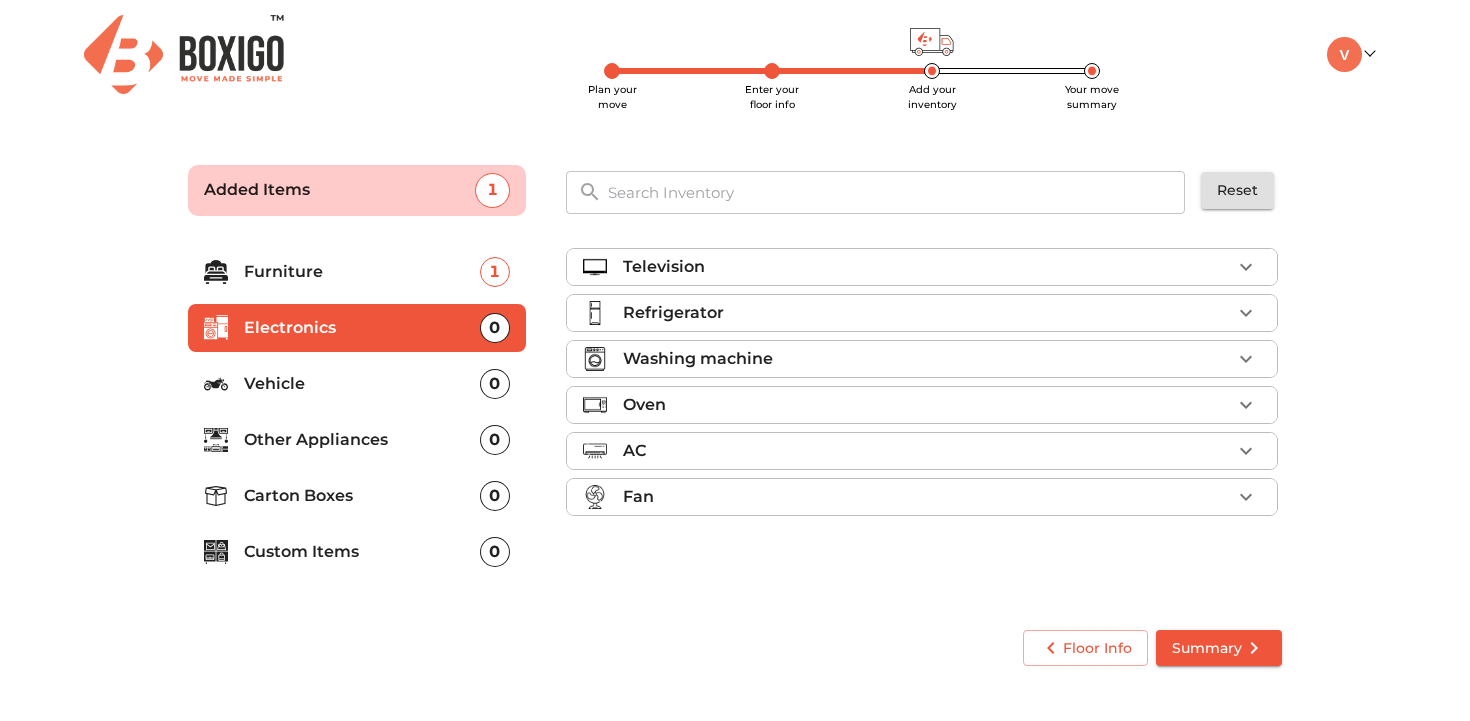 click on "Other Appliances" at bounding box center [362, 440] 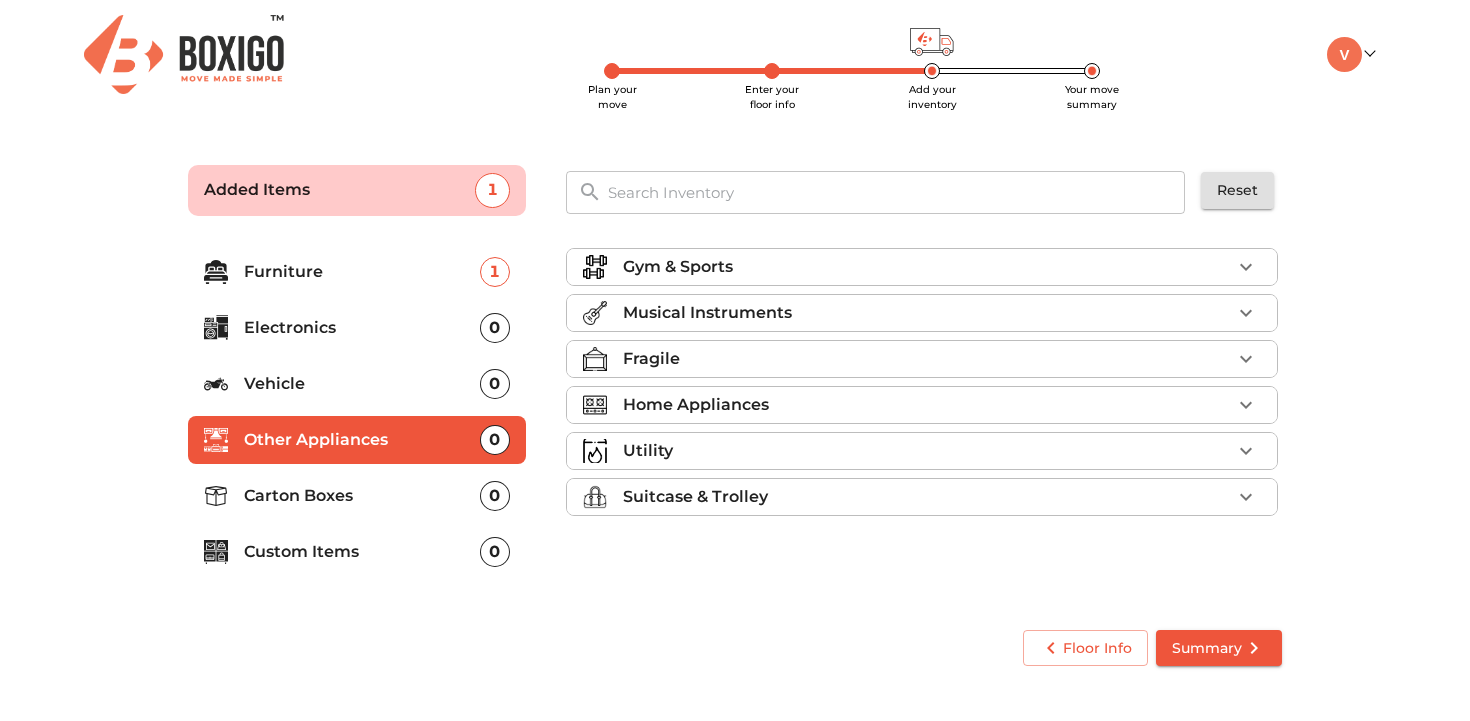 click on "Home Appliances" at bounding box center [927, 405] 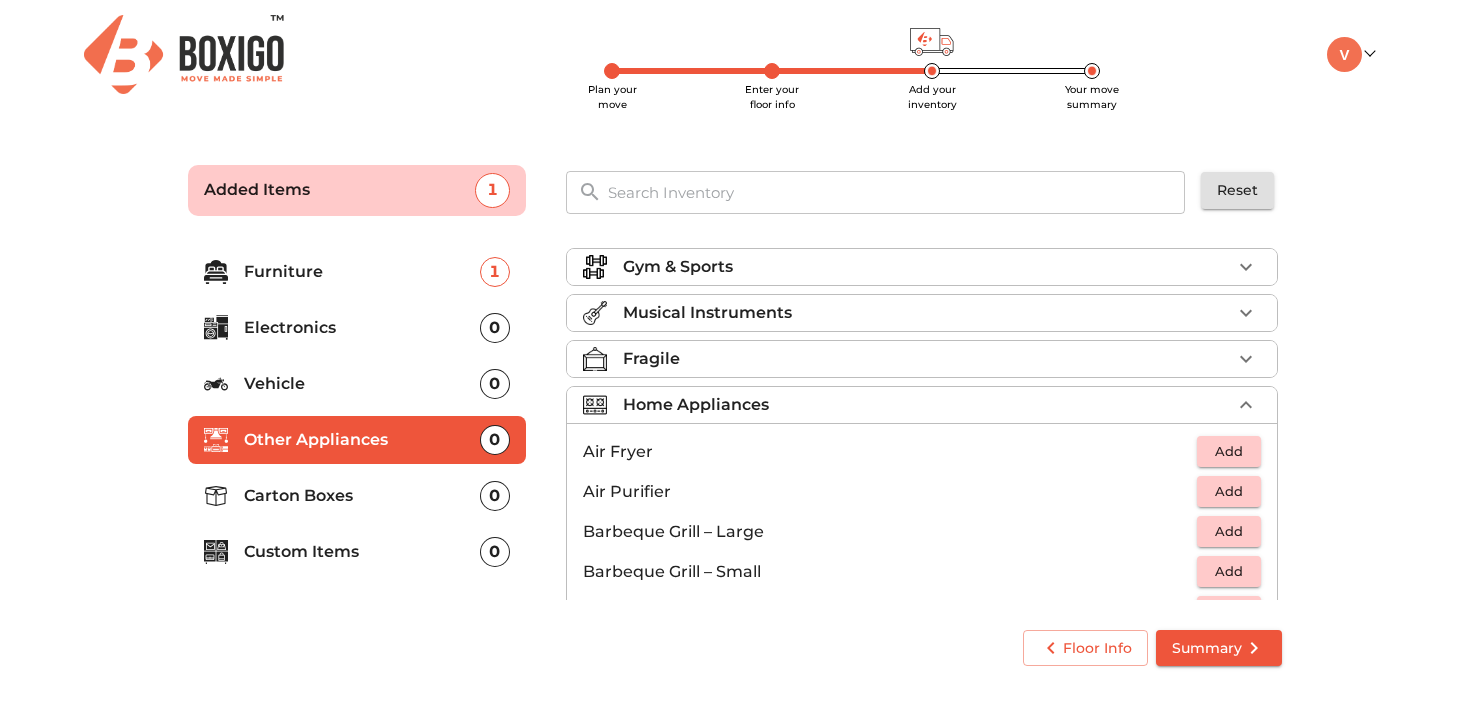scroll, scrollTop: 9, scrollLeft: 0, axis: vertical 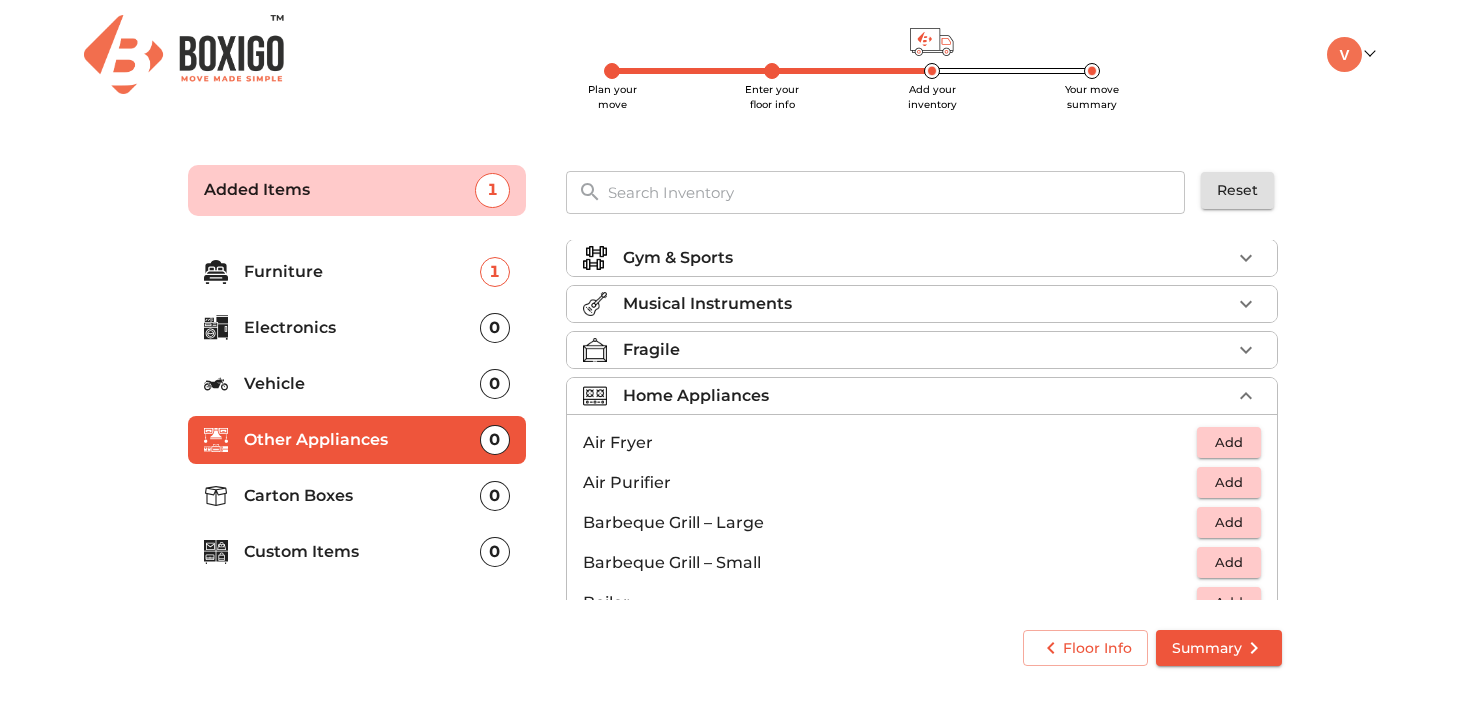 click on "Air Fryer Add Air Purifier Add Barbeque Grill – Large Add Barbeque Grill – Small Add Boiler Add Computer System Add Cooking Range Add CPU Add Desktop Add Dishwasher Add Domestic Flour Mill (Atta Chakki) Add Dryer Add Electric Rice Cooker Add Electric Tandoor Add Food Processor Add Foot Massager Add Freezer (Small) Add Gas Stove (2–4 Burner) Add Idly Maker Add Induction Add Instant Geyser Add Kitchen Chimney Add Laptop Add Machinery Unit Add Mixer Add Pressure Cooker Holder (2-3) Add Printer / Fax Machine Add Radiator Heater Add Sewing Machine Add Tea / Coffee Machine Add Toaster Add Vacuum Cleaner Add Water Heater (Horizontal) Add Water Purifier / RO Unit Add Wet Grinder - Table Top Add Wet Grinder - Tilting Add" at bounding box center [922, 1142] 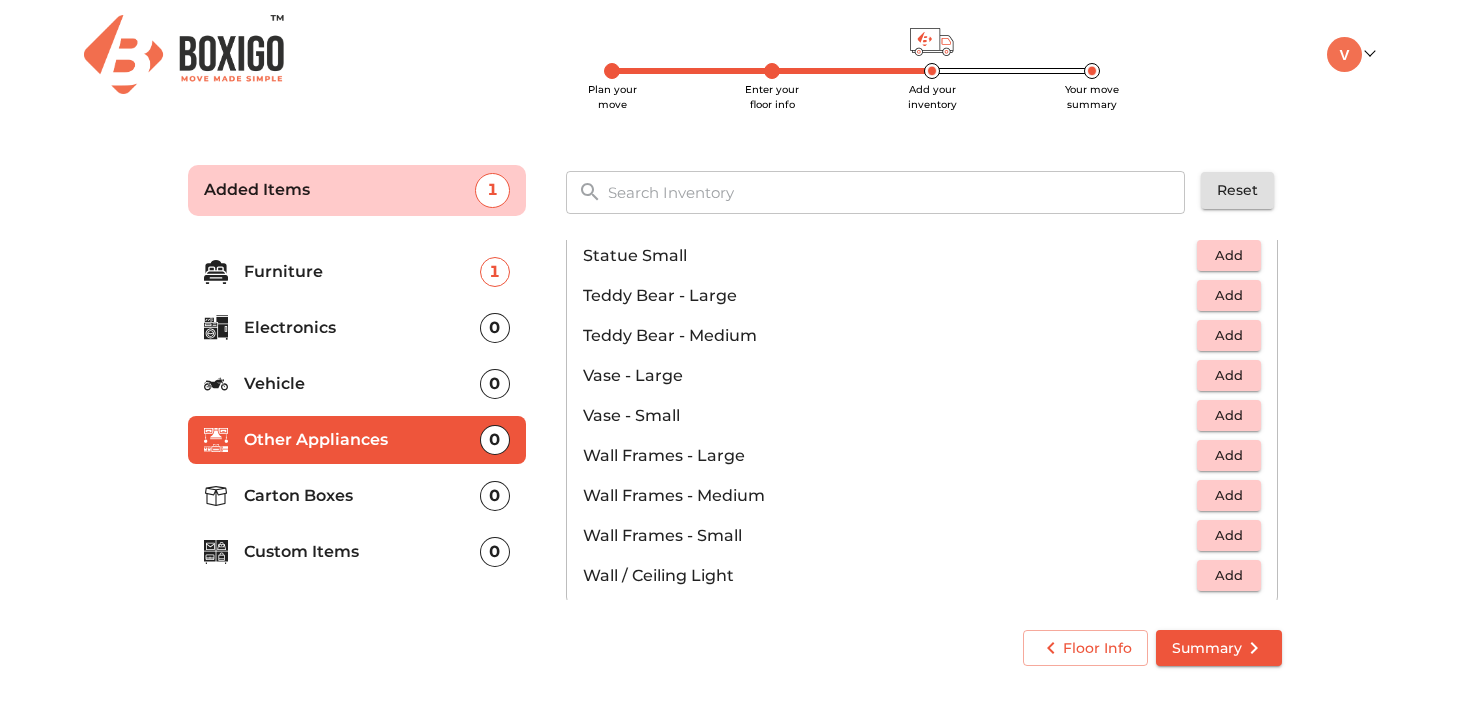 scroll, scrollTop: 1200, scrollLeft: 0, axis: vertical 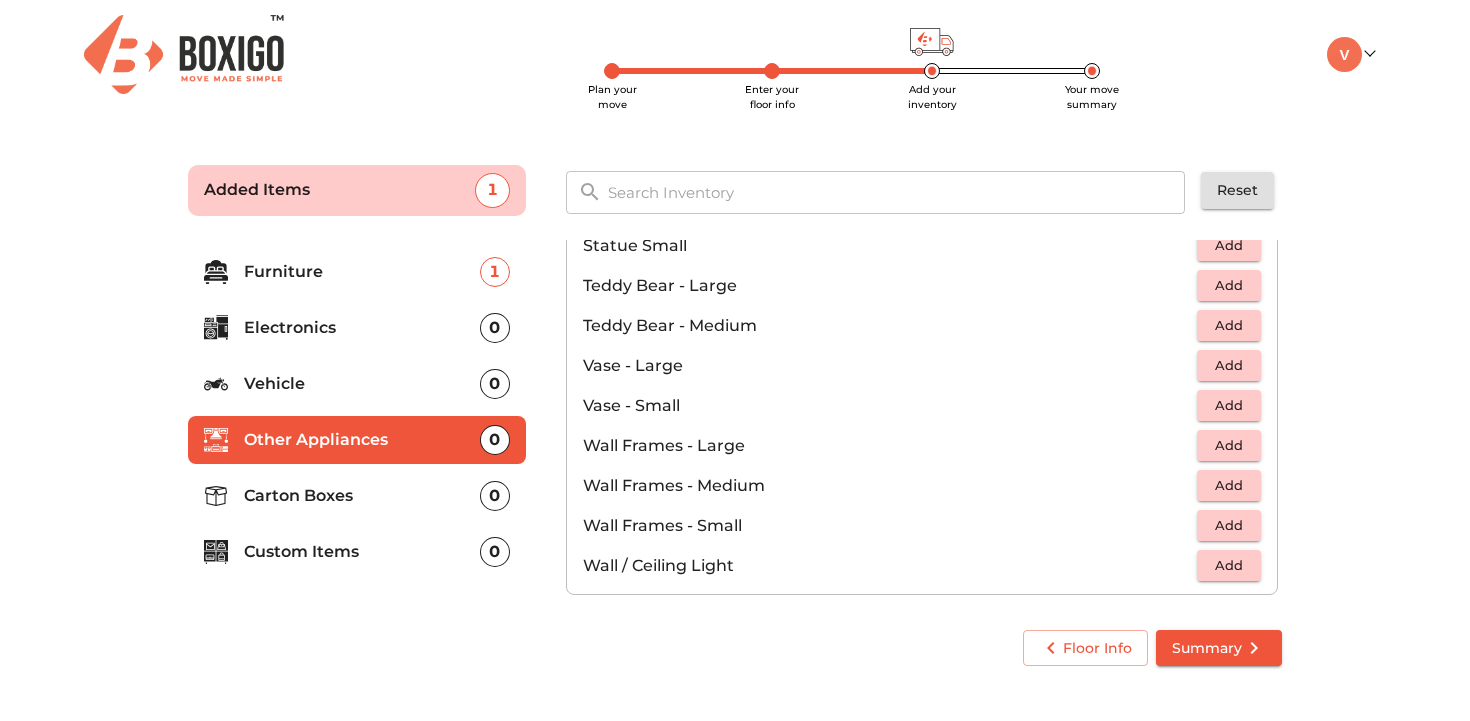 click on "Add" at bounding box center (1229, 525) 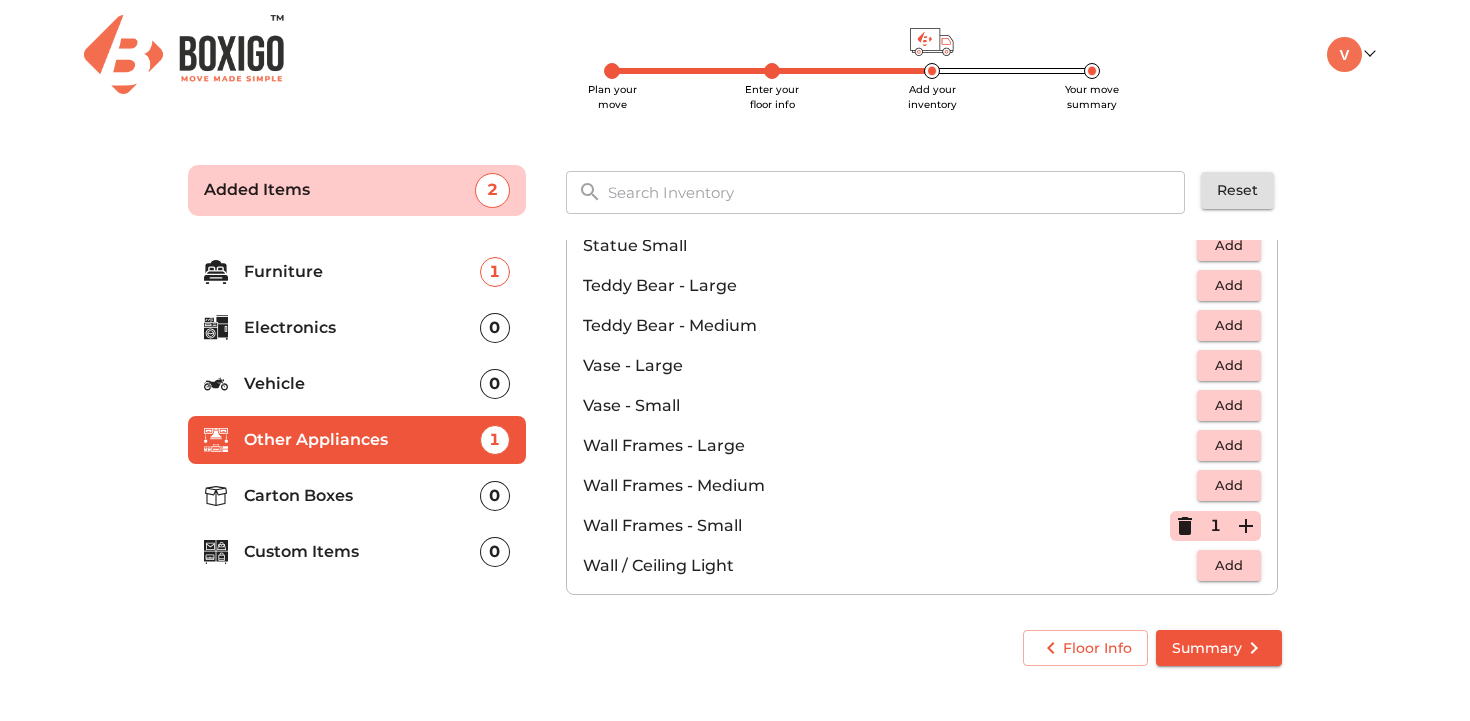 scroll, scrollTop: 1349, scrollLeft: 0, axis: vertical 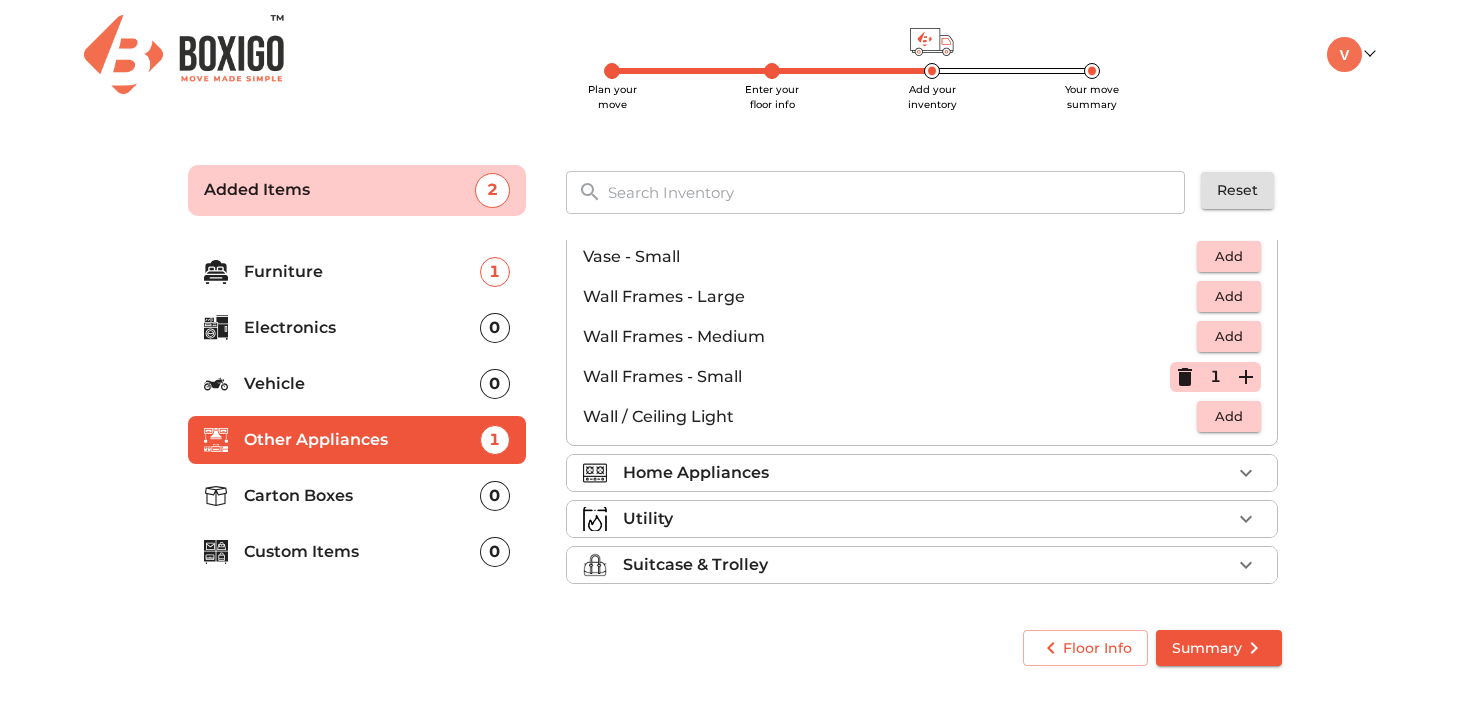 click on "Furniture 1 Electronics 0 Vehicle 0 Other Appliances 1 Carton Boxes 0 Custom Items 0" at bounding box center (357, 416) 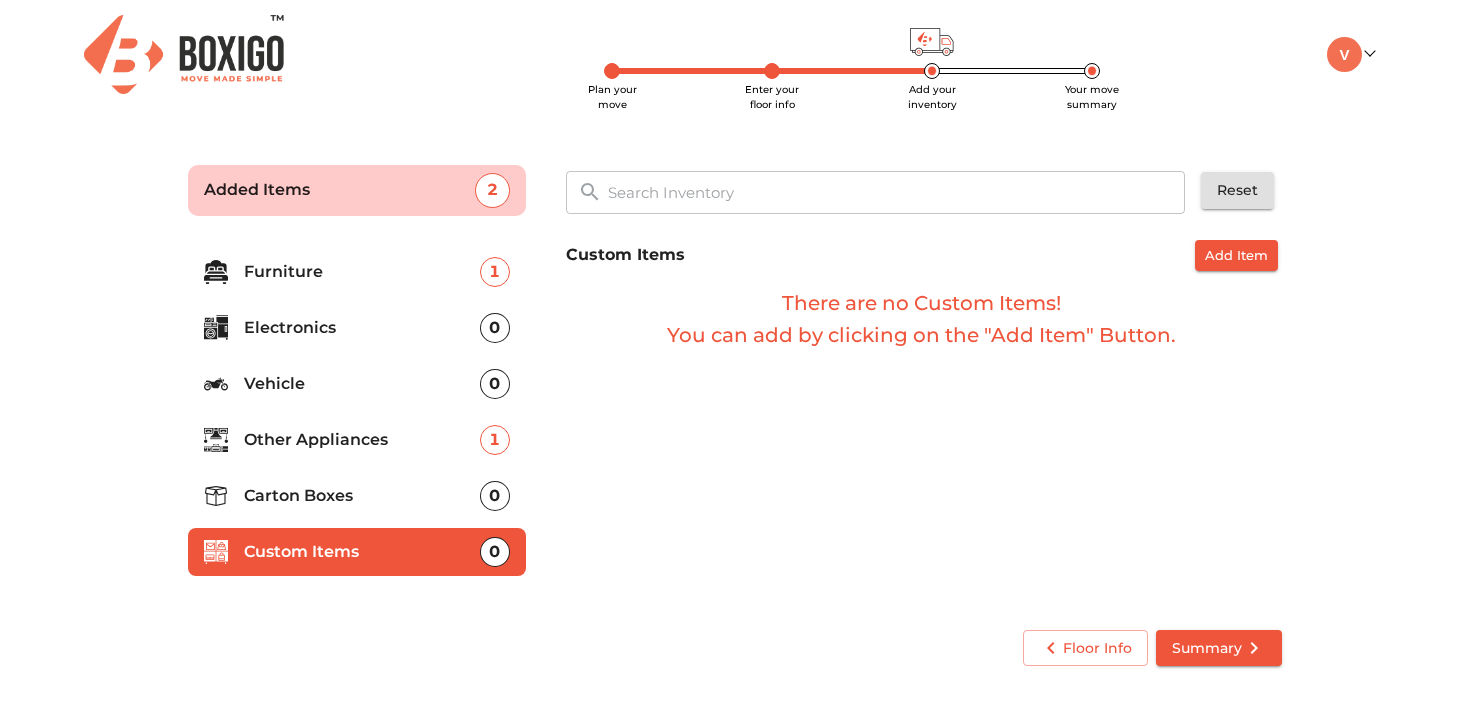 scroll, scrollTop: 0, scrollLeft: 0, axis: both 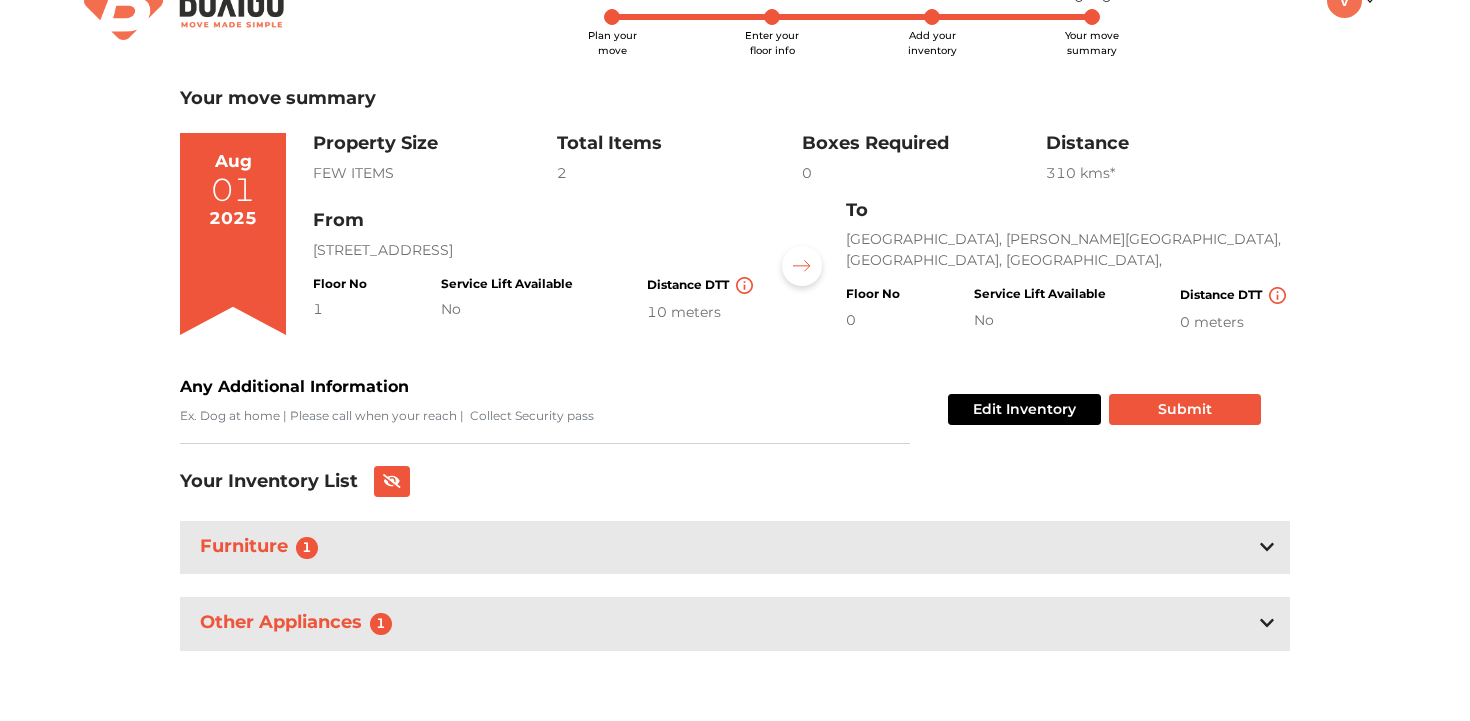 click on "Furniture 1" at bounding box center (735, 547) 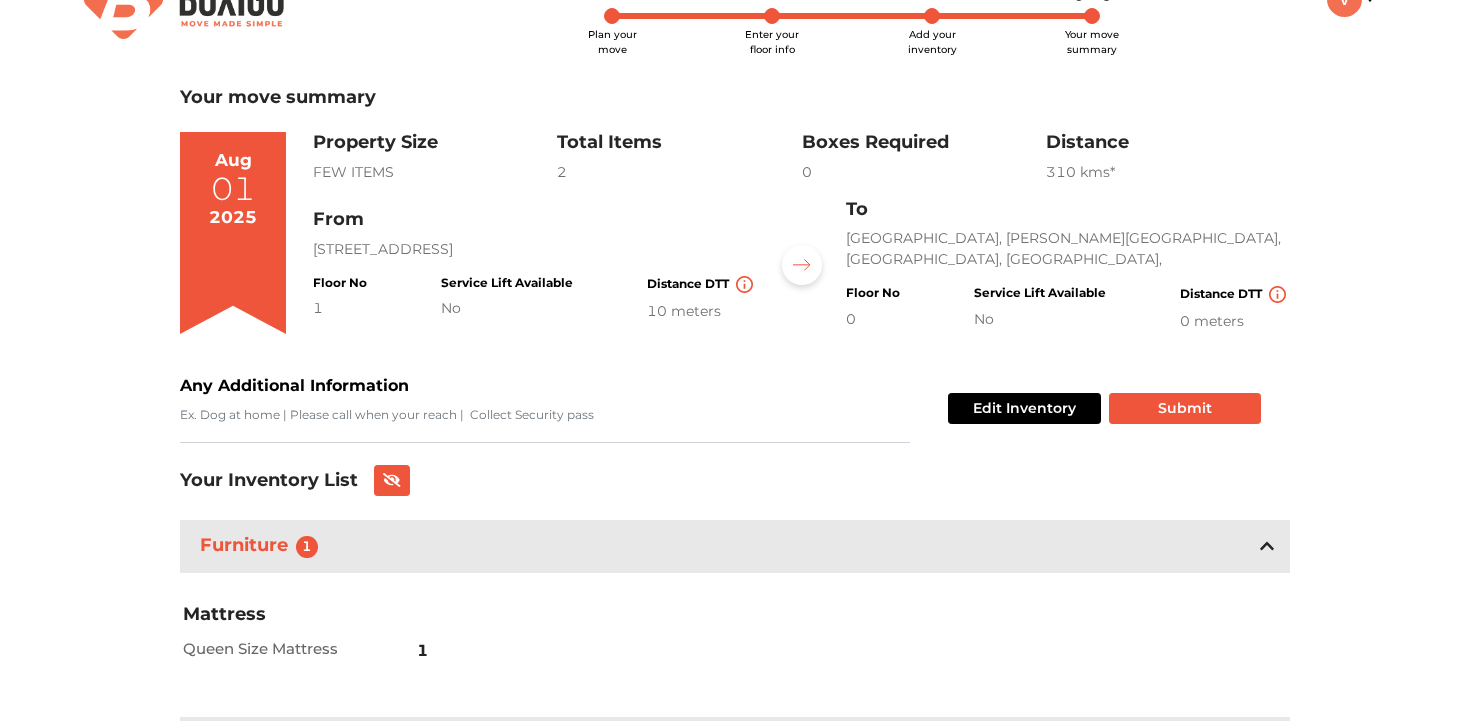 scroll, scrollTop: 176, scrollLeft: 0, axis: vertical 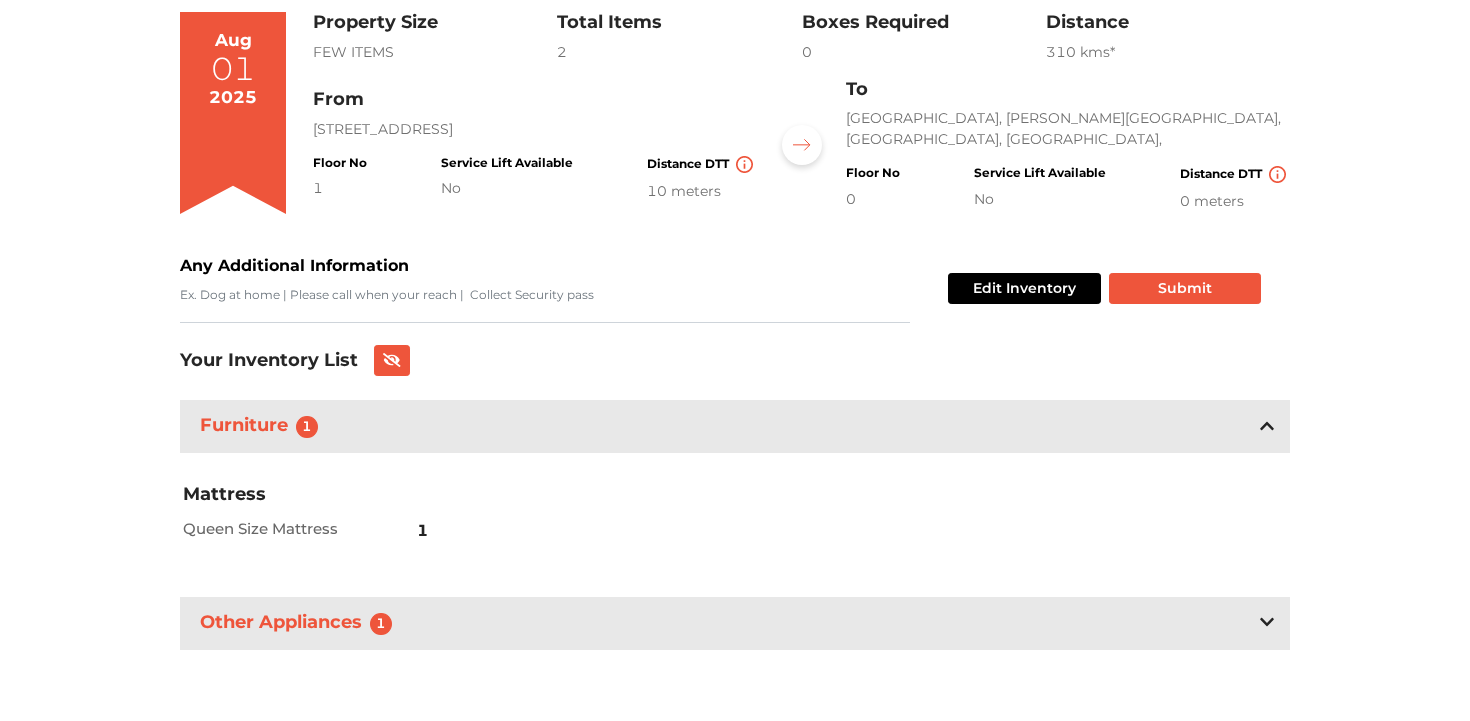 click on "Other Appliances 1" at bounding box center [735, 623] 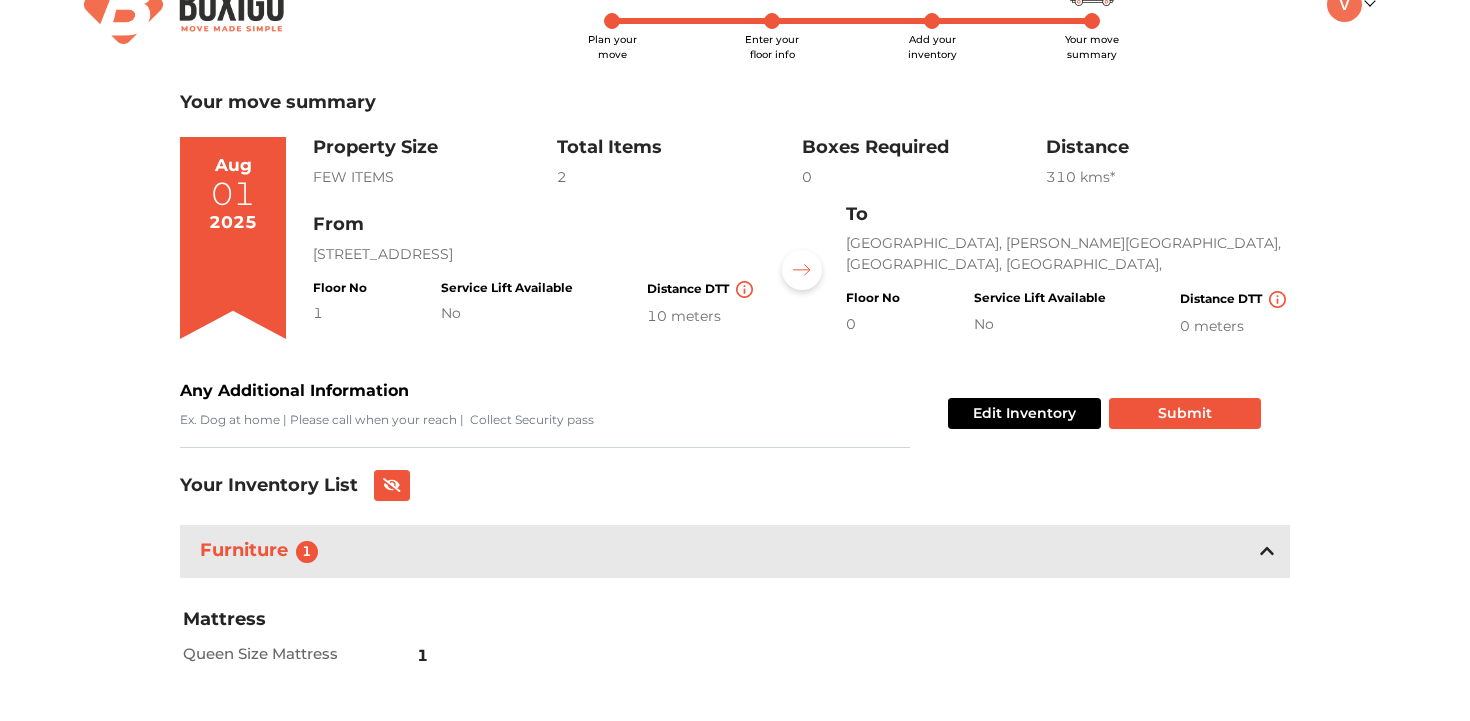 scroll, scrollTop: 0, scrollLeft: 0, axis: both 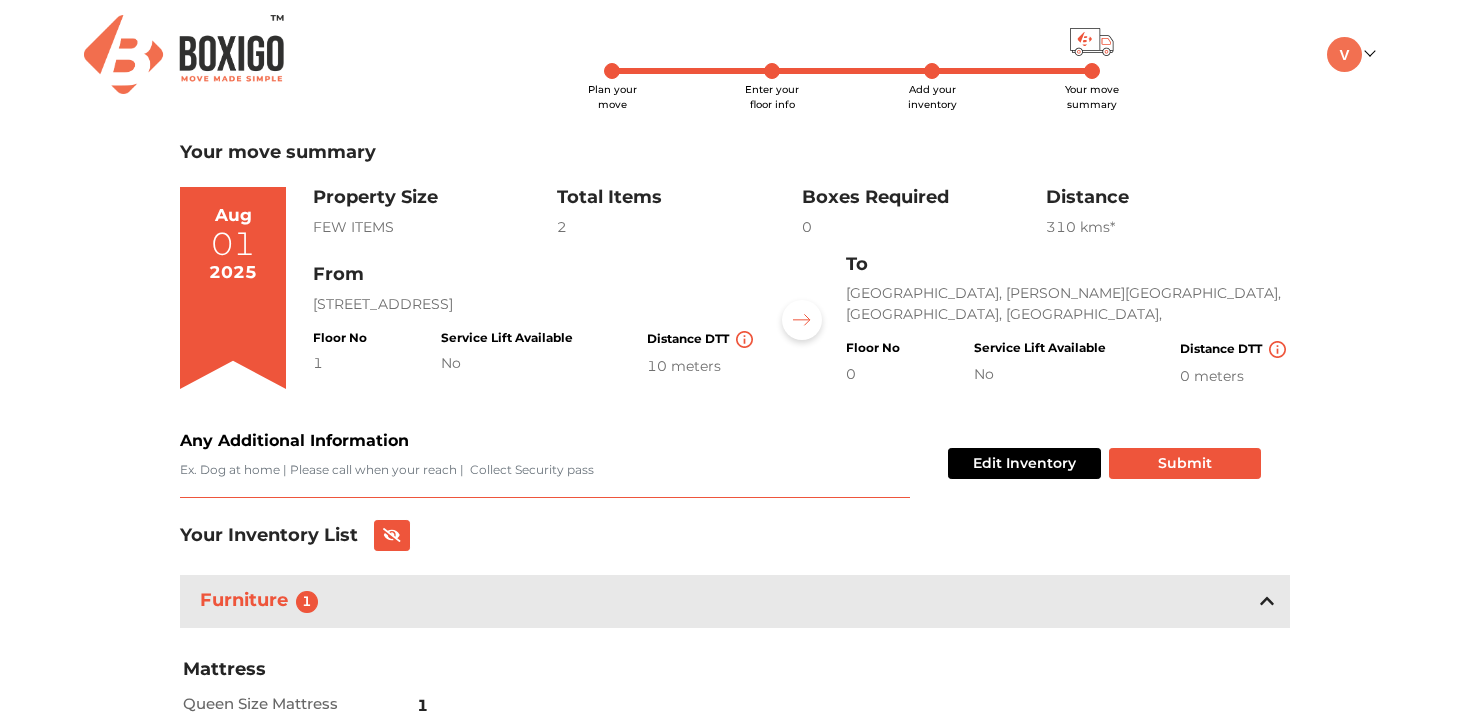 click on "Any Additional Information" at bounding box center [545, 479] 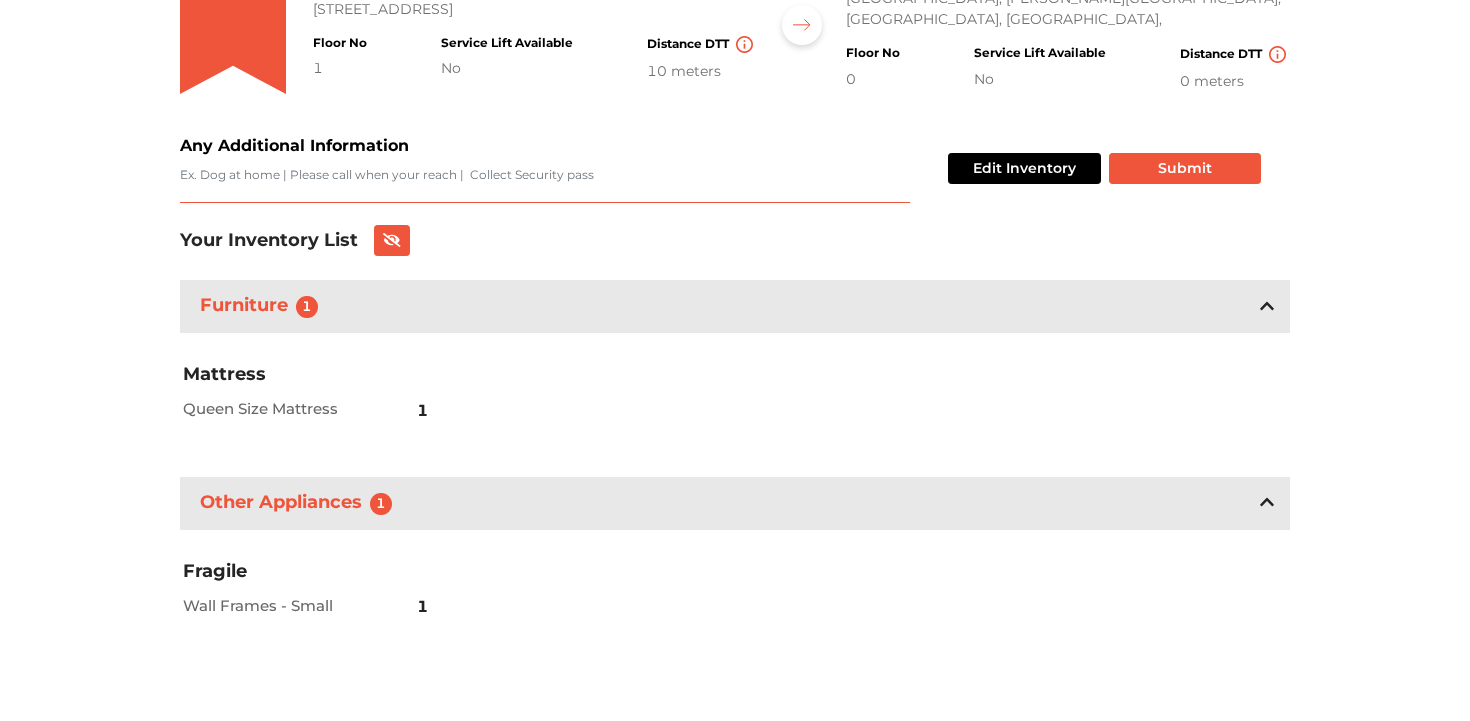 scroll, scrollTop: 0, scrollLeft: 0, axis: both 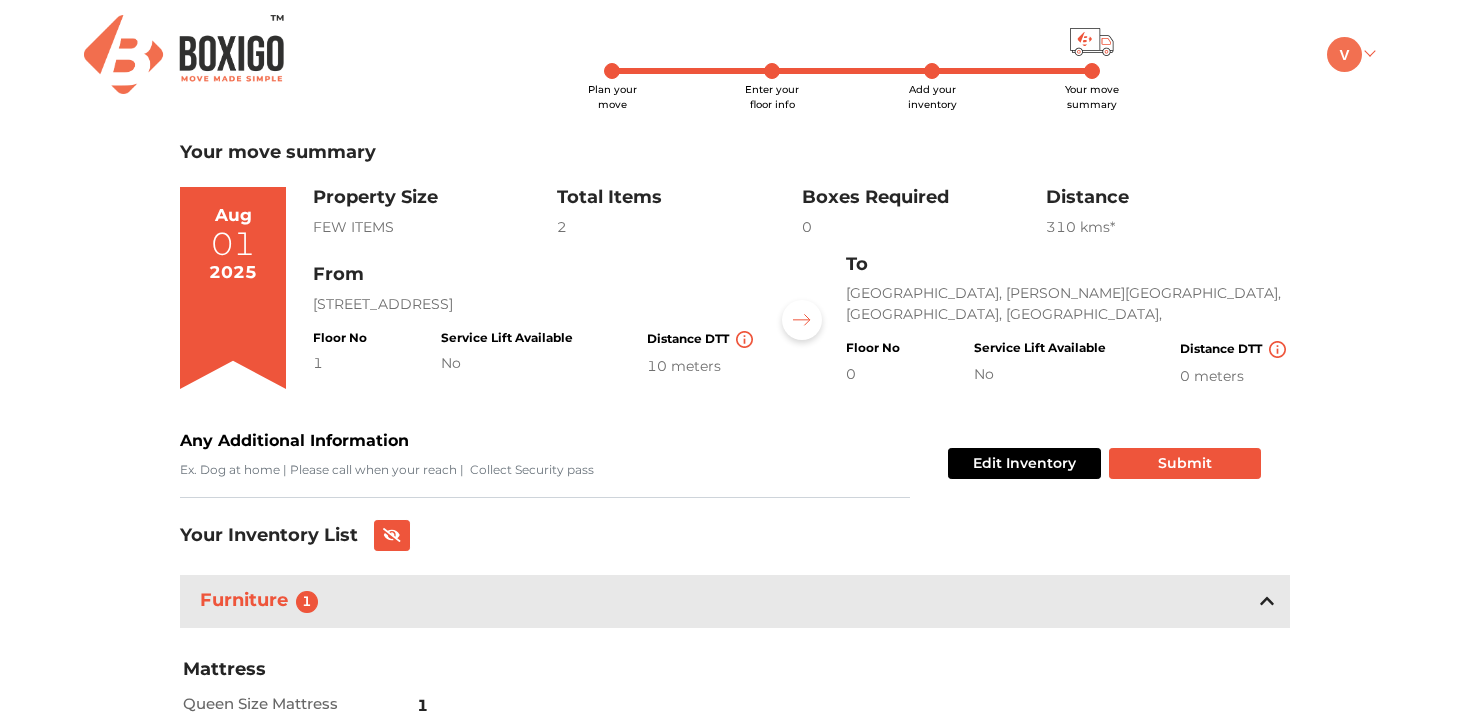 click at bounding box center (1350, 53) 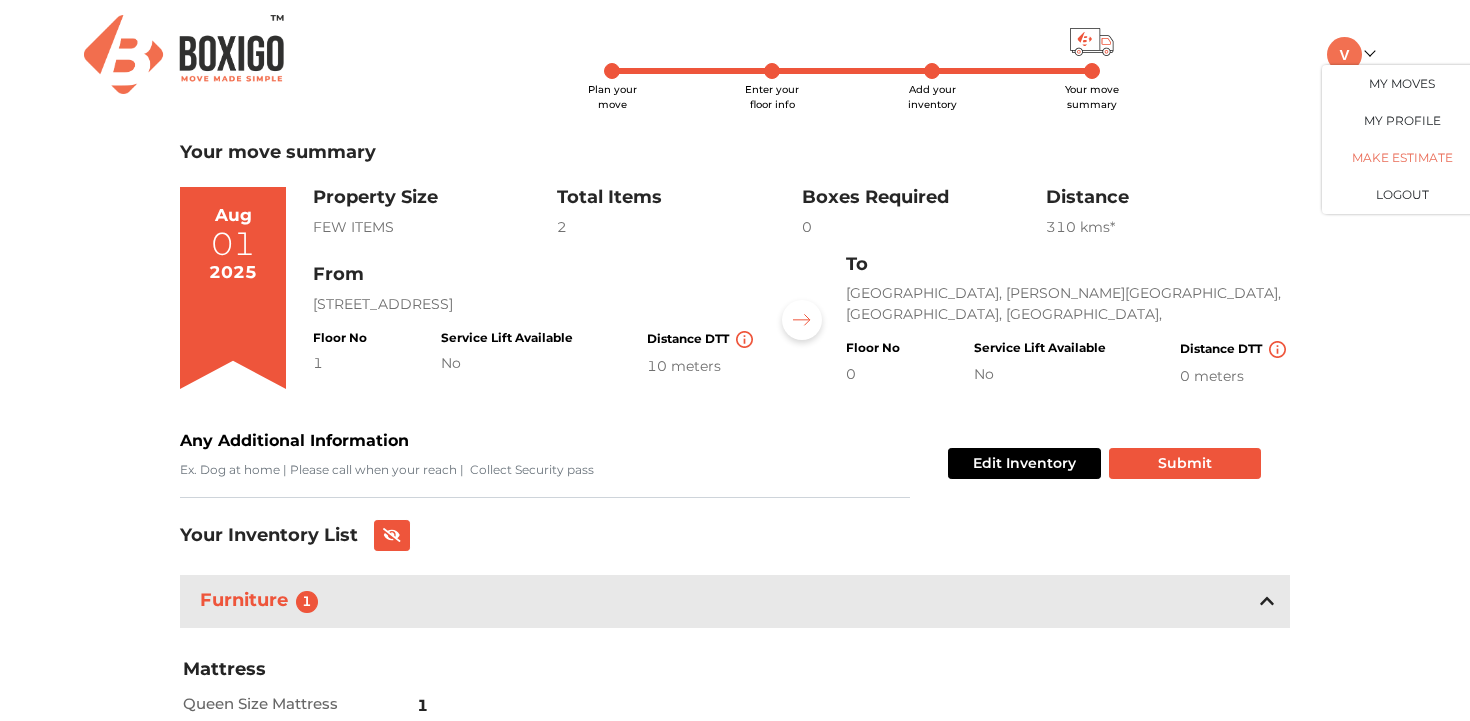 click on "Make Estimate" at bounding box center (1402, 157) 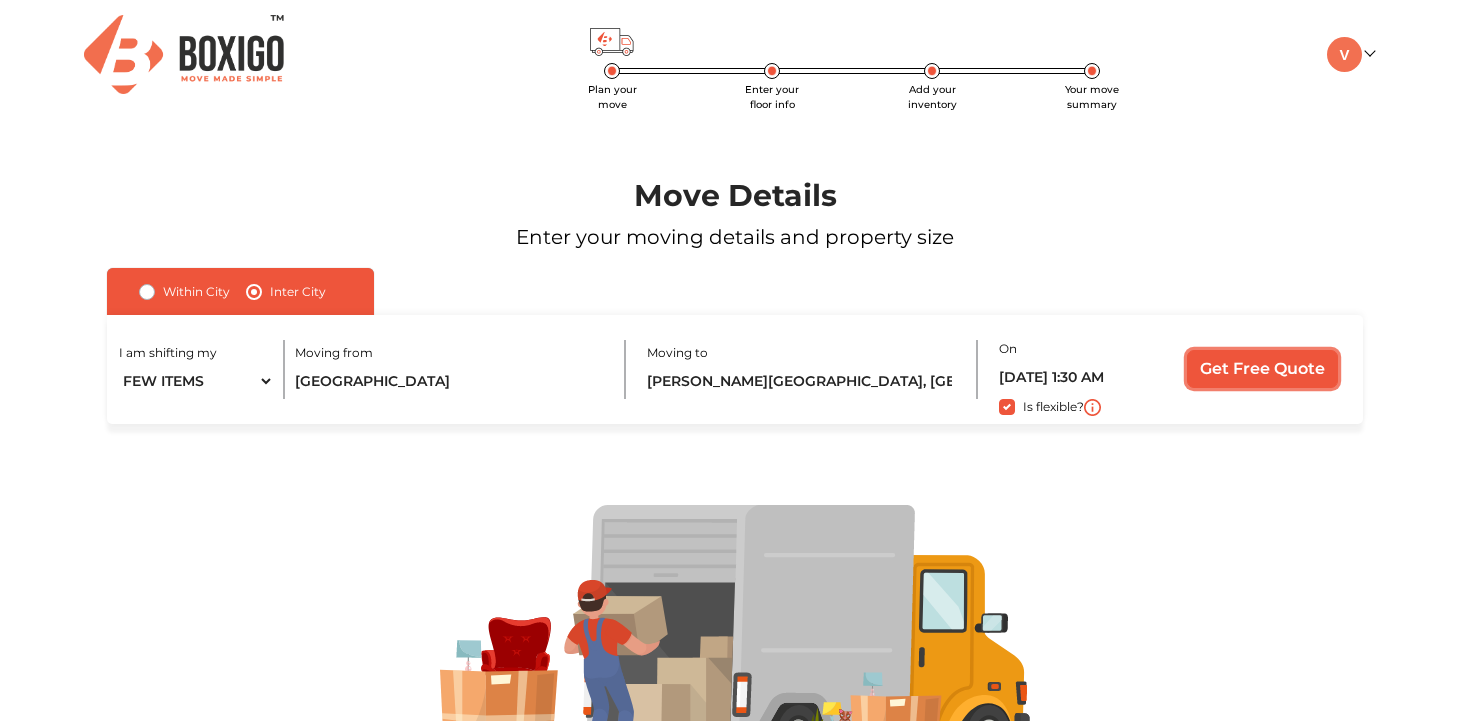click on "Get Free Quote" at bounding box center (1262, 369) 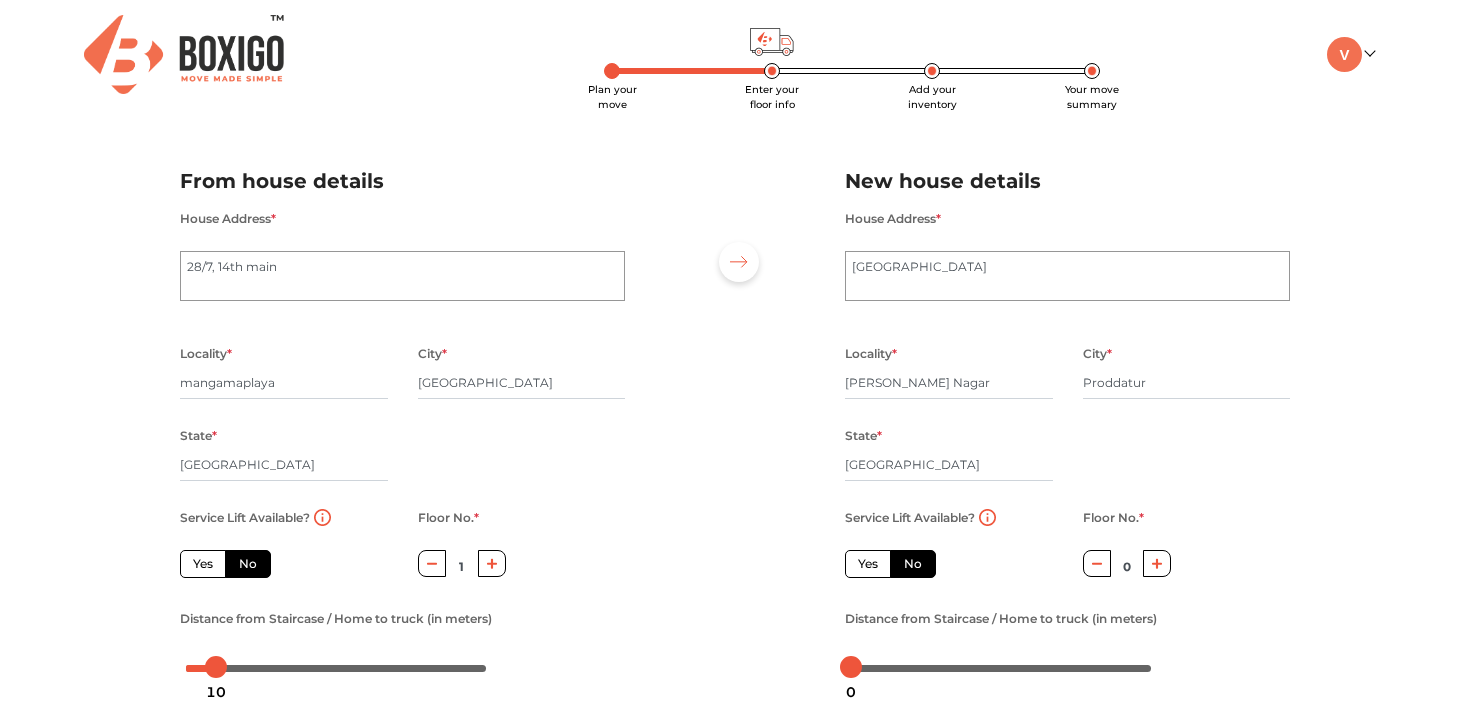 scroll, scrollTop: 229, scrollLeft: 0, axis: vertical 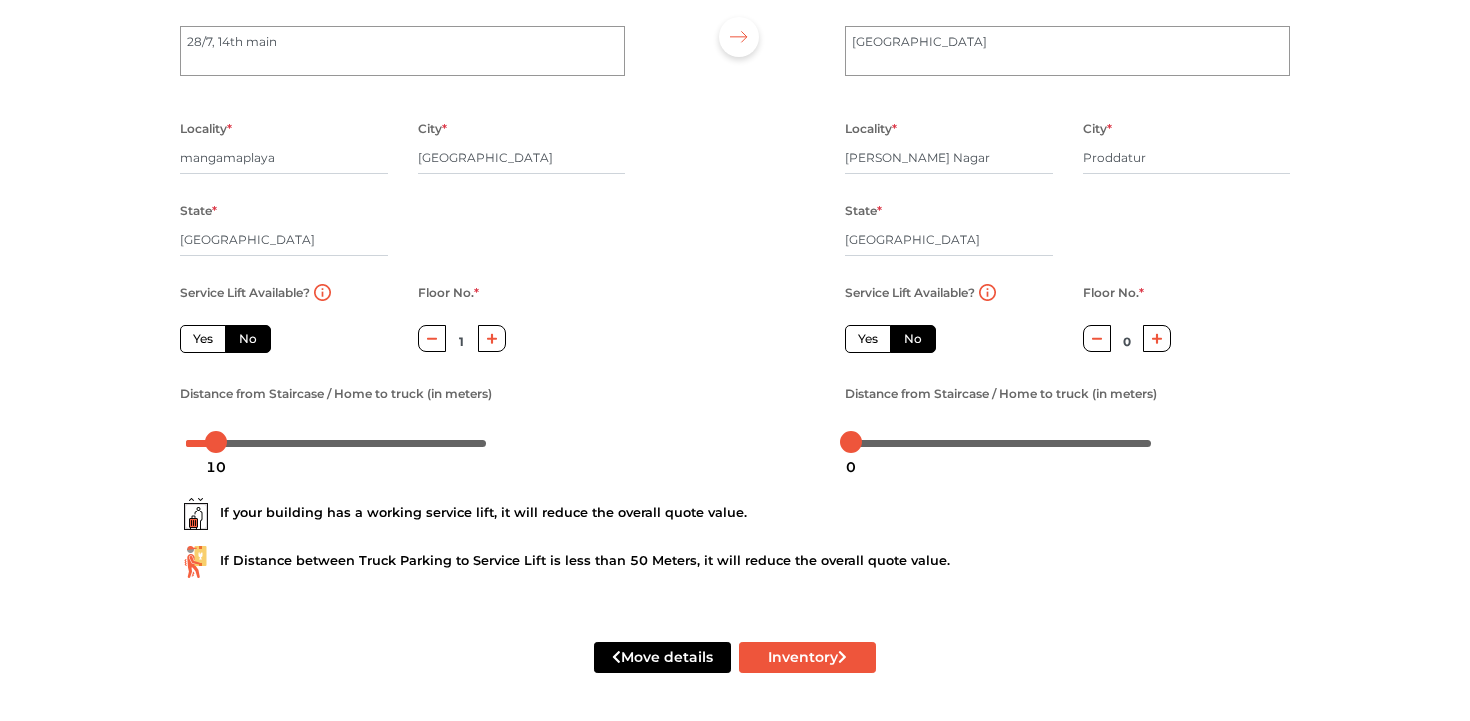 click on "Move details Inventory" at bounding box center [735, 657] 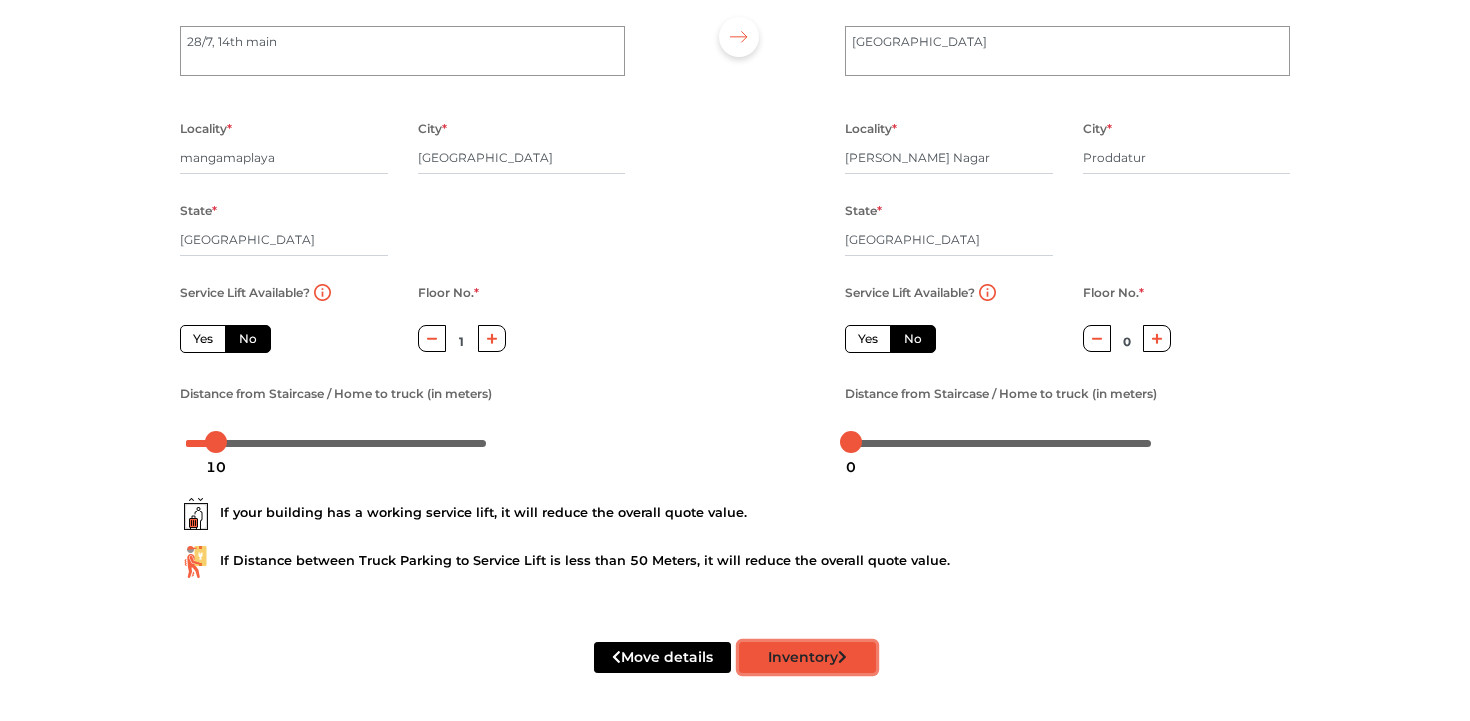 click on "Inventory" at bounding box center [807, 657] 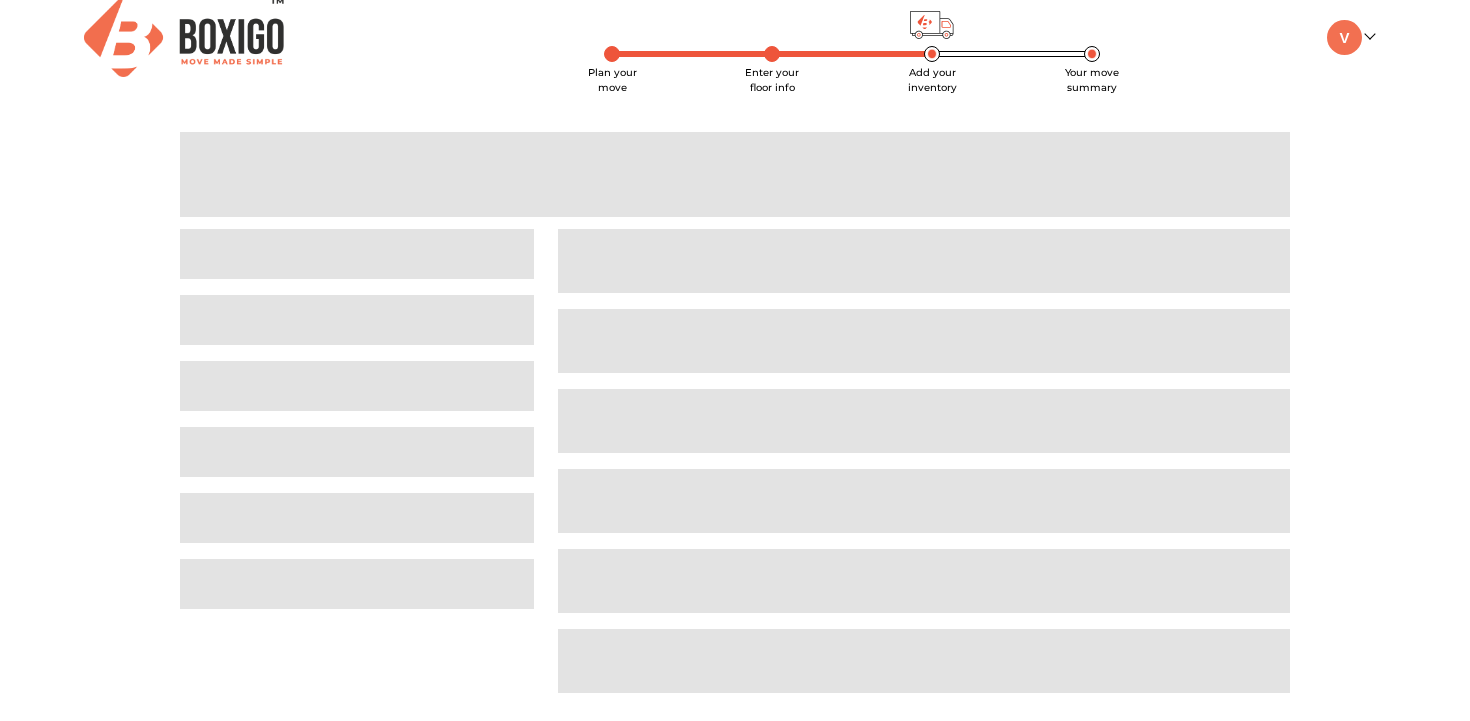 scroll, scrollTop: 0, scrollLeft: 0, axis: both 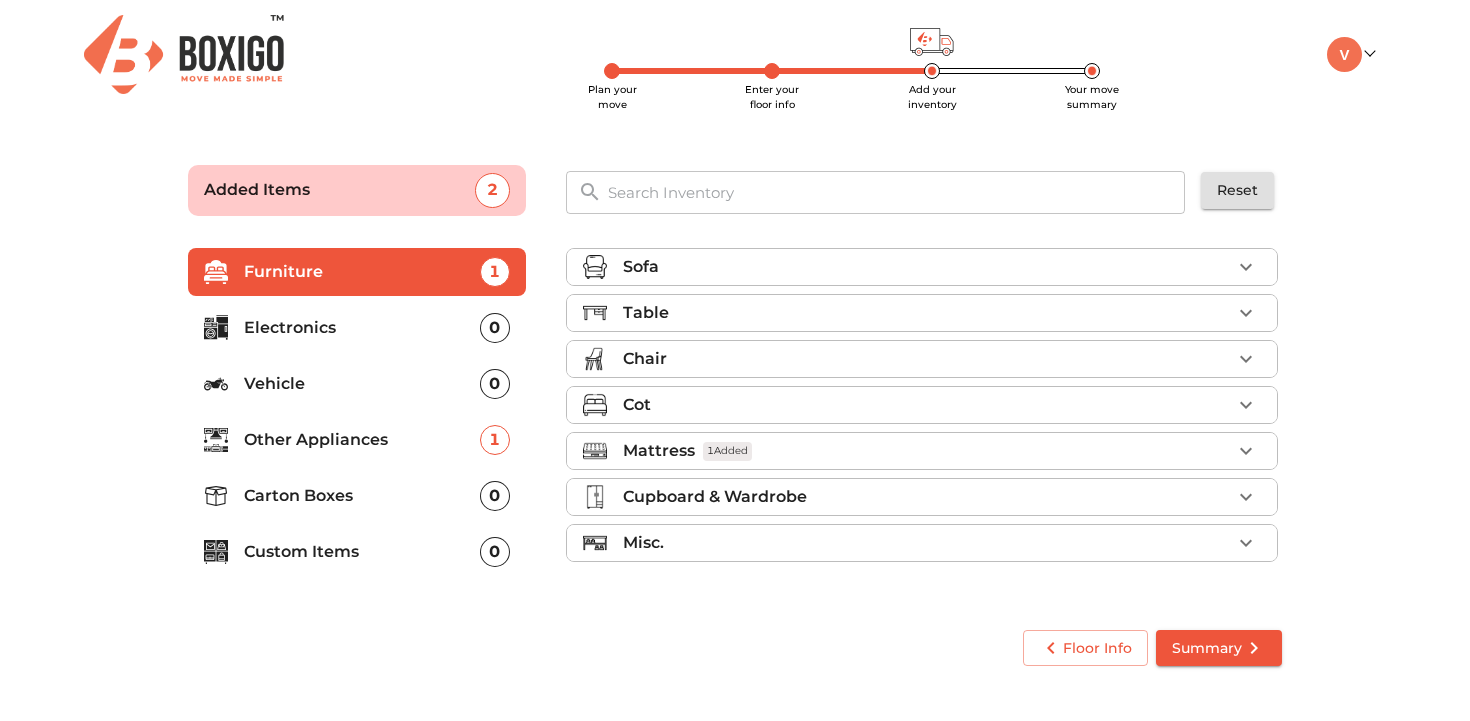 click on "Custom Items" at bounding box center (362, 552) 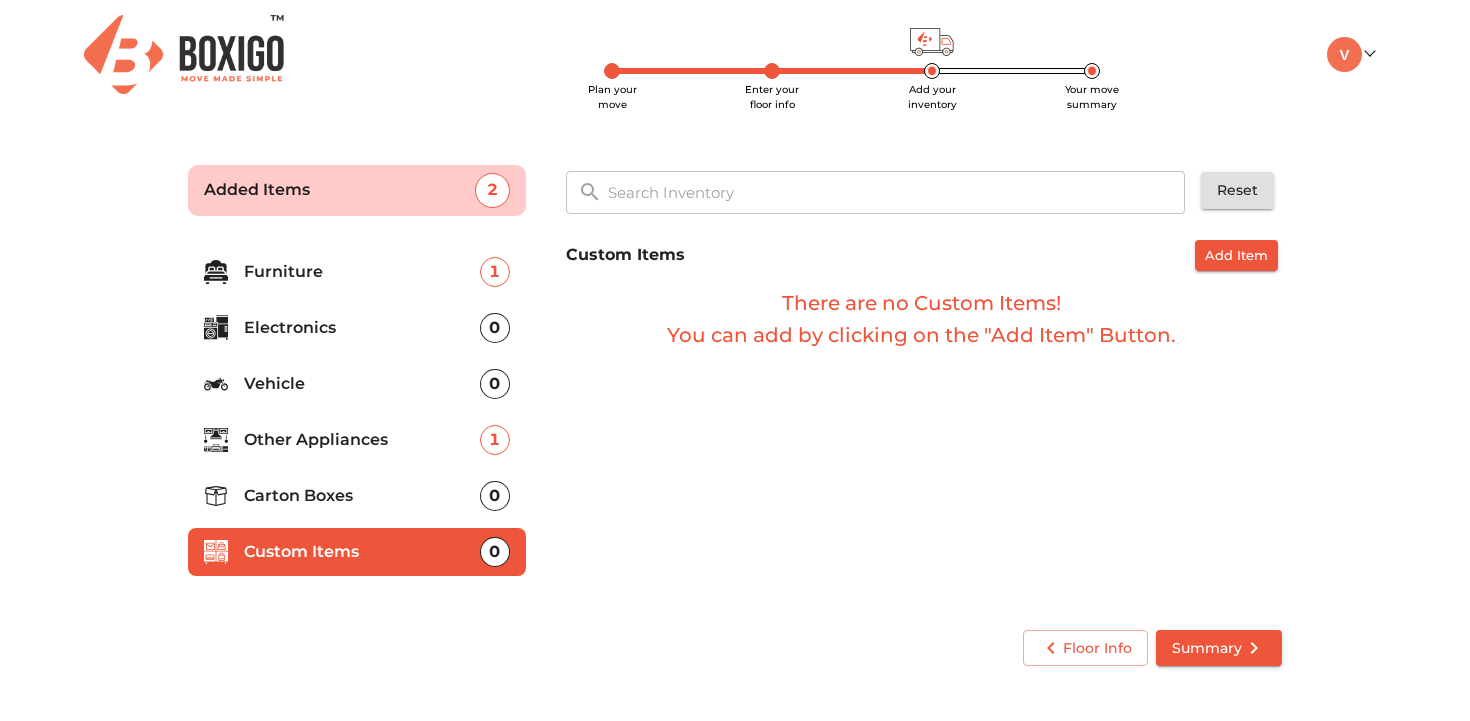 click on "Add Item" at bounding box center (1236, 255) 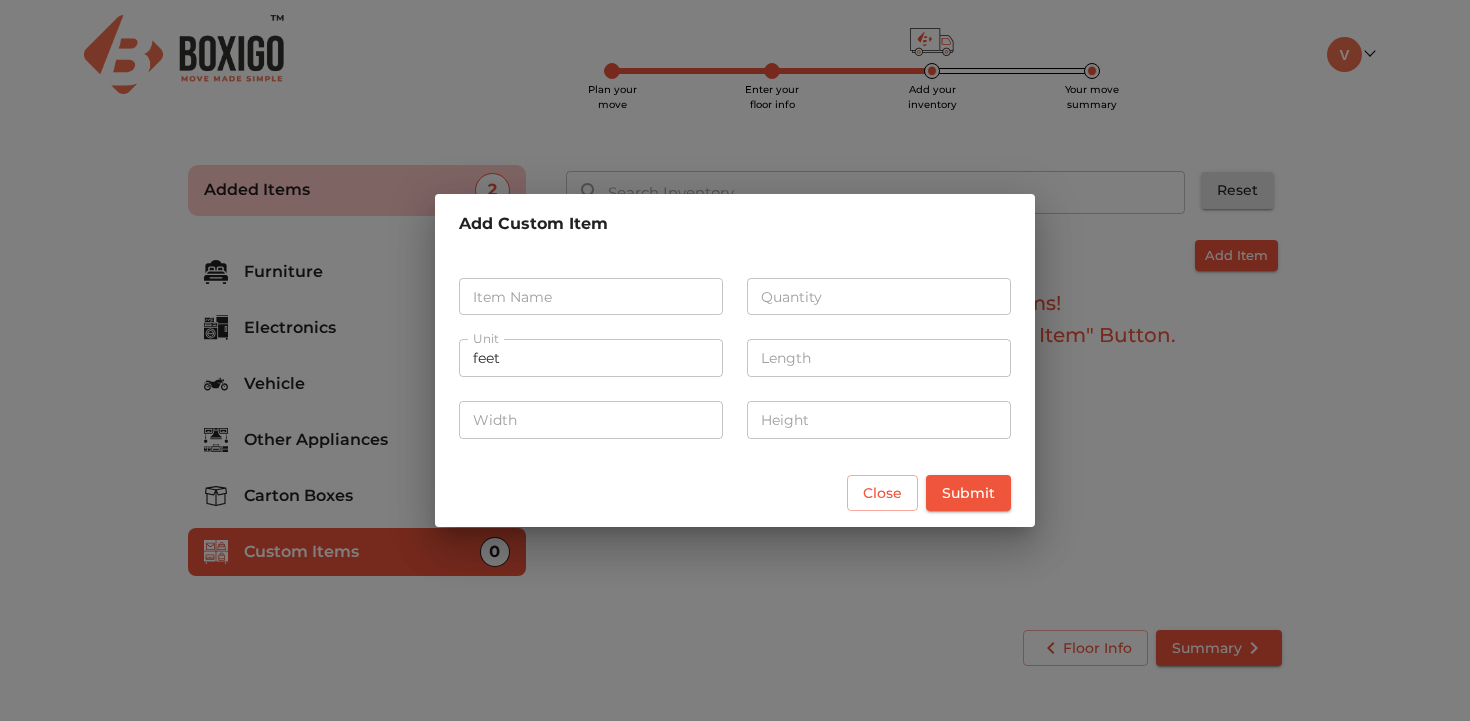 click at bounding box center [591, 297] 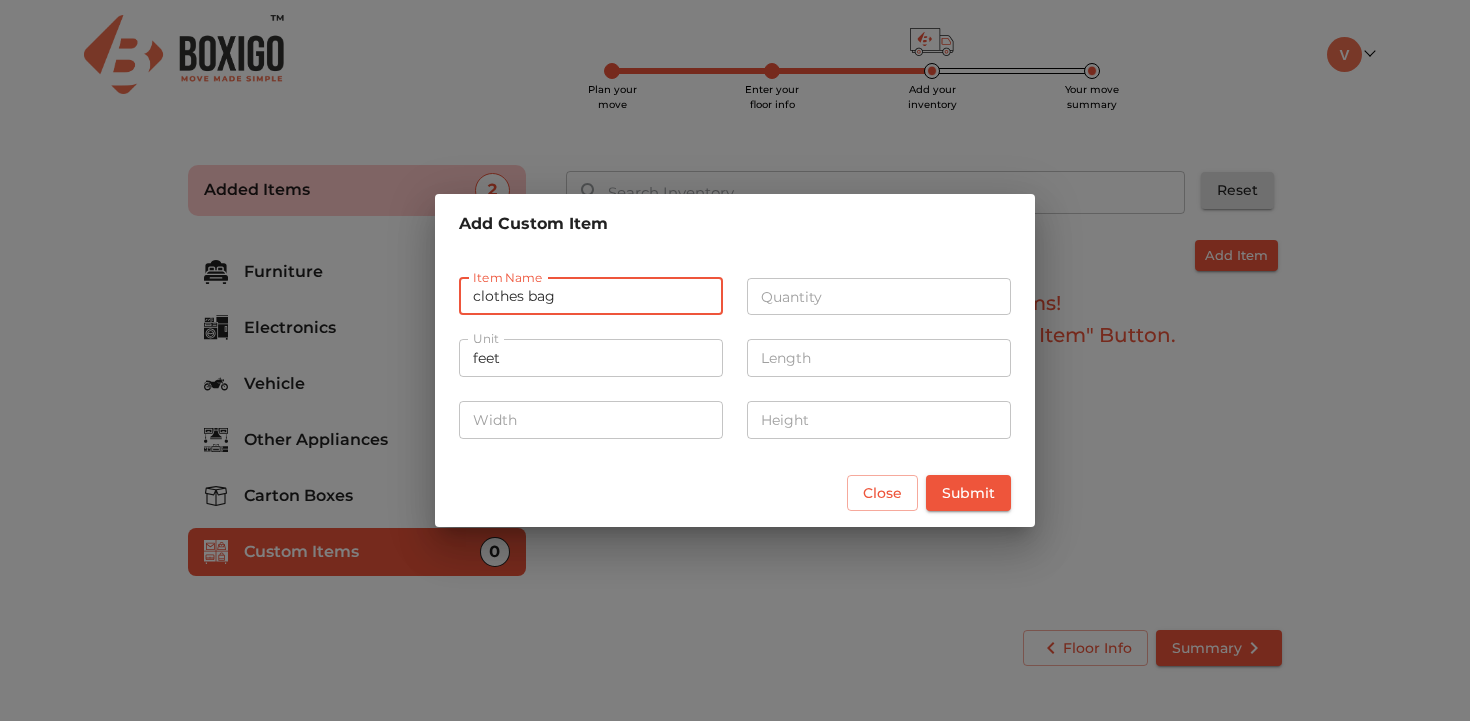 type on "clothes bag" 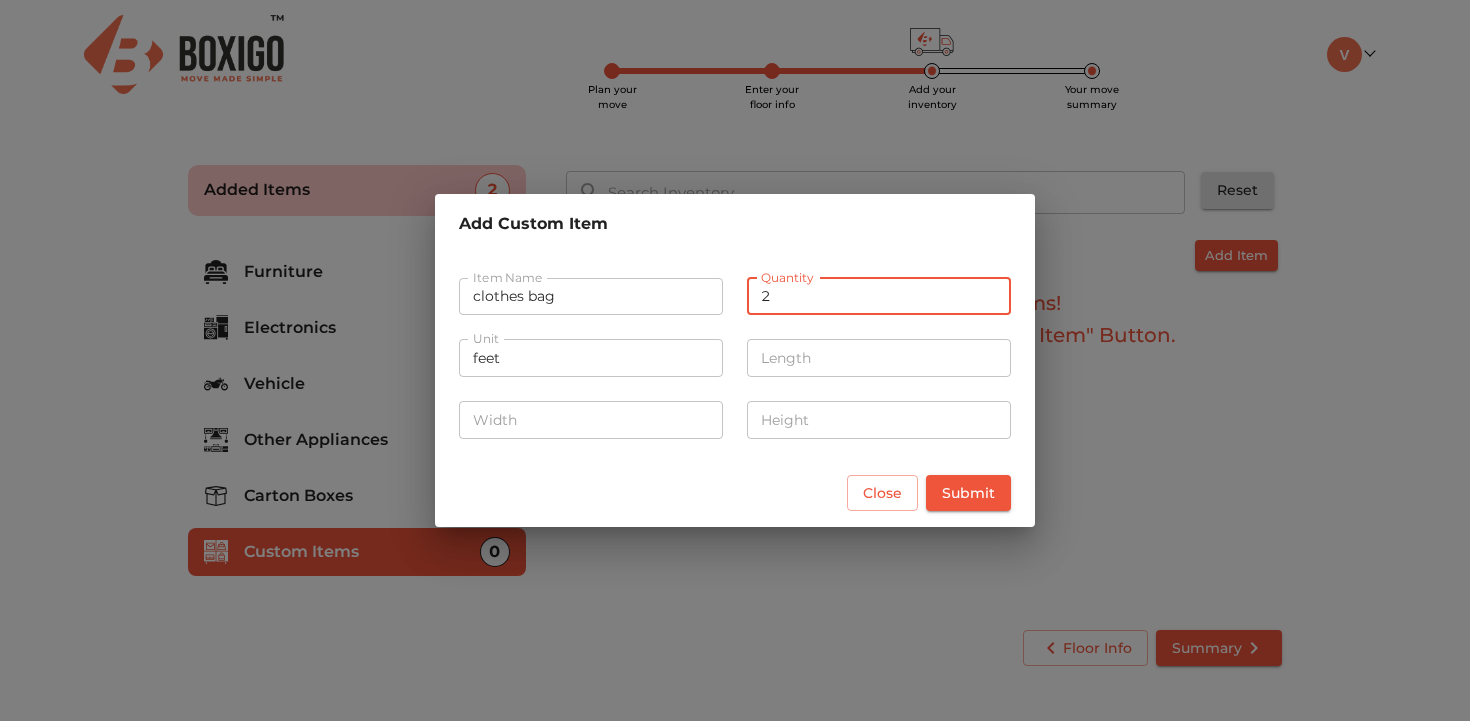 type on "2" 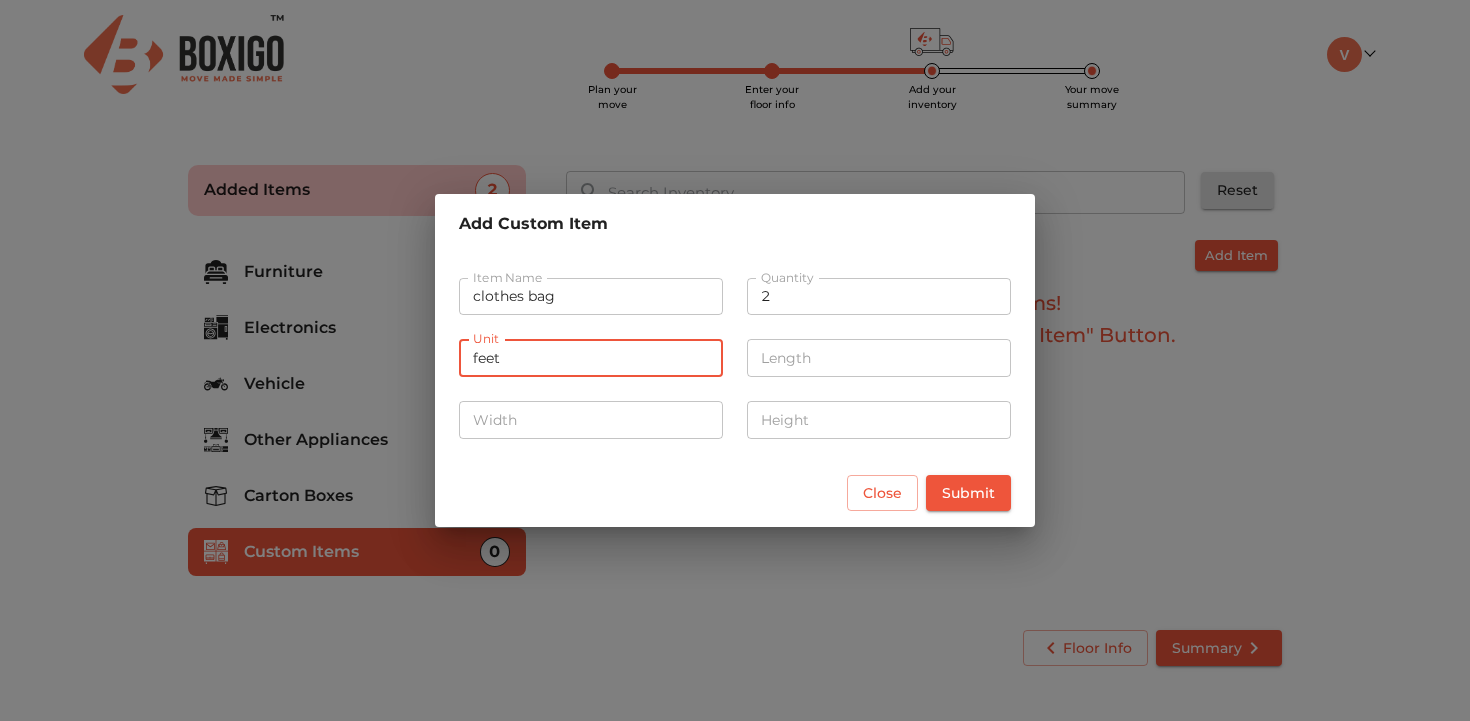 click at bounding box center (879, 358) 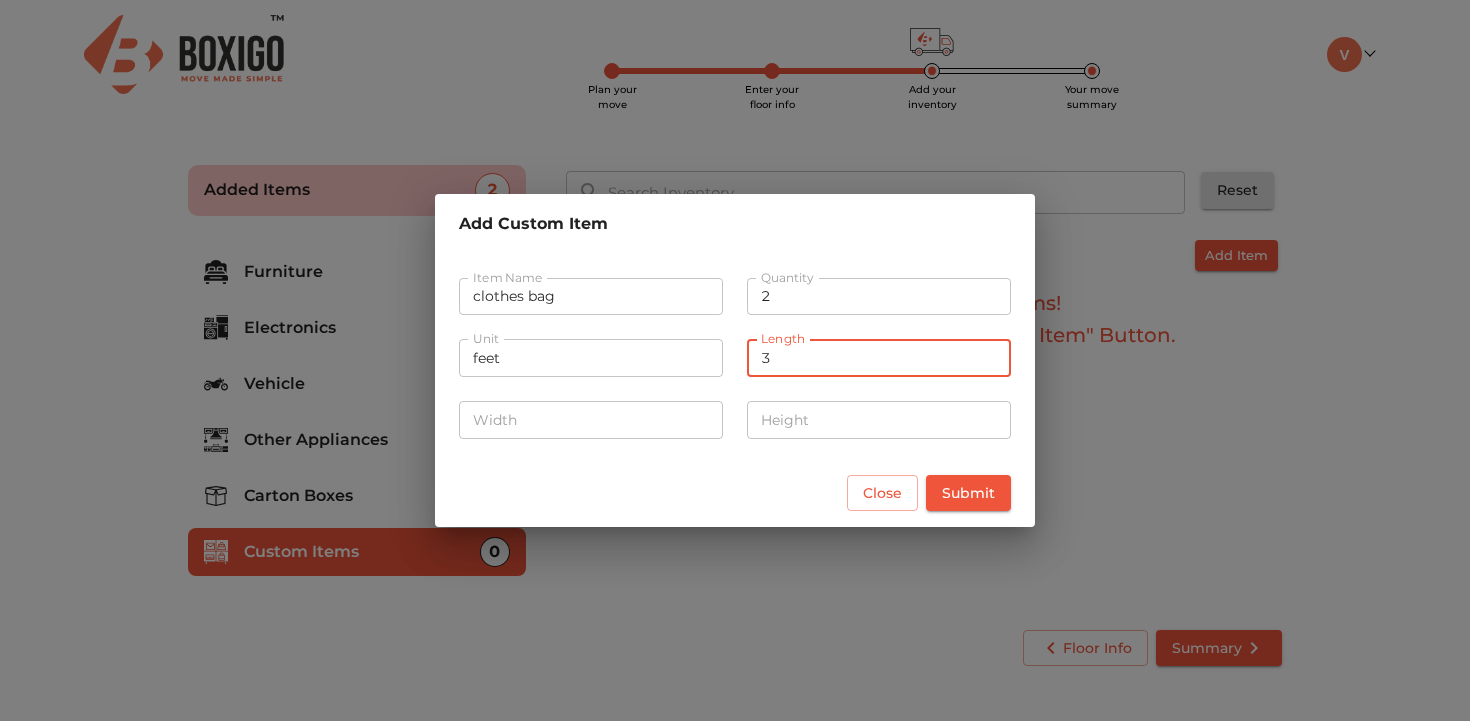 type on "3" 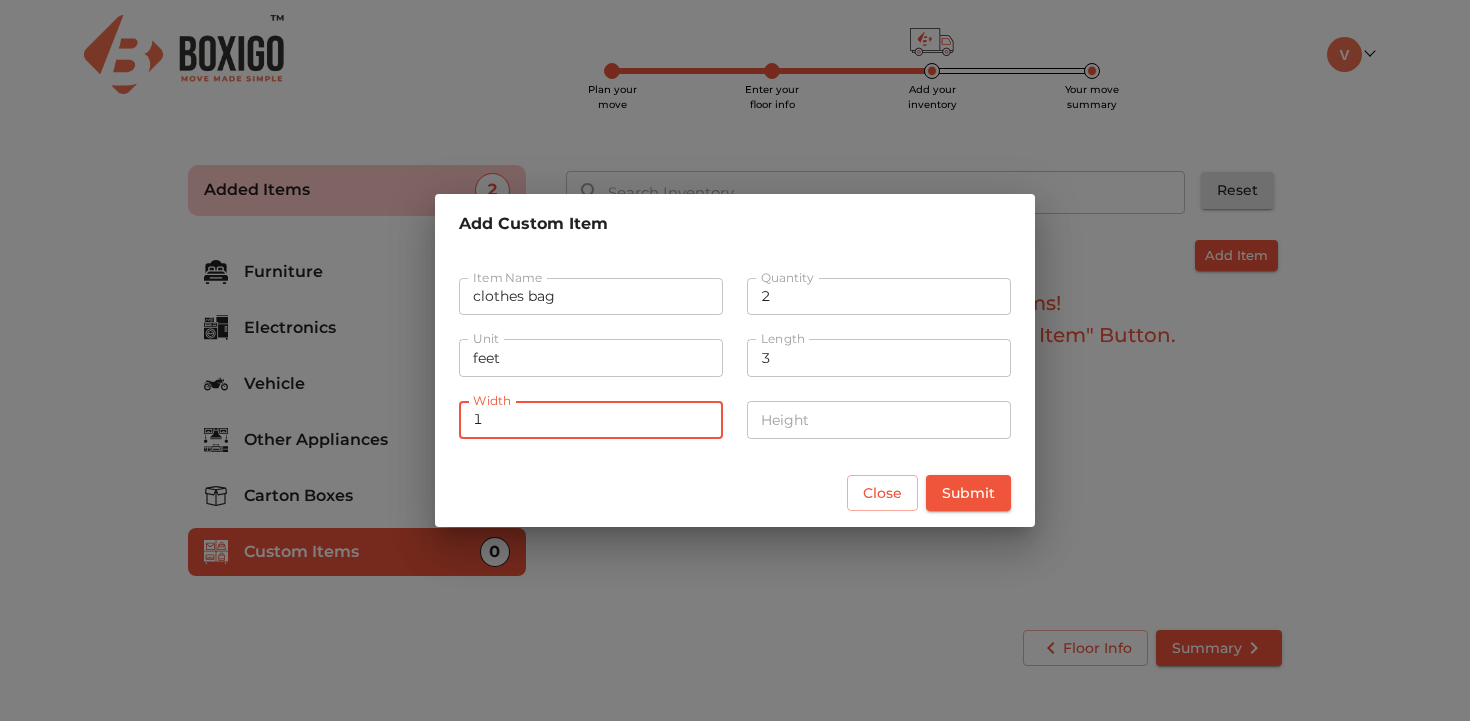 type on "1" 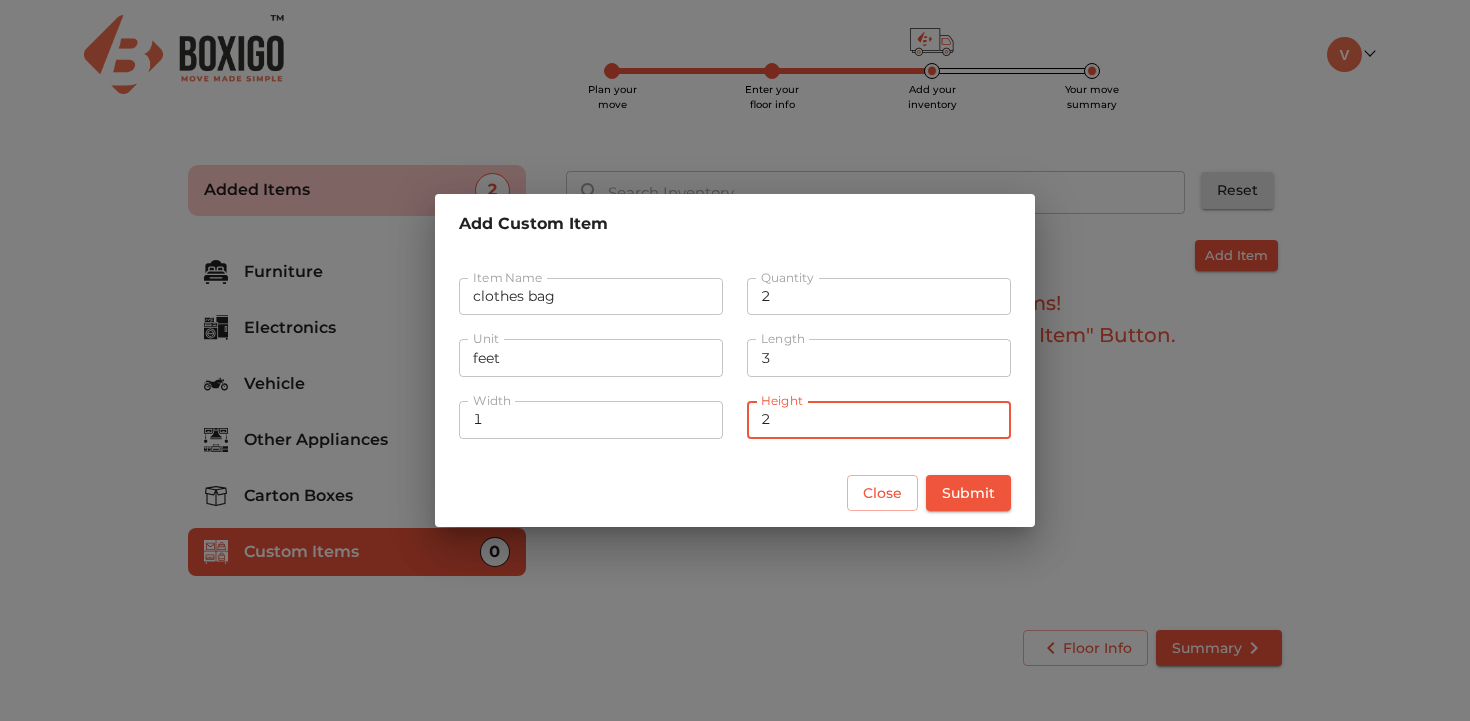 type on "2" 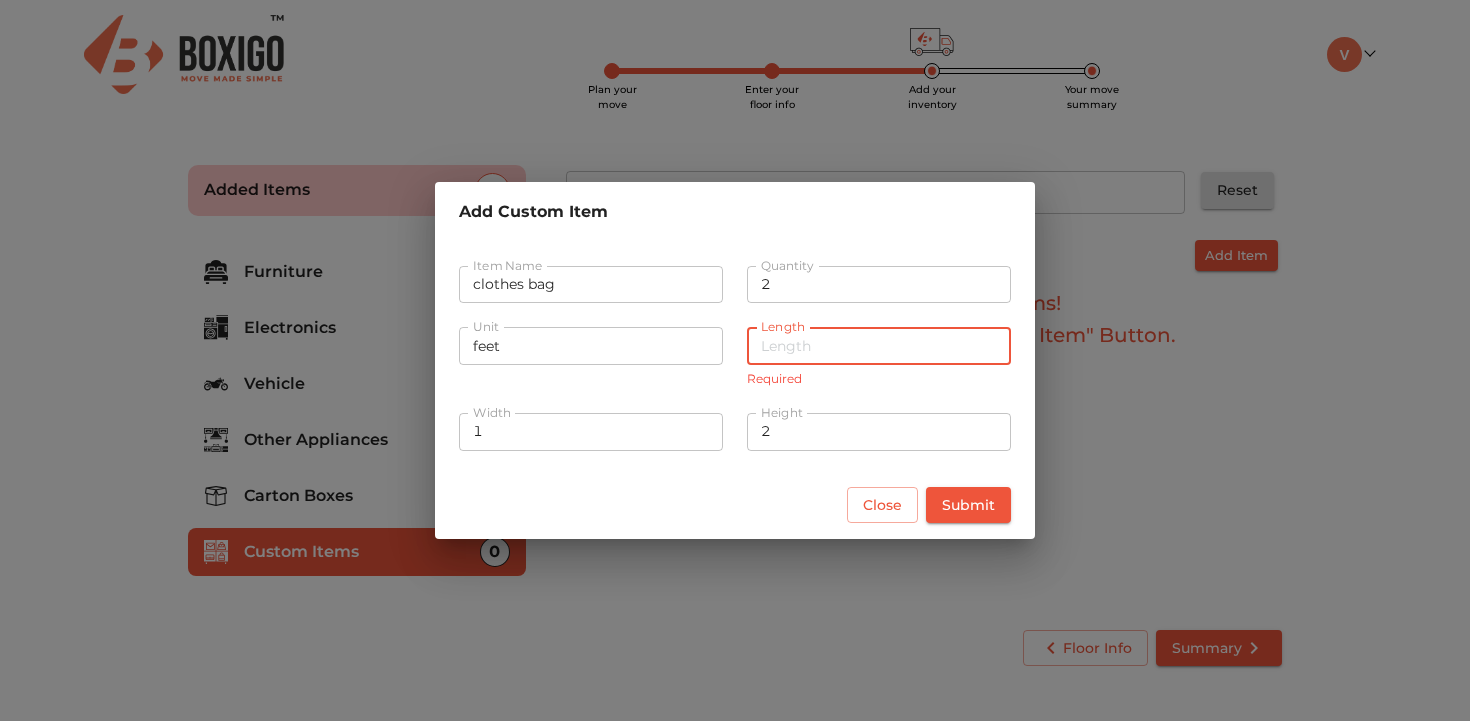 type on "3" 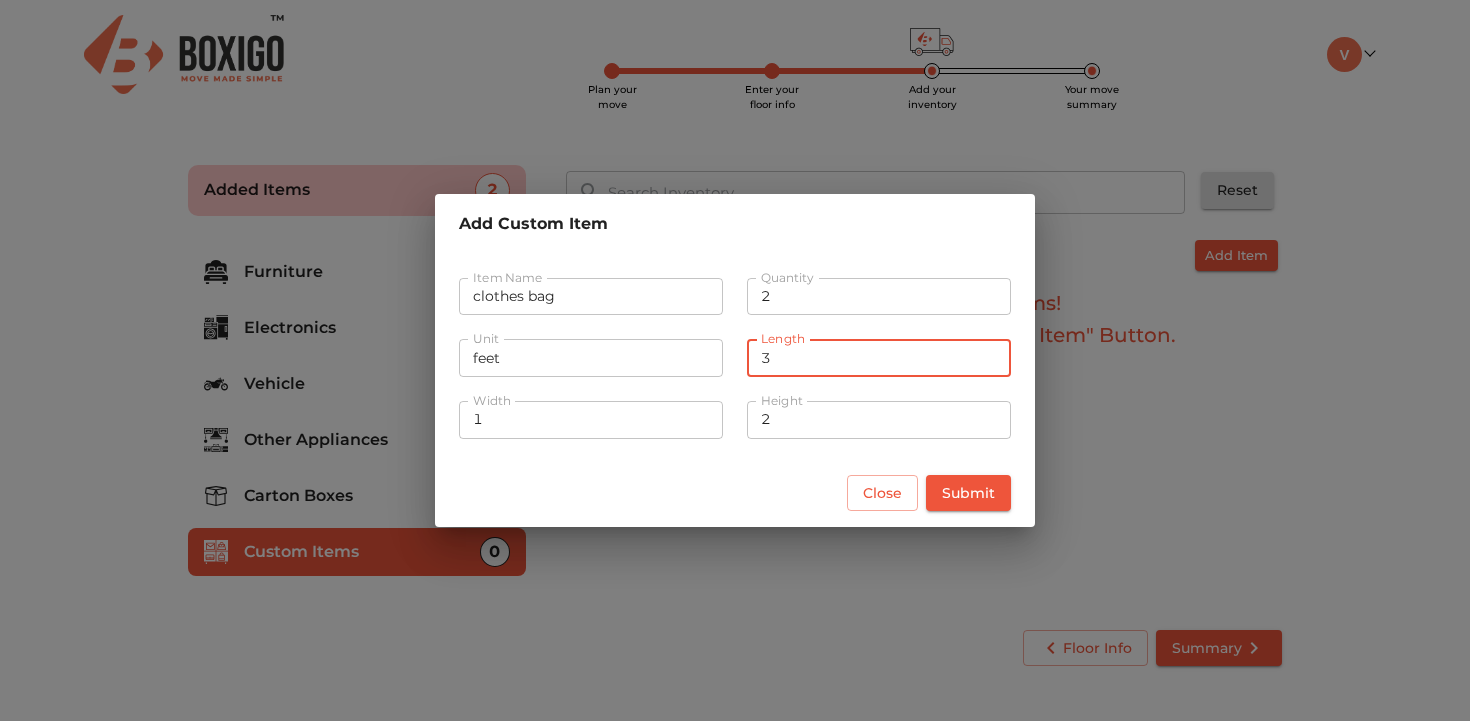 click on "2" at bounding box center [879, 420] 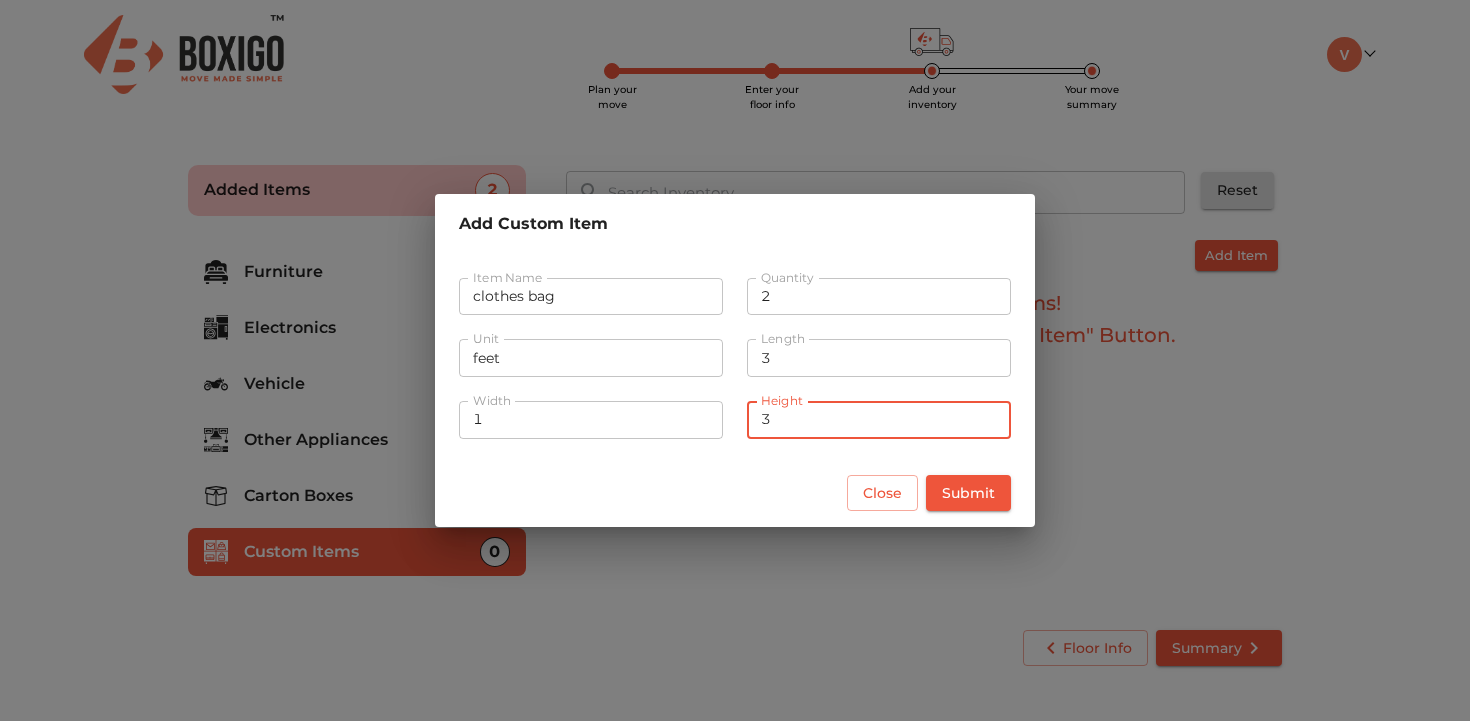 type on "3" 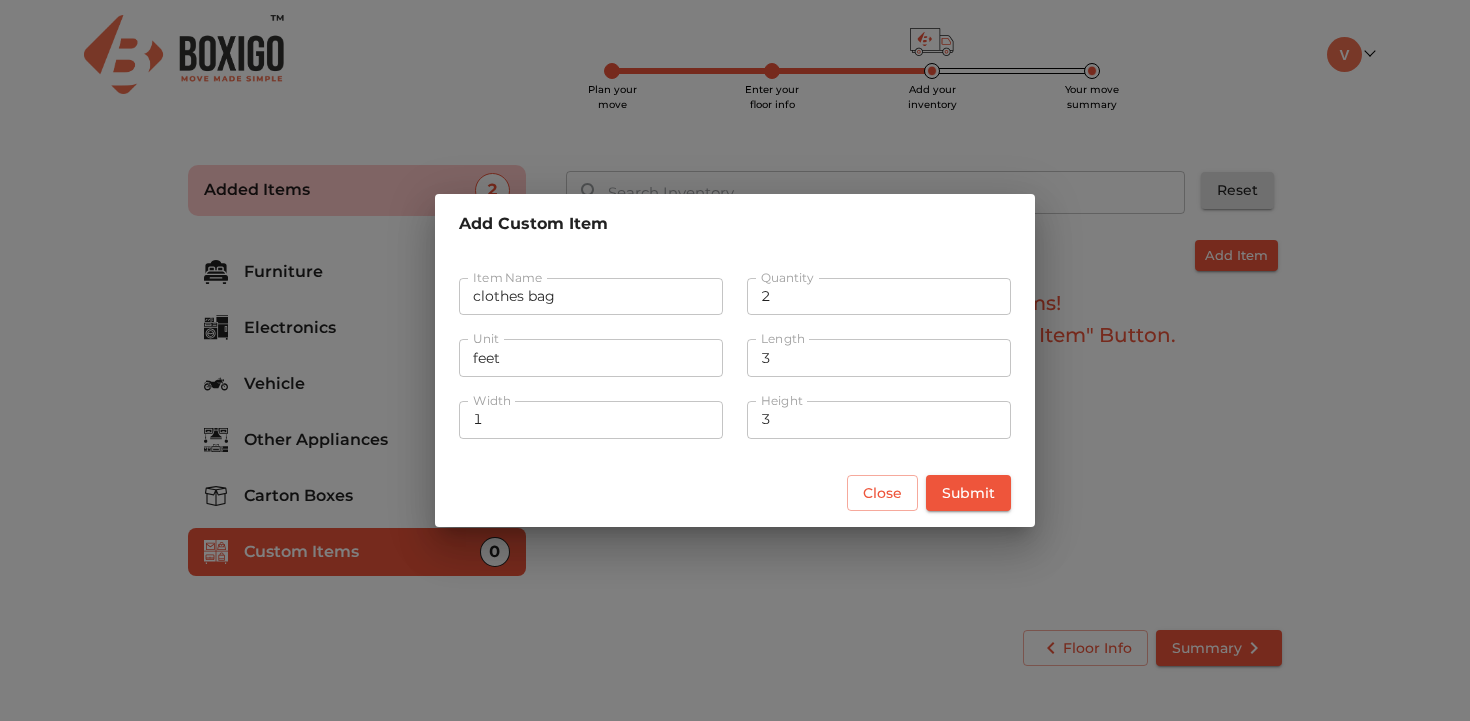 click on "Submit" at bounding box center [968, 493] 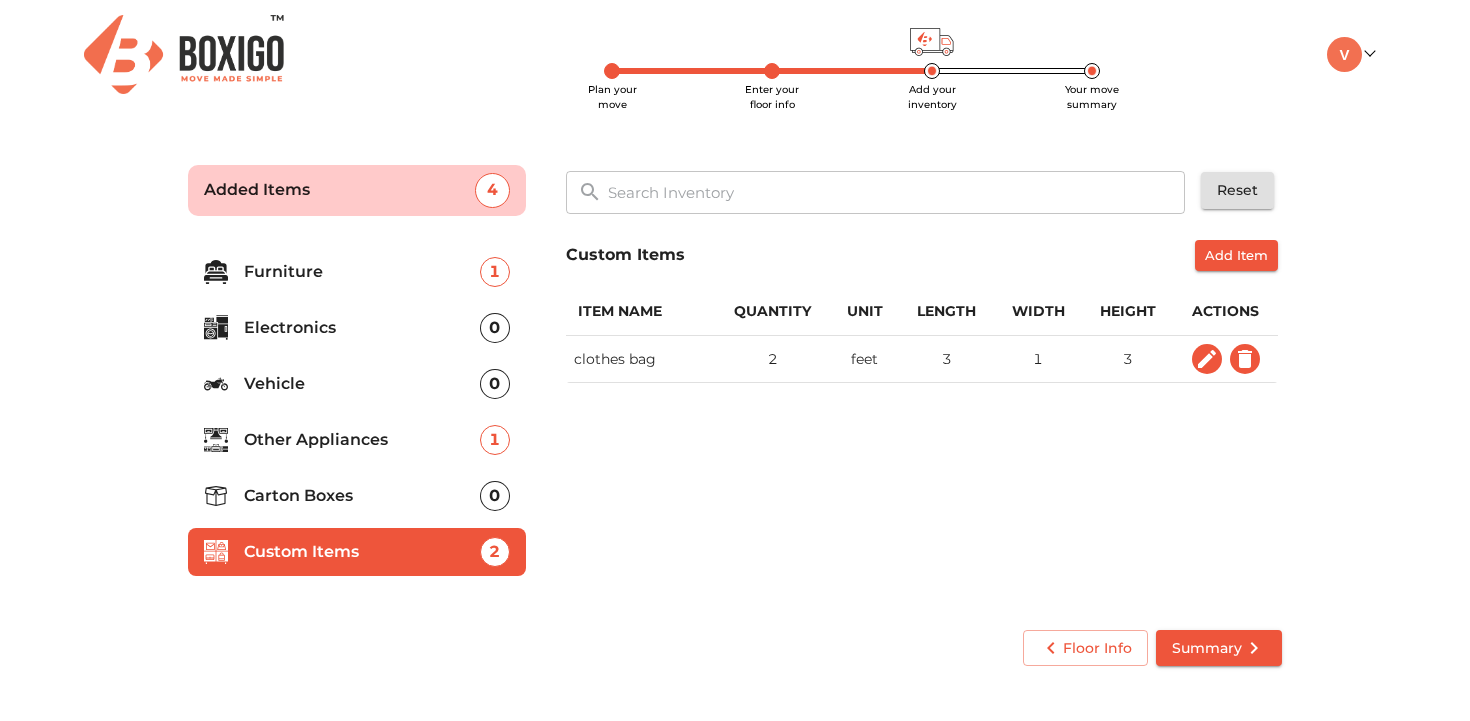 click on "Add Item" at bounding box center [1236, 255] 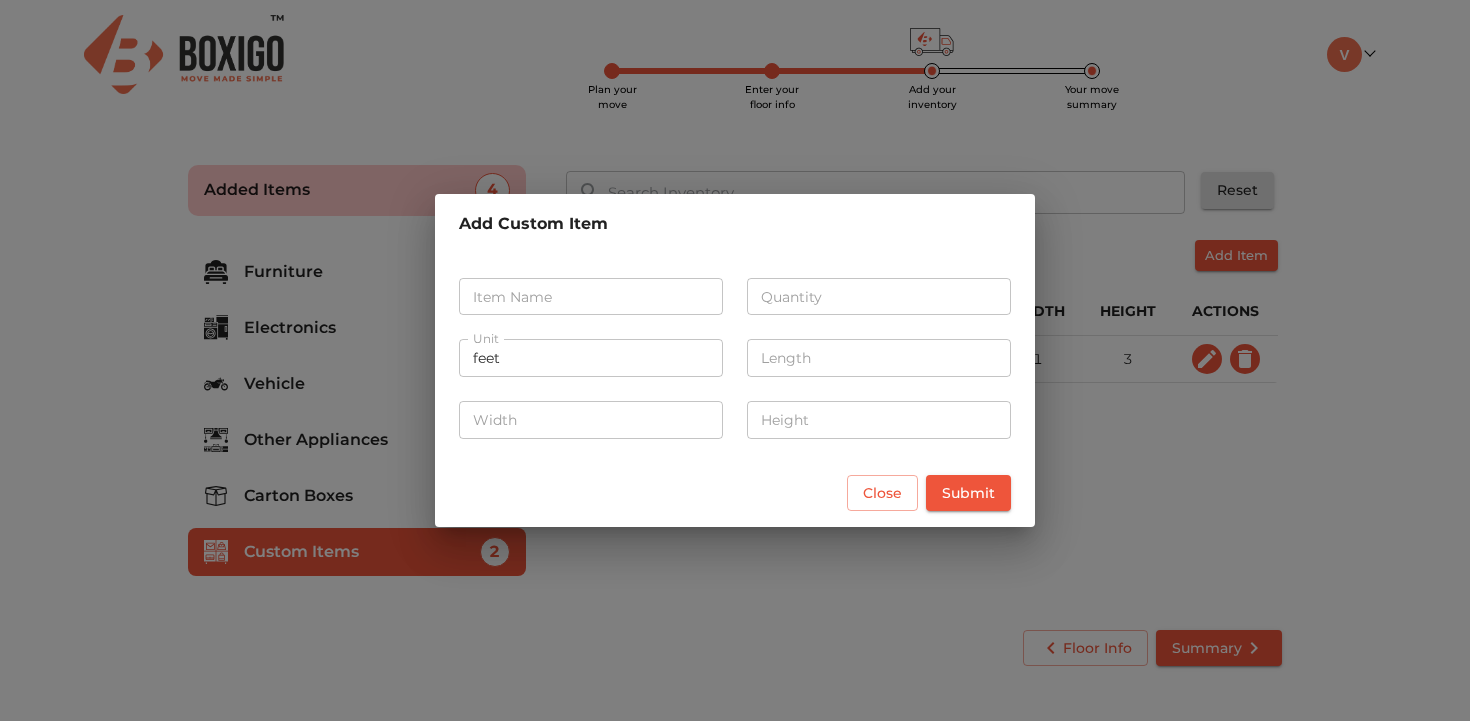 click at bounding box center (591, 297) 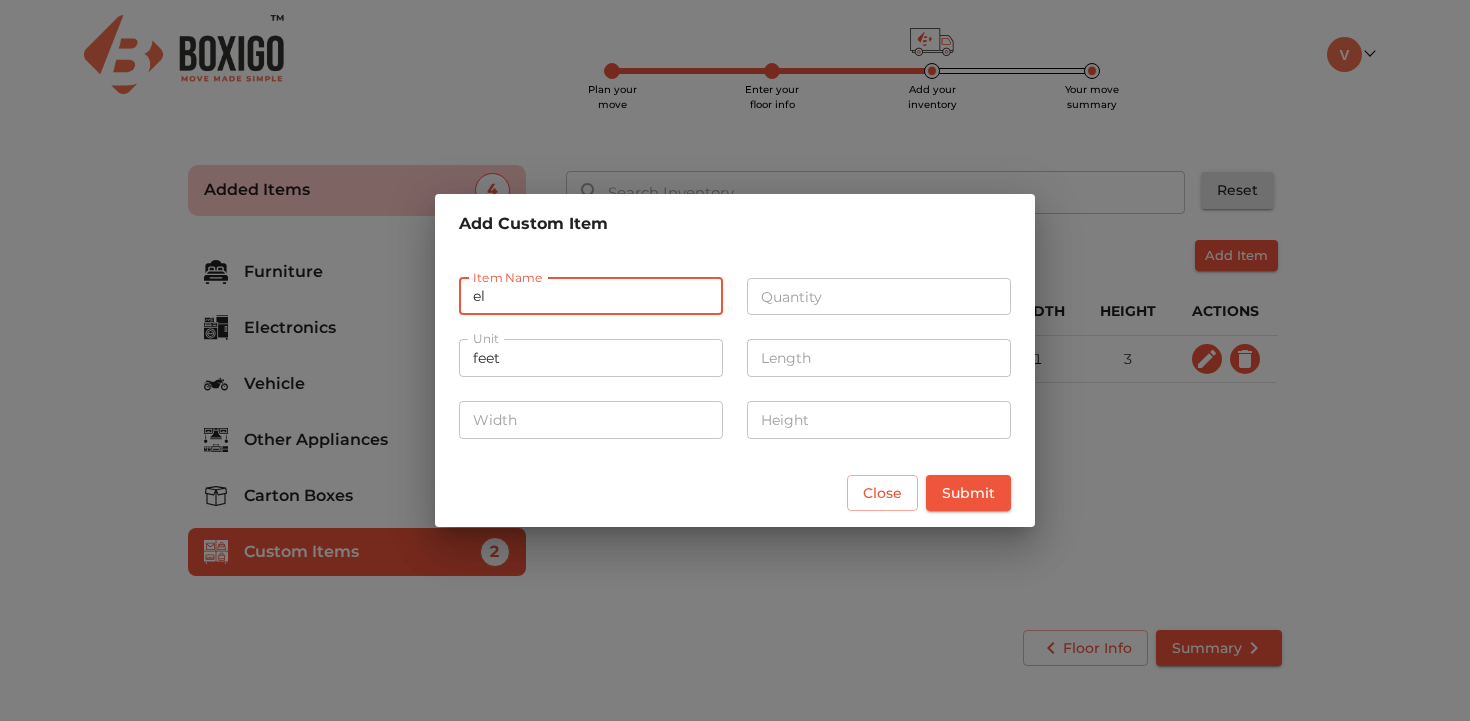 type on "e" 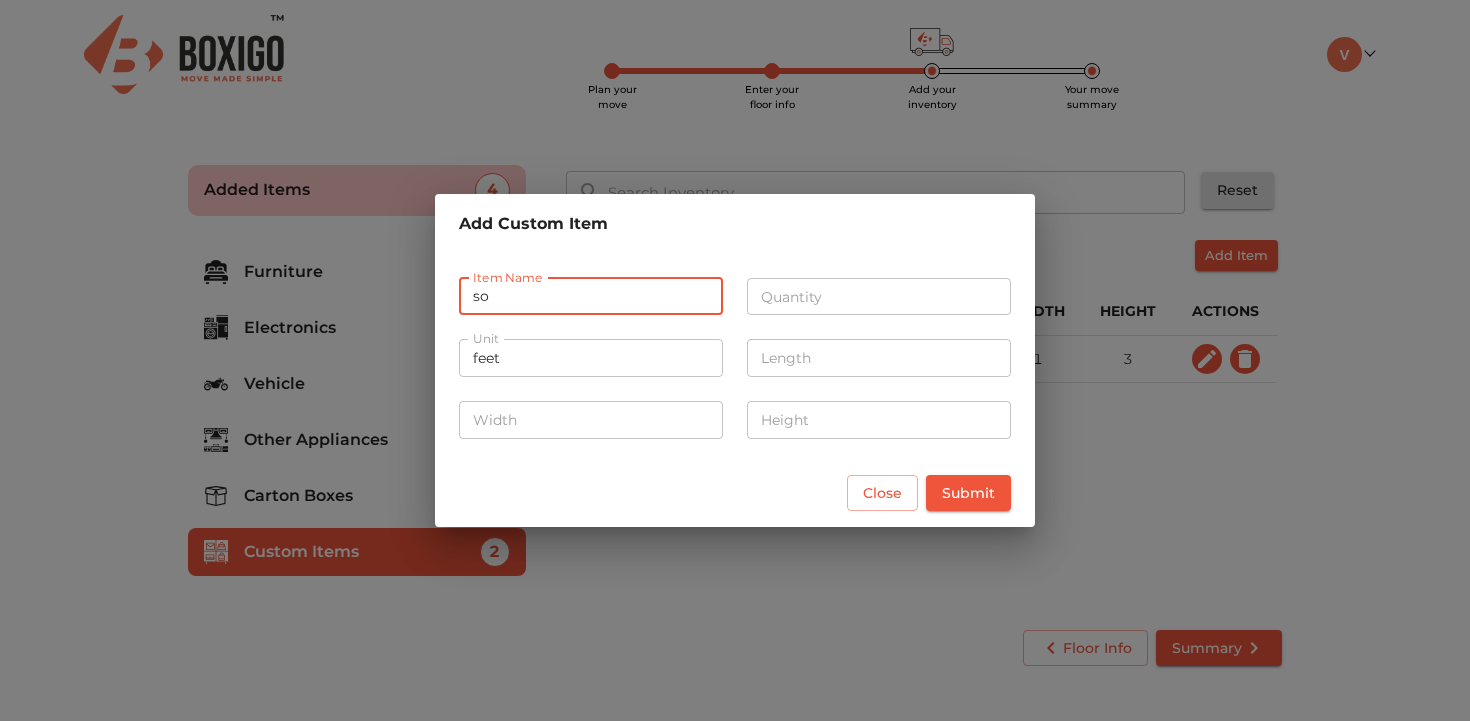 type on "s" 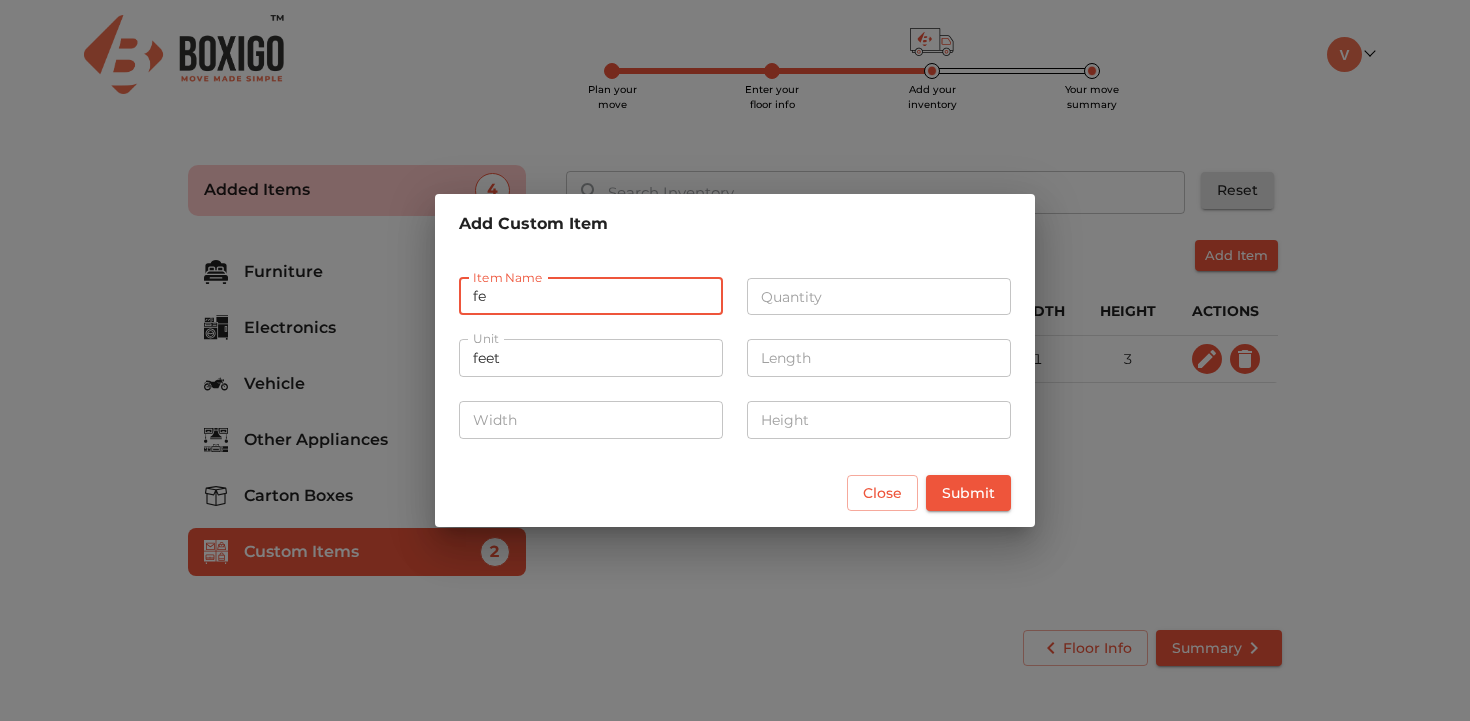 type on "f" 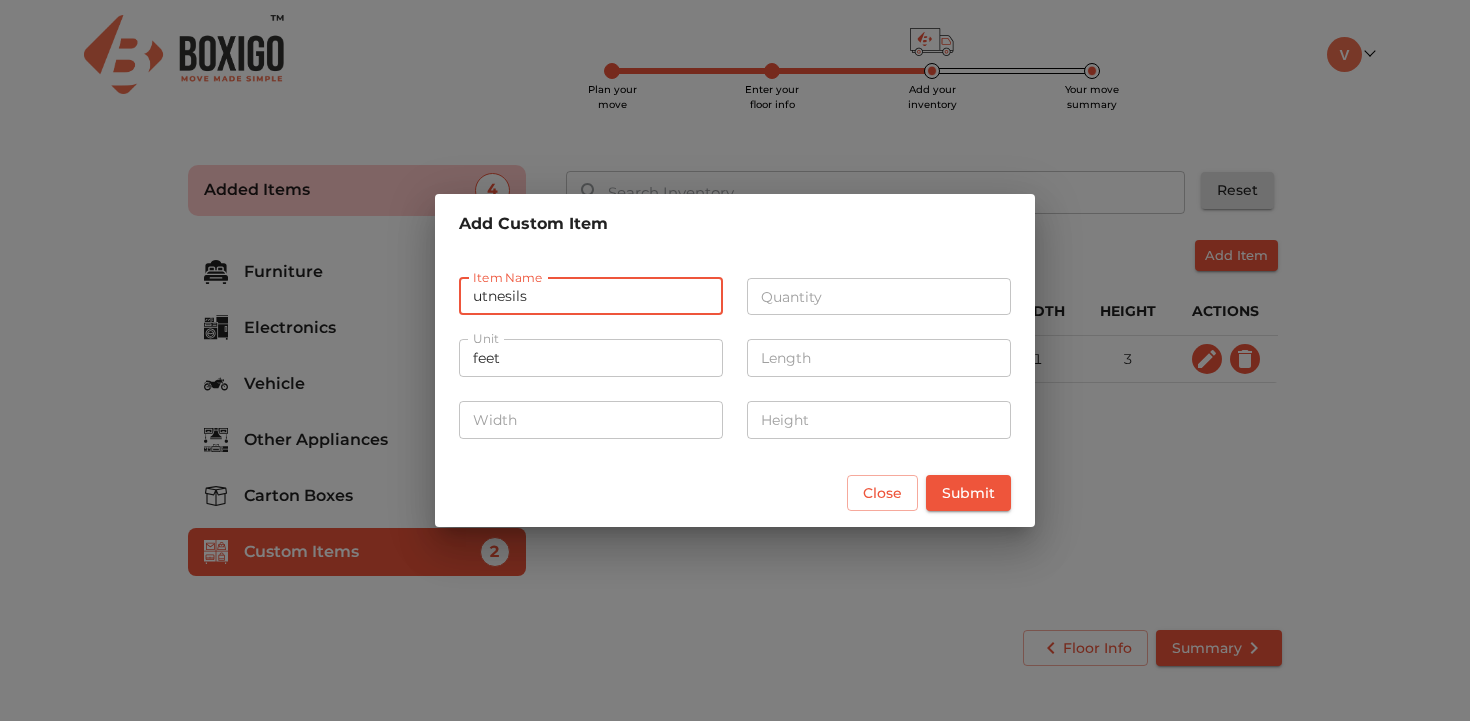 type on "utnesils" 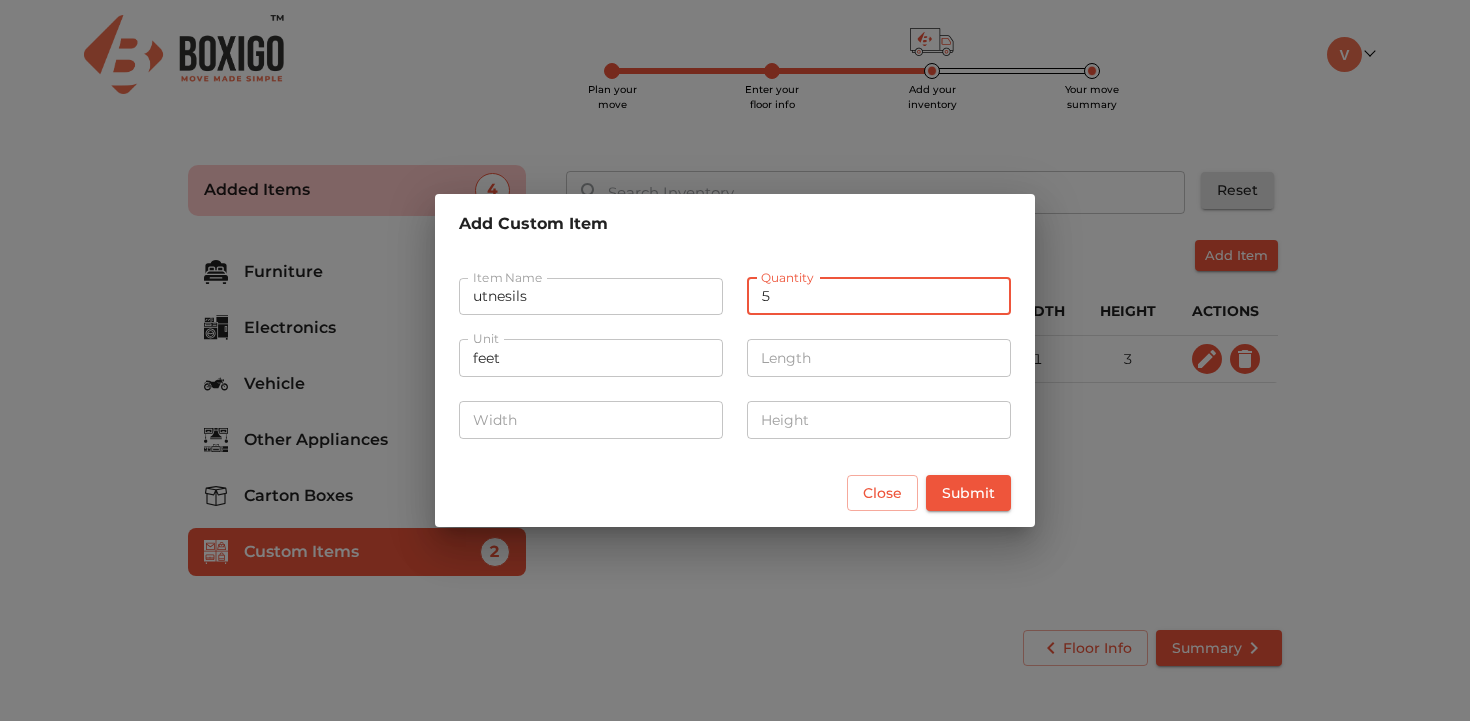 type on "5" 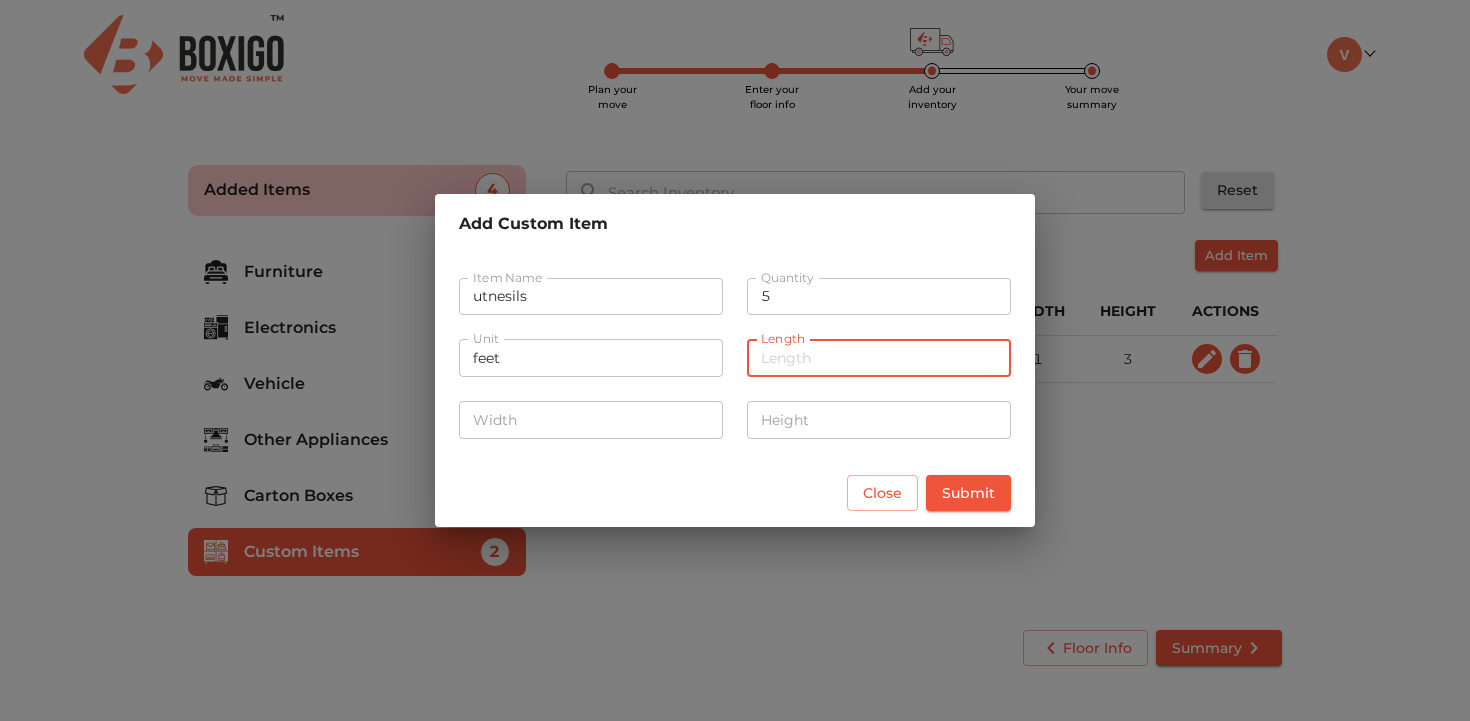 click at bounding box center (591, 420) 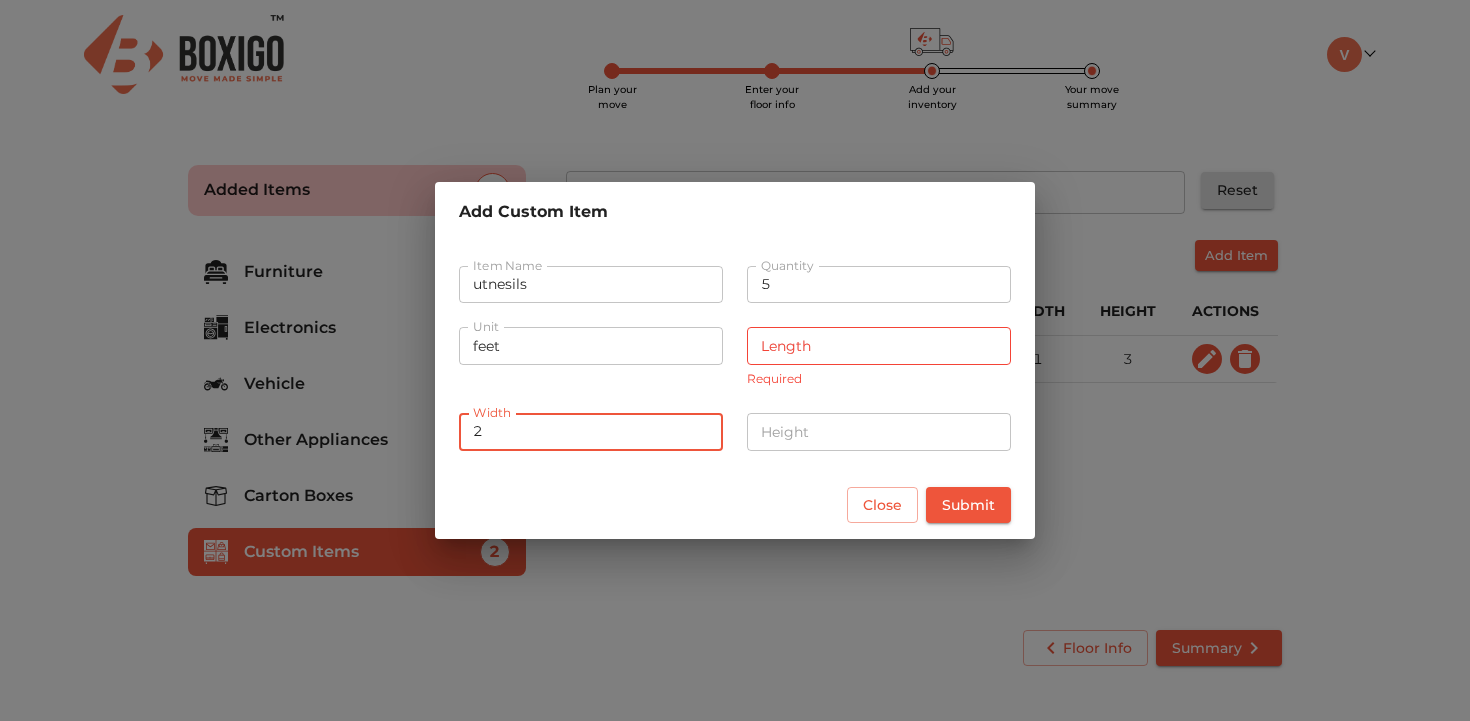 type on "2" 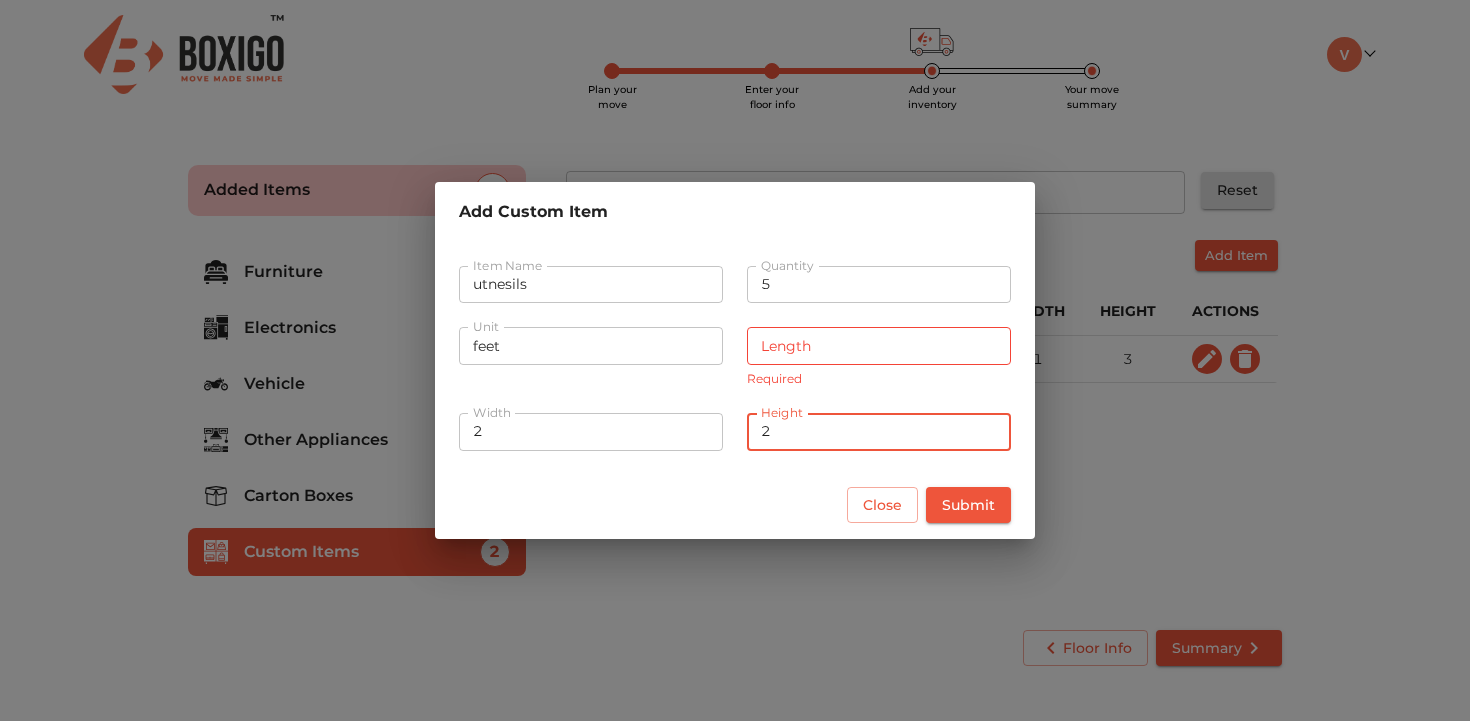 type on "2" 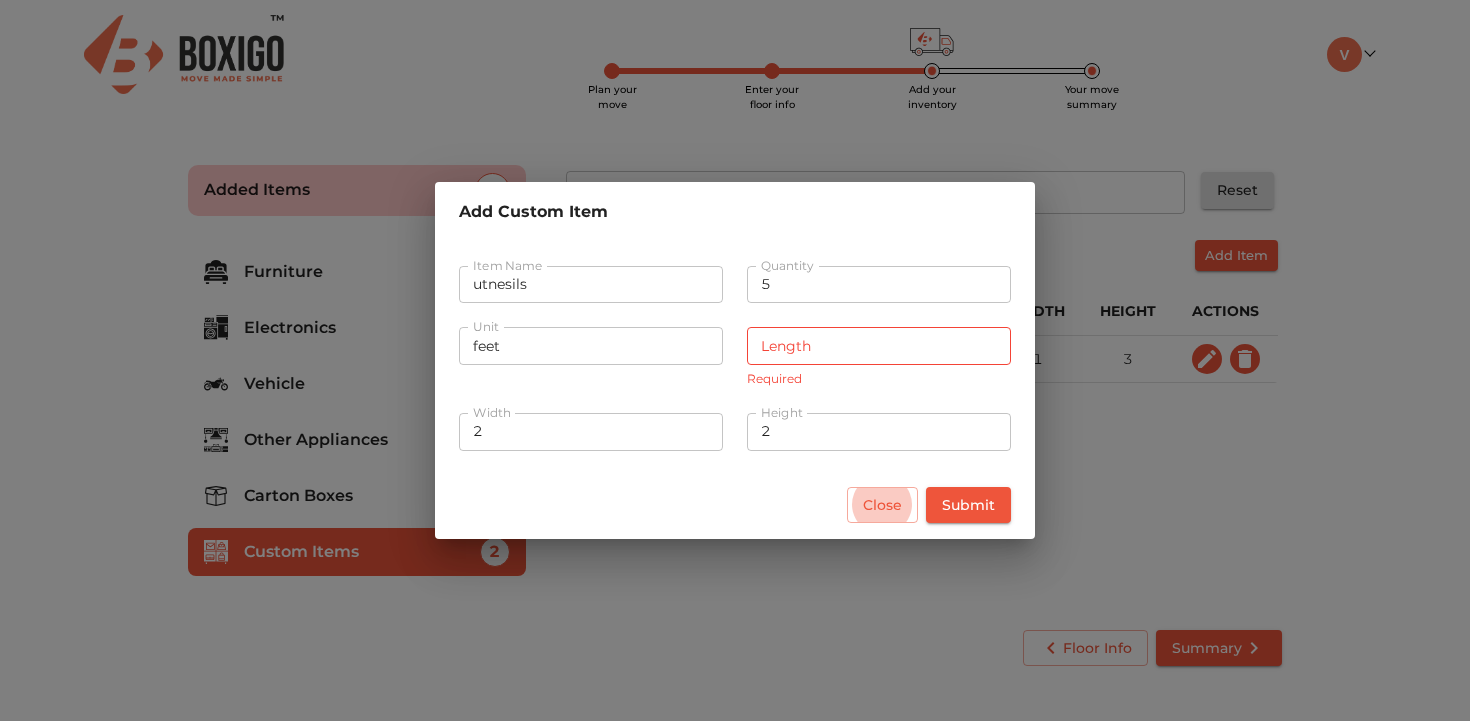 click at bounding box center (879, 346) 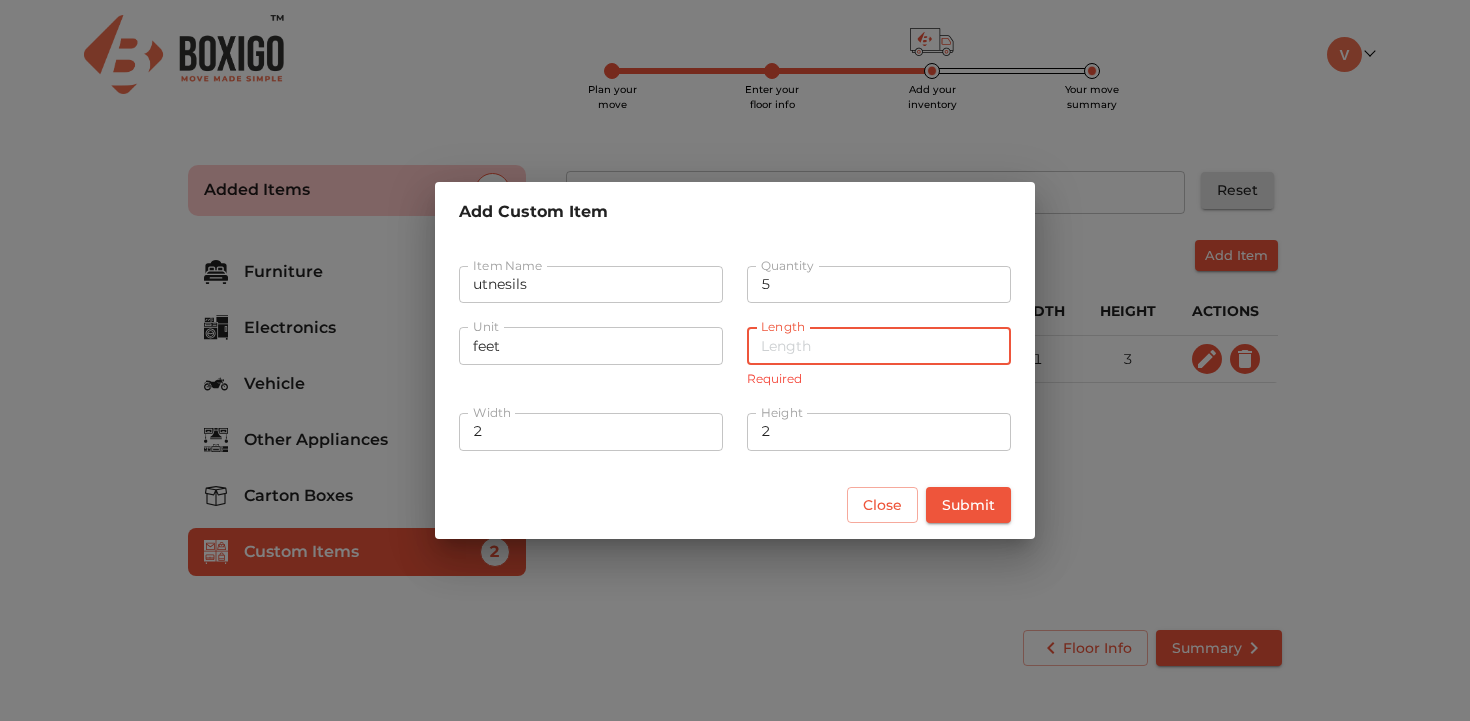 click on "feet" at bounding box center (591, 346) 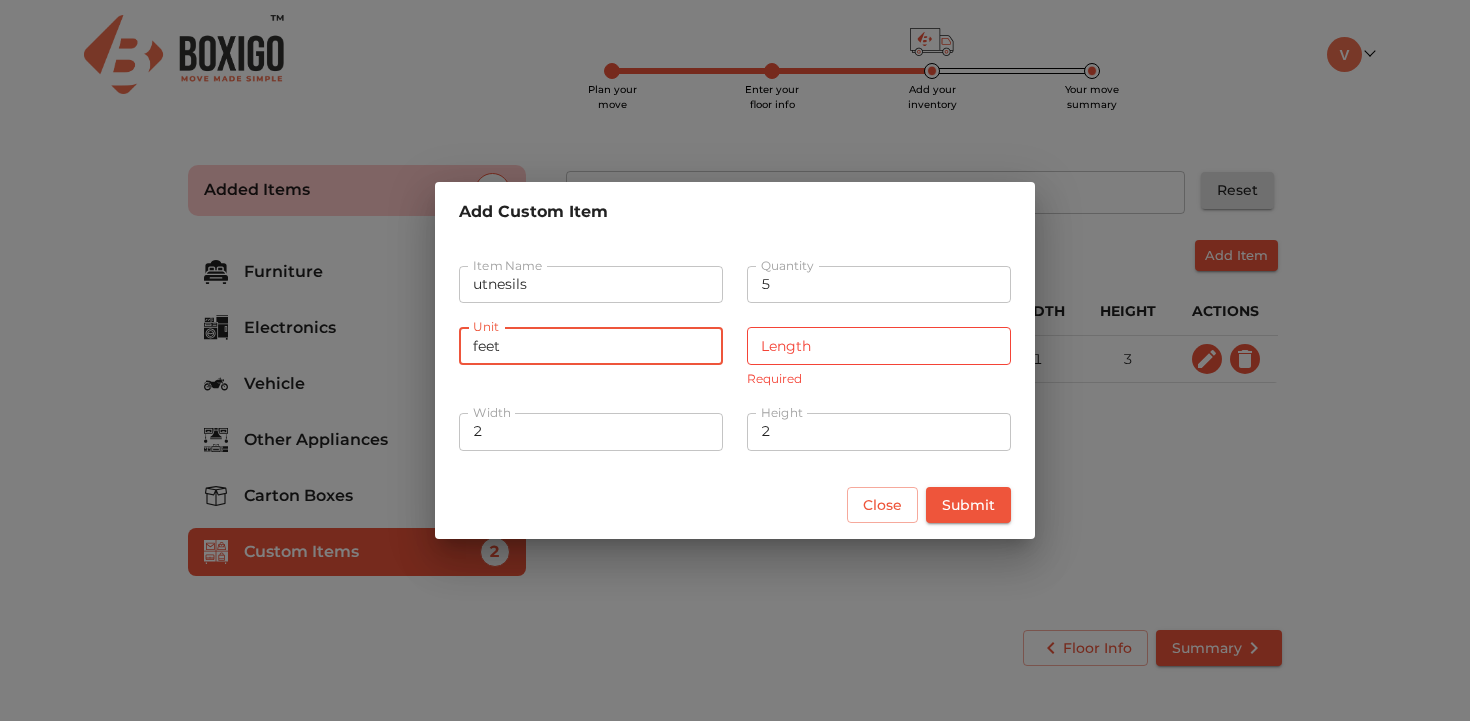 click on "feet" at bounding box center (591, 346) 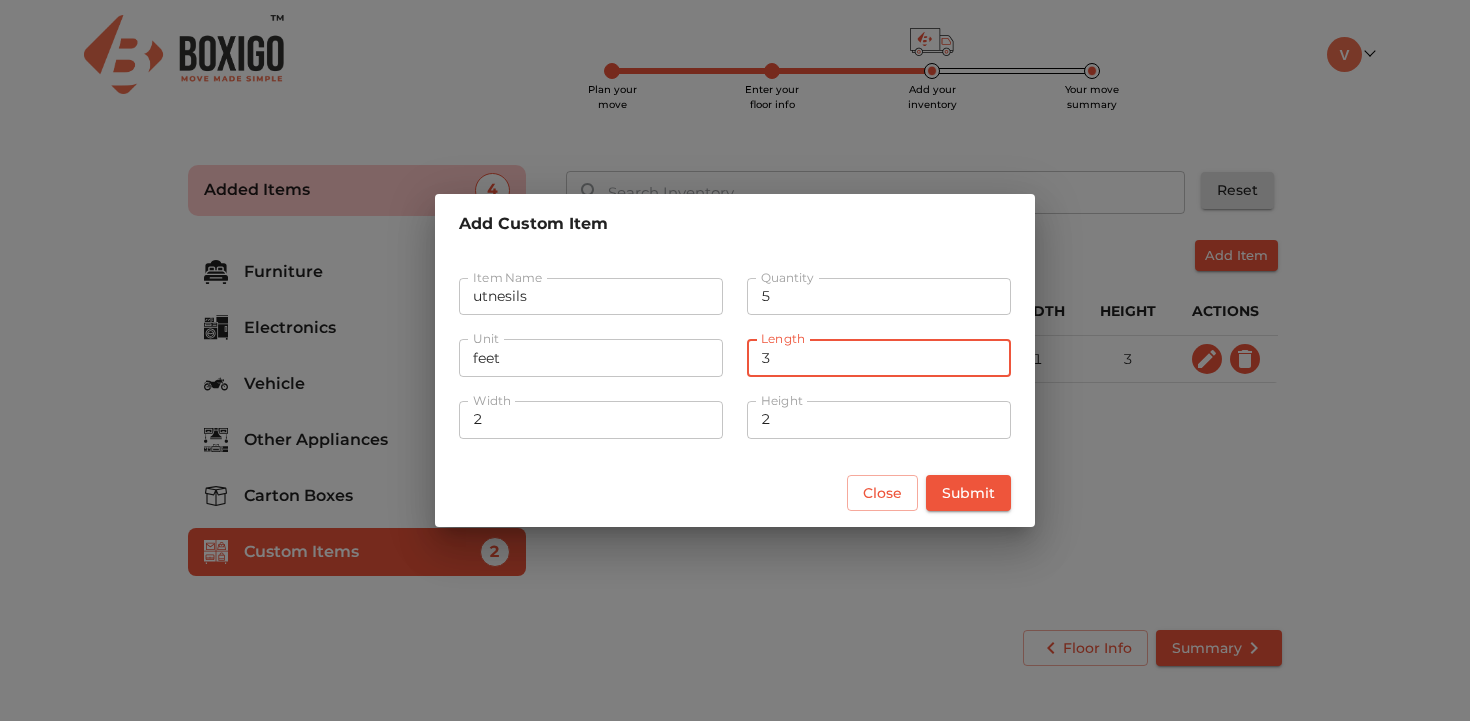 type on "3" 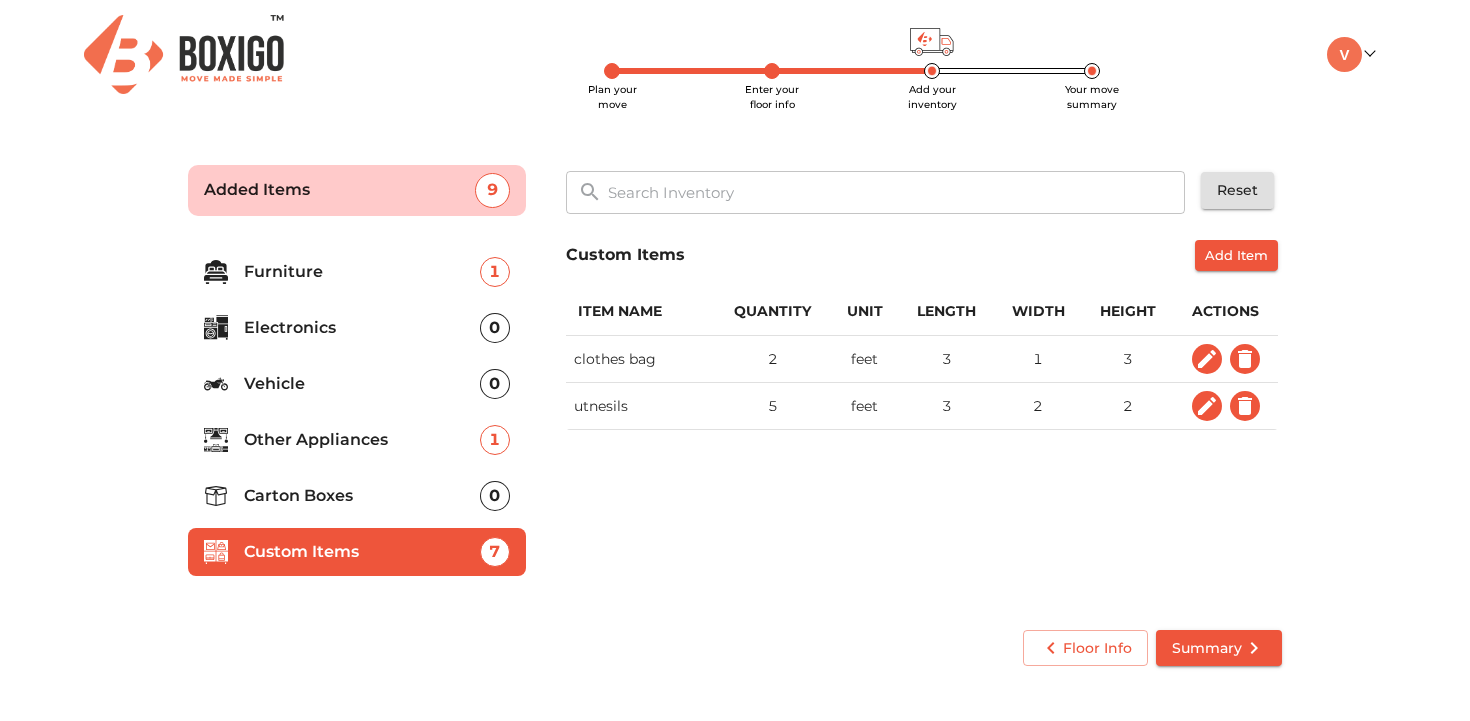 click on "Summary" at bounding box center [1219, 648] 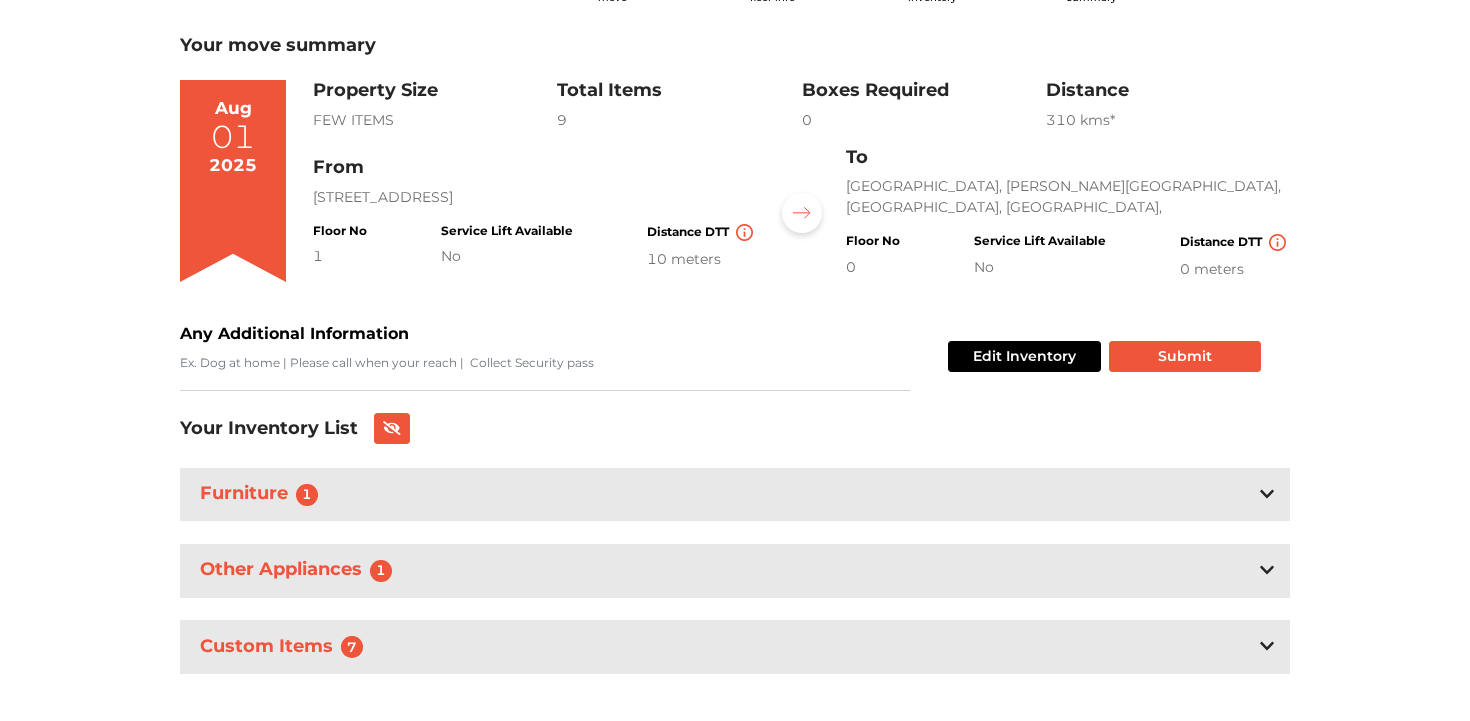 scroll, scrollTop: 132, scrollLeft: 0, axis: vertical 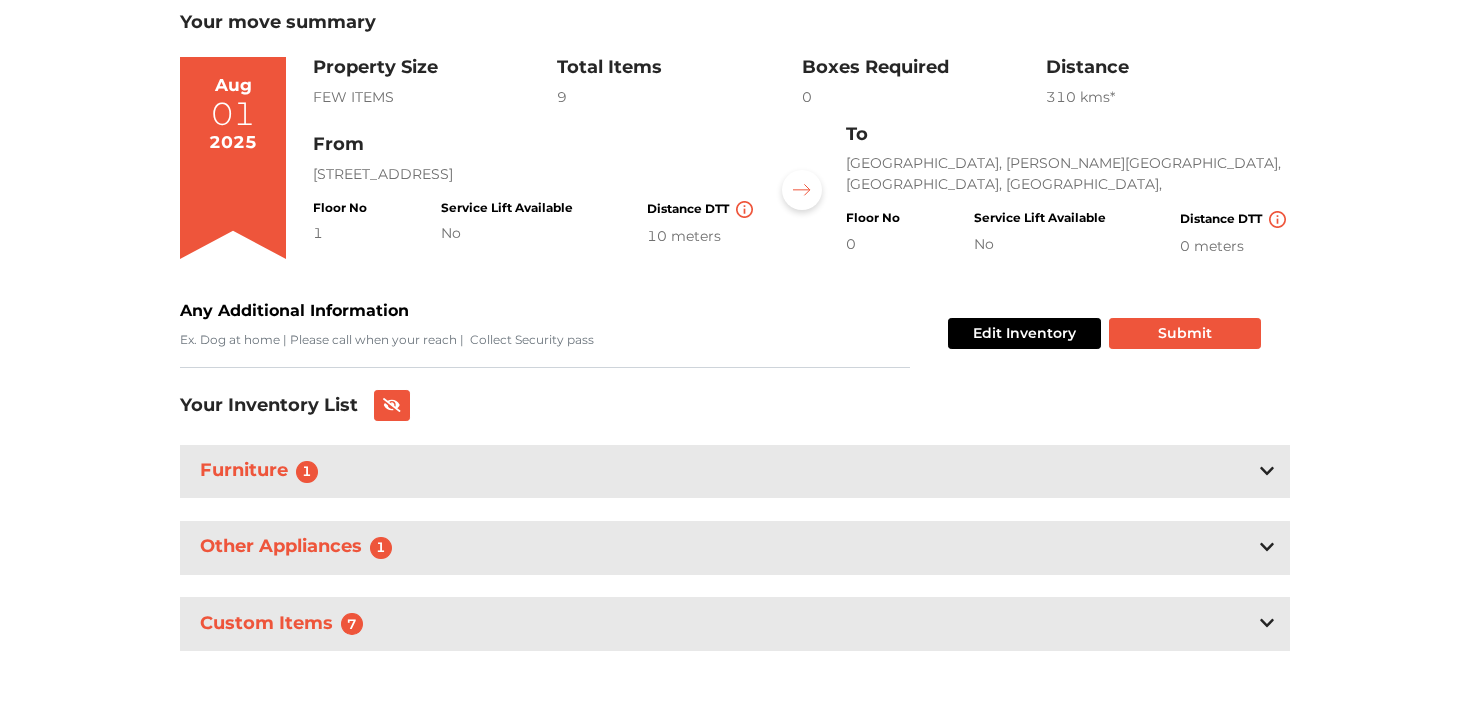 click on "Other Appliances 1" at bounding box center [735, 547] 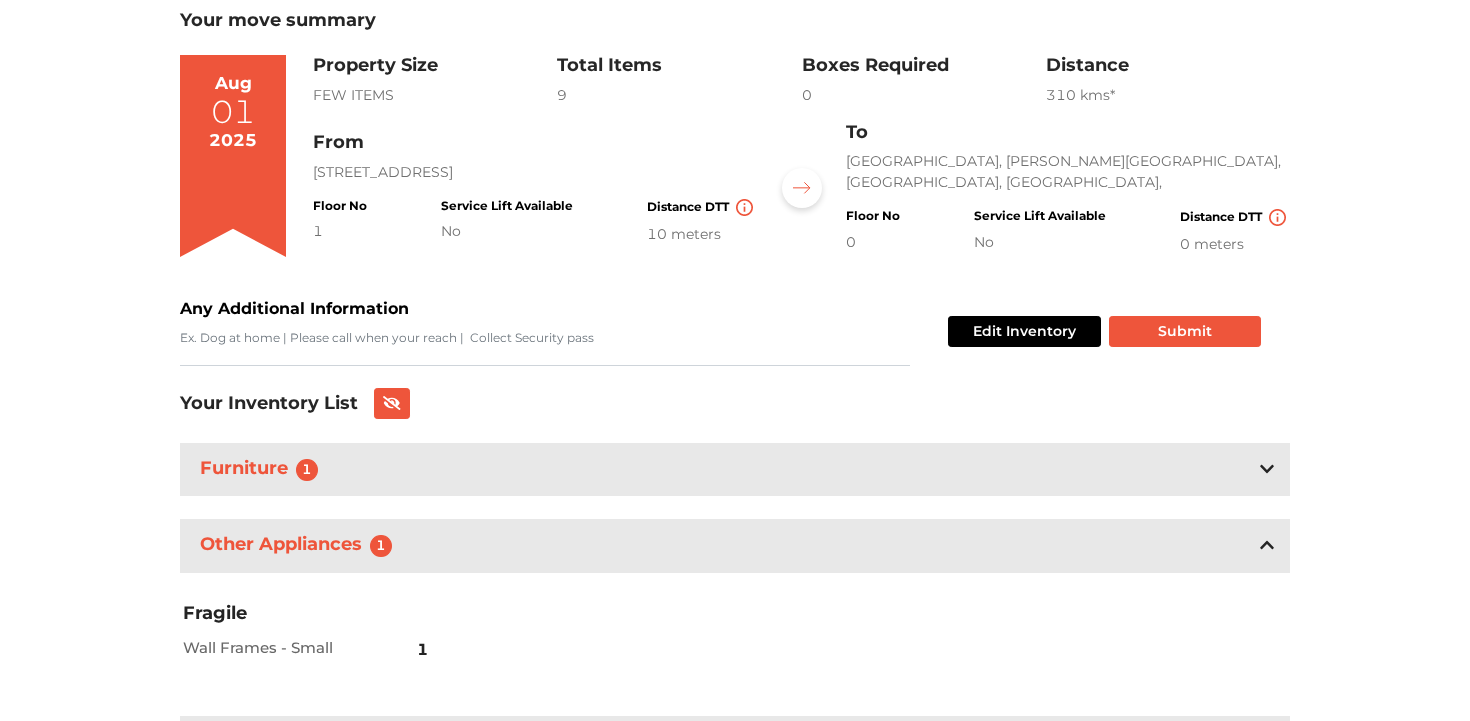 scroll, scrollTop: 252, scrollLeft: 0, axis: vertical 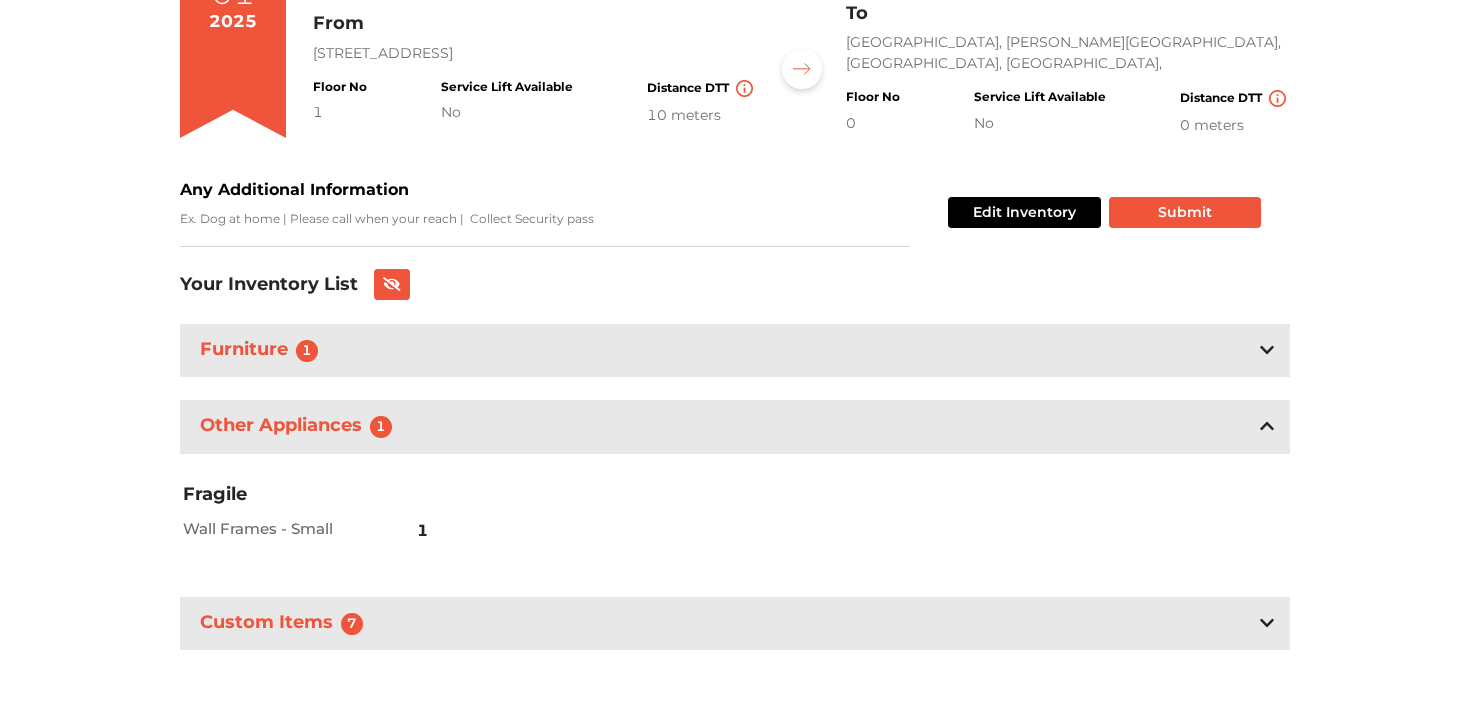 click on "Other Appliances 1" at bounding box center [735, 426] 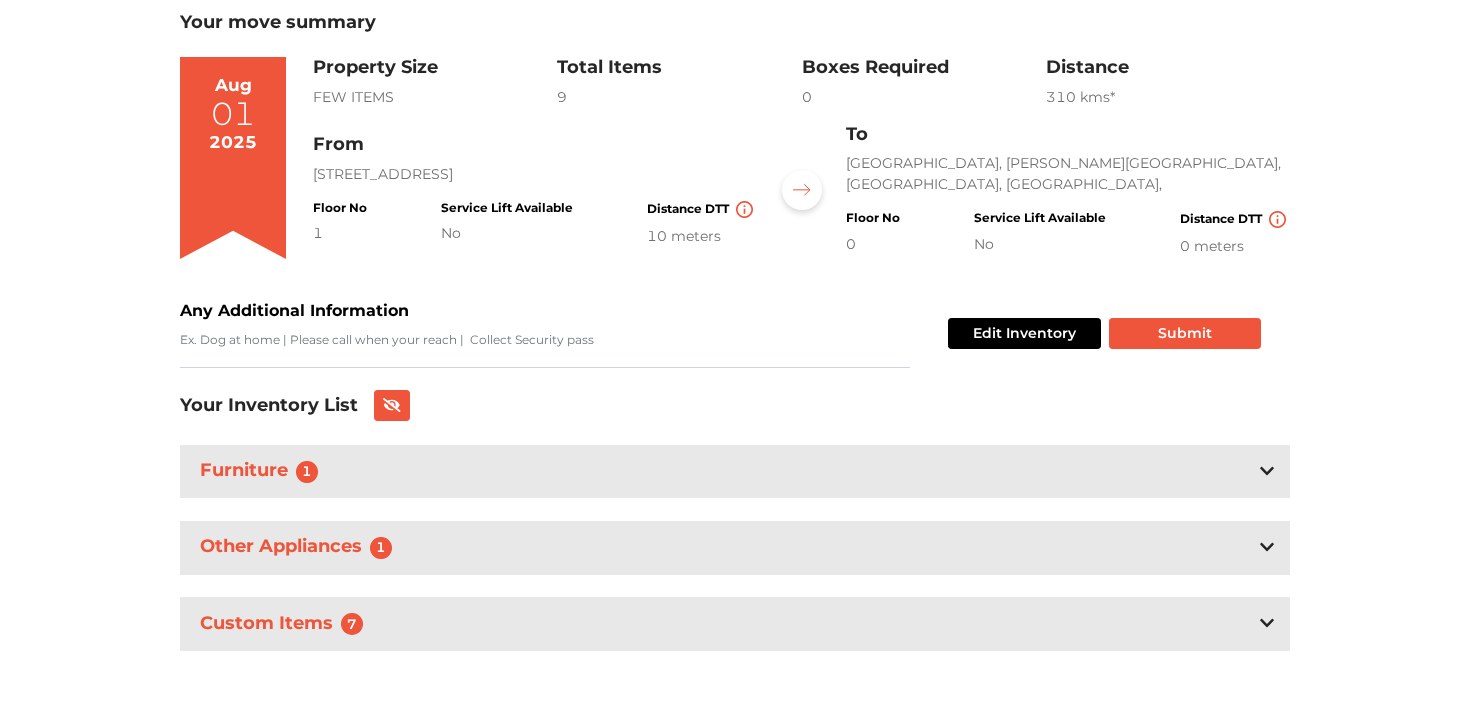 scroll, scrollTop: 132, scrollLeft: 0, axis: vertical 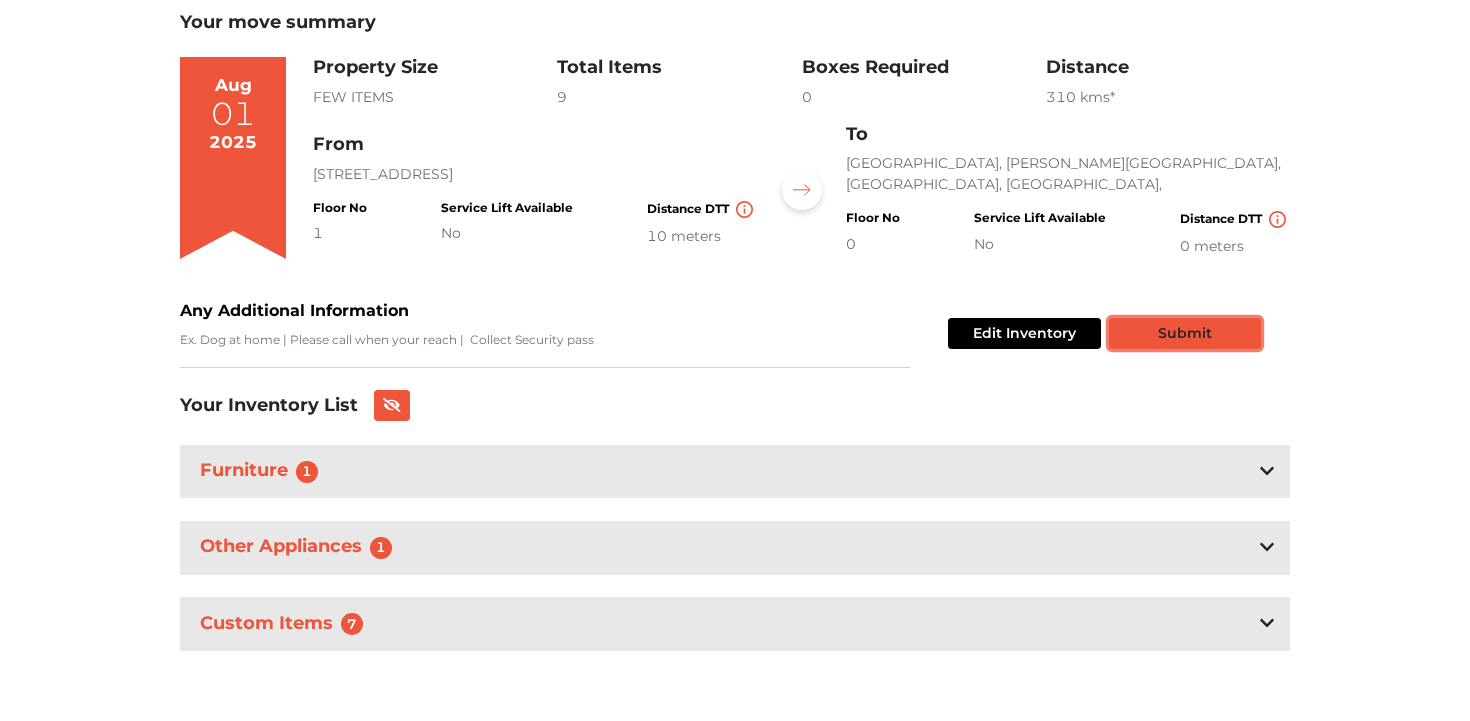 click on "Submit" at bounding box center (1185, 333) 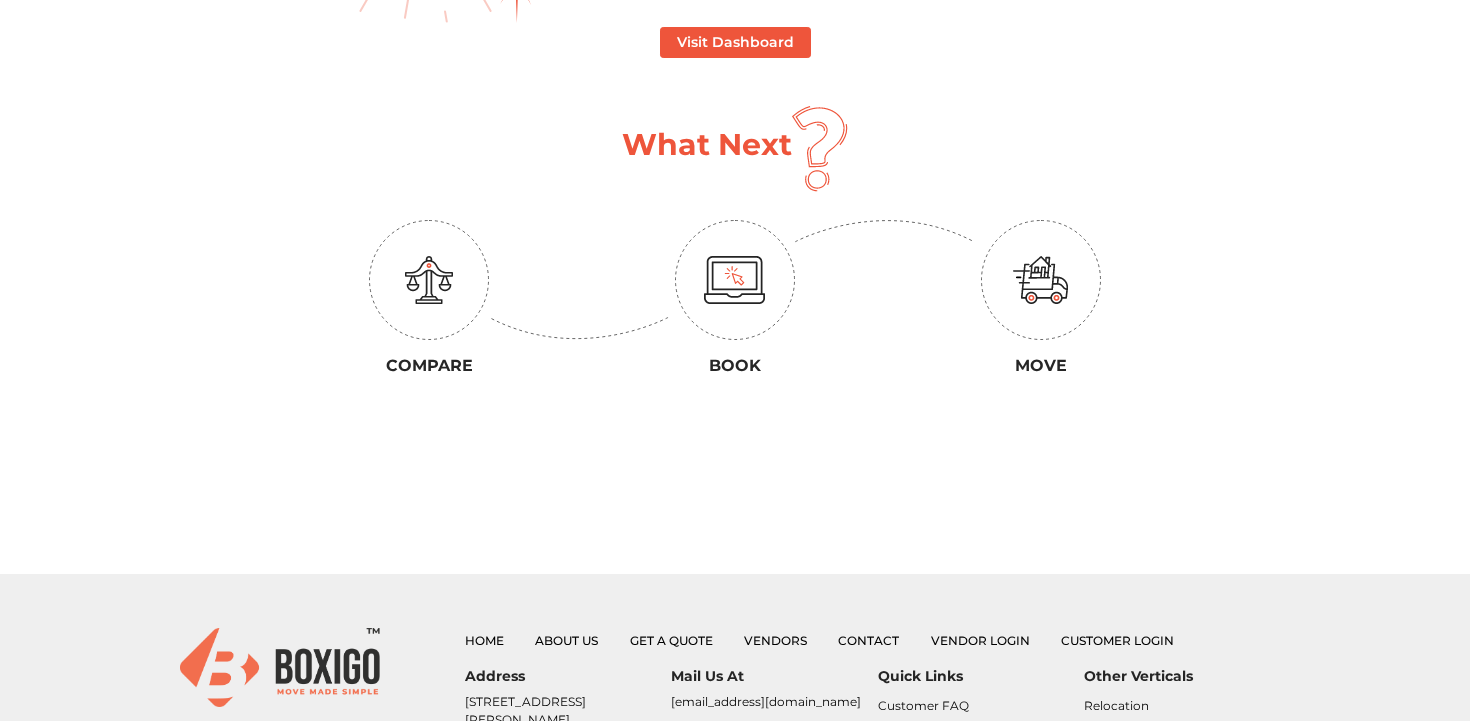 scroll, scrollTop: 0, scrollLeft: 0, axis: both 